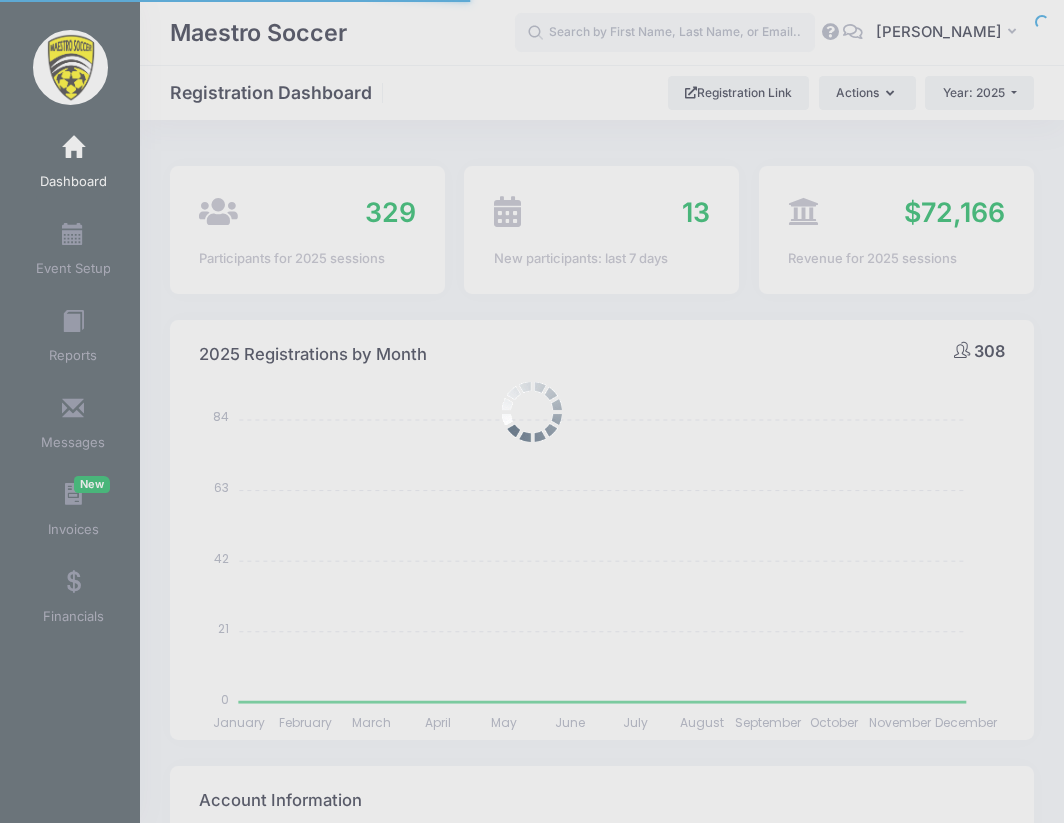 select 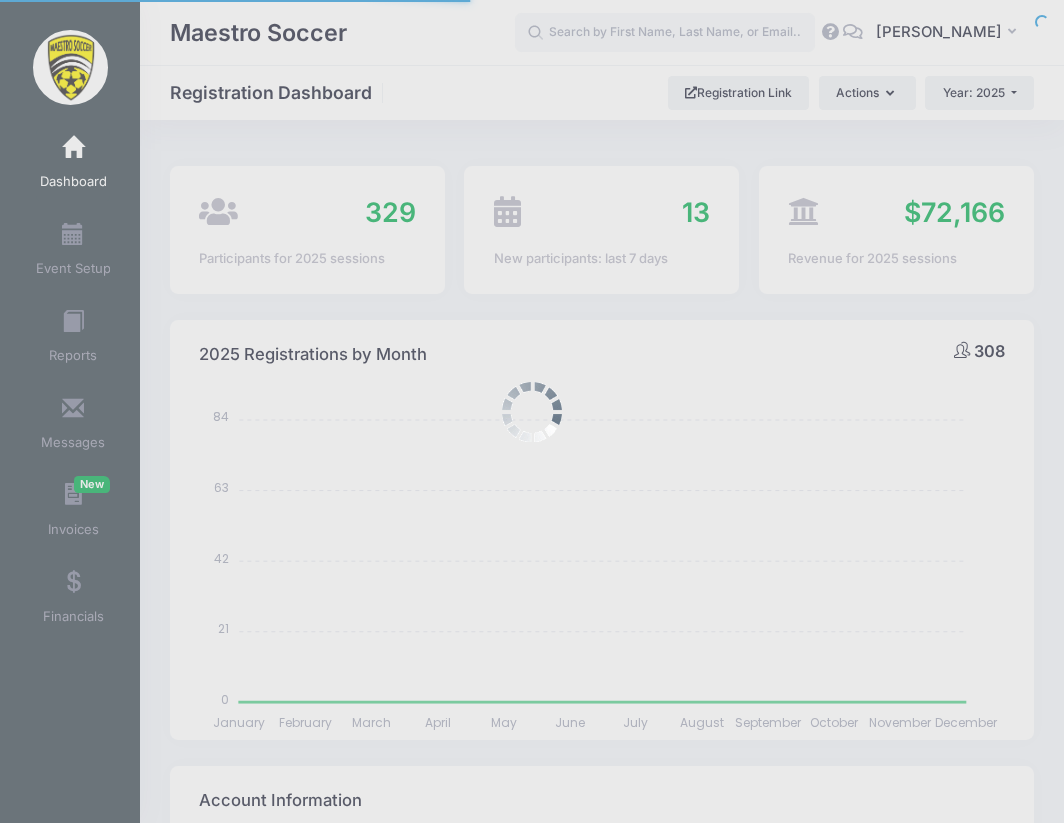scroll, scrollTop: 0, scrollLeft: 0, axis: both 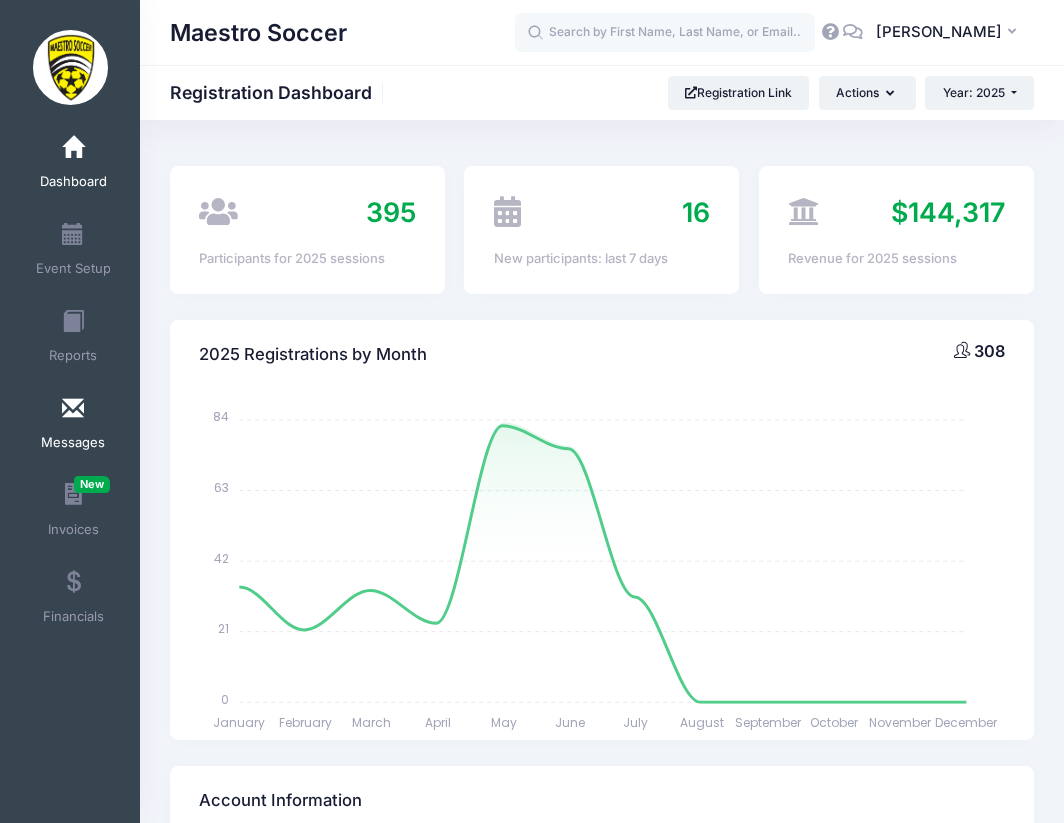 click on "Messages" at bounding box center (73, 426) 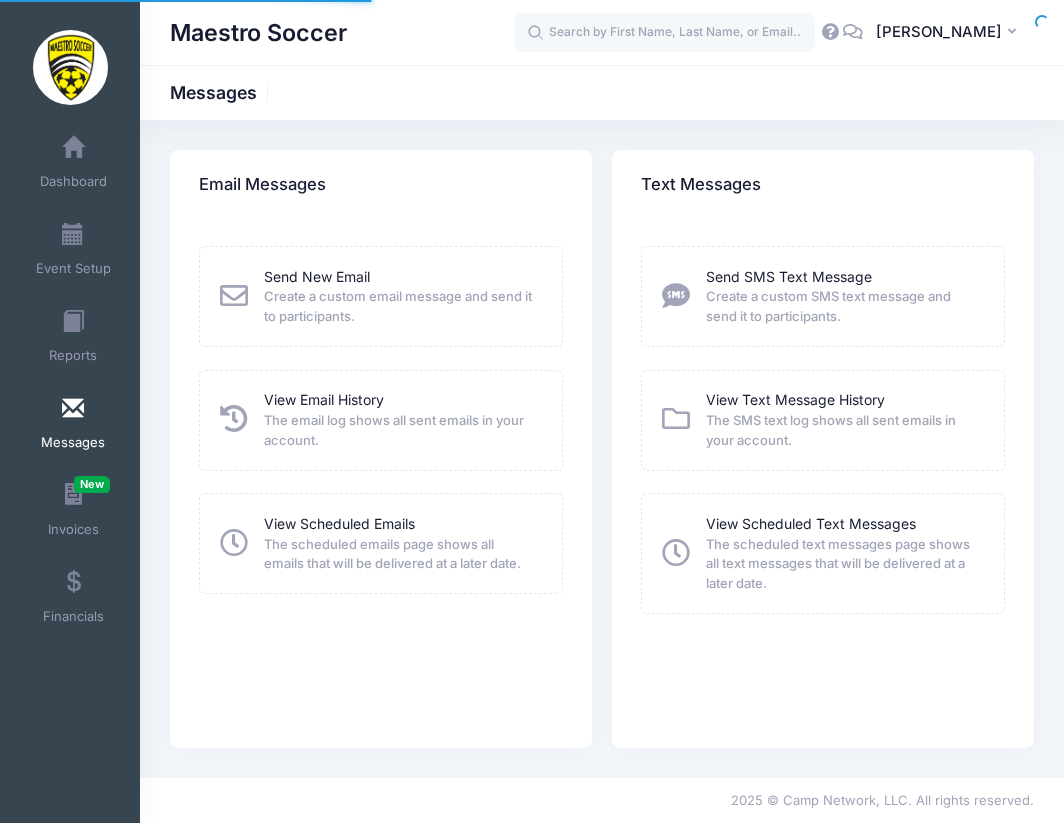 scroll, scrollTop: 0, scrollLeft: 0, axis: both 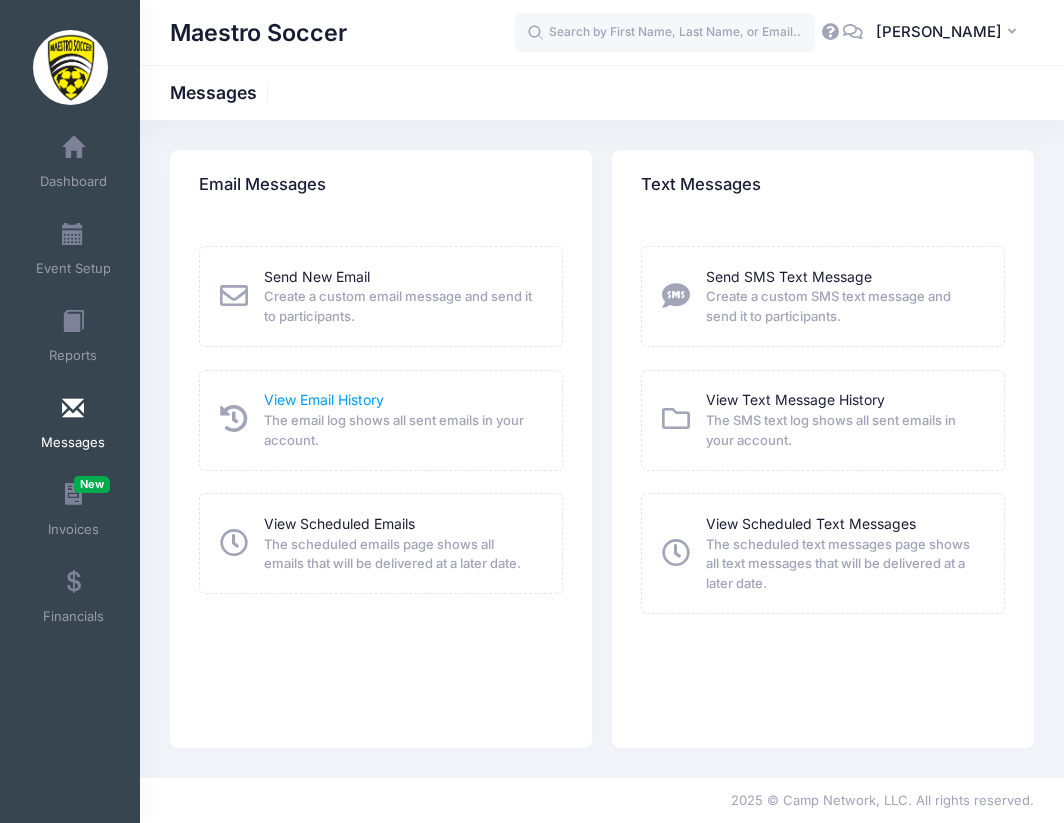 click on "View Email History" at bounding box center (324, 399) 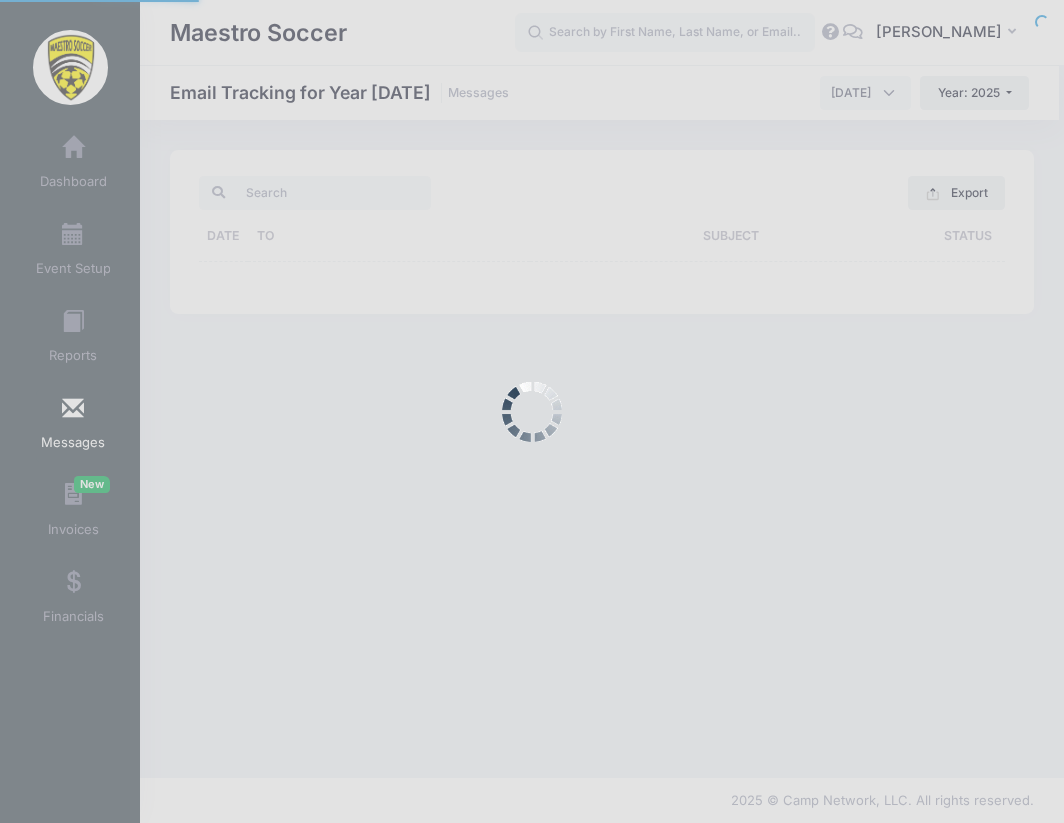 scroll, scrollTop: 0, scrollLeft: 0, axis: both 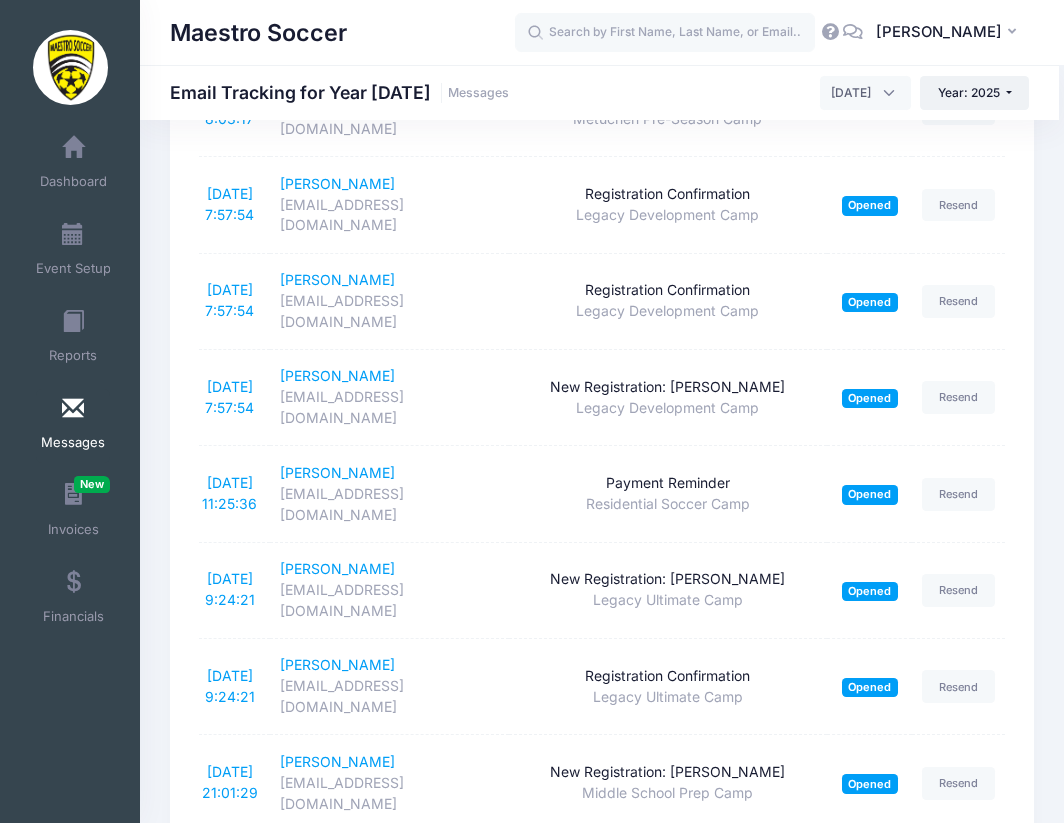 click on "7/11/2025 12:48:18" at bounding box center (230, 1842) 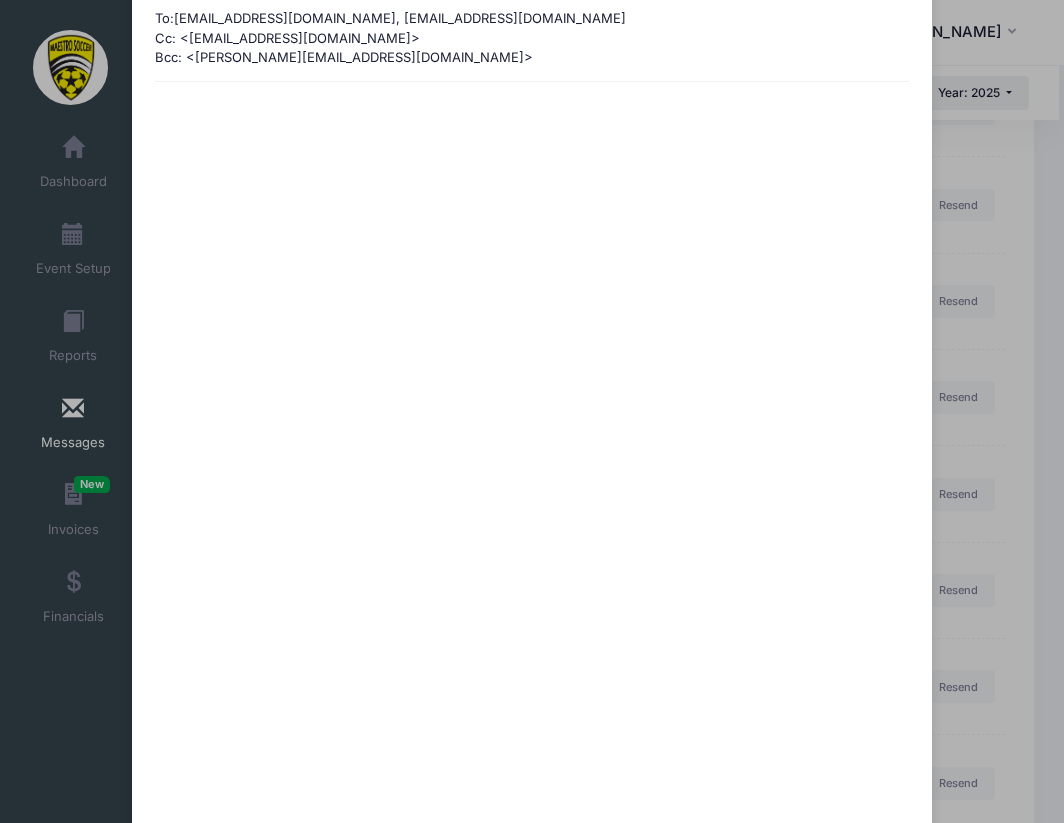 scroll, scrollTop: 0, scrollLeft: 0, axis: both 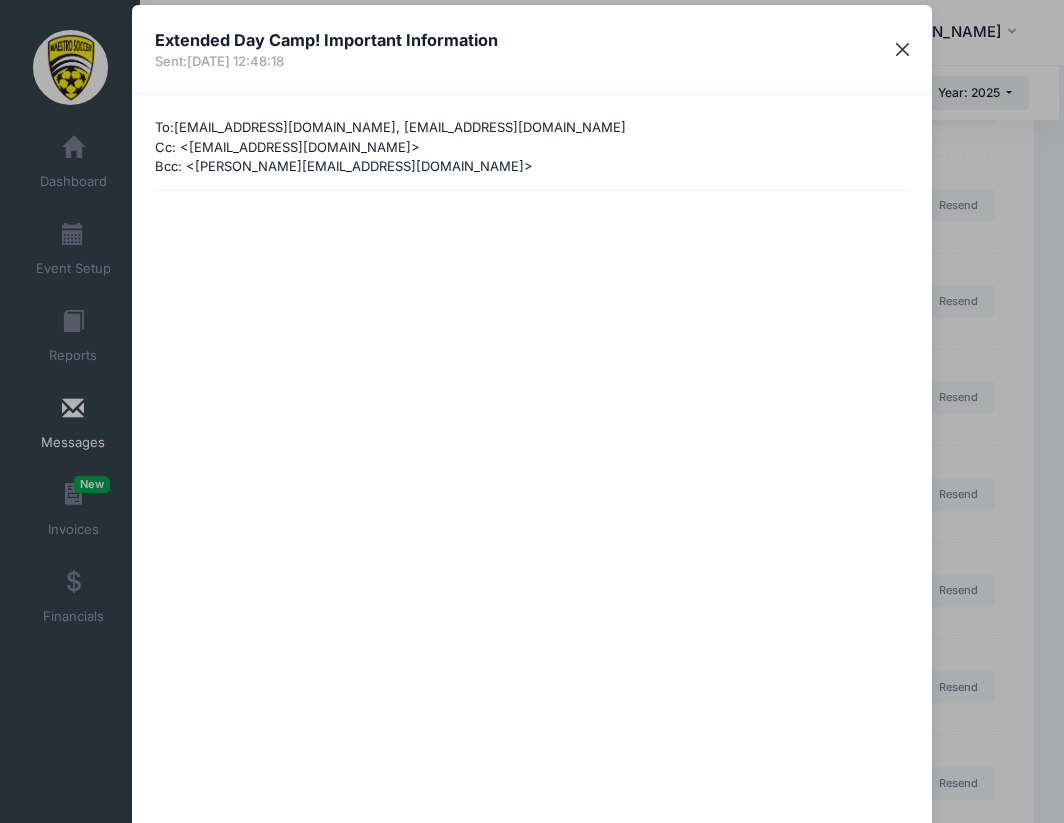 click at bounding box center (903, 50) 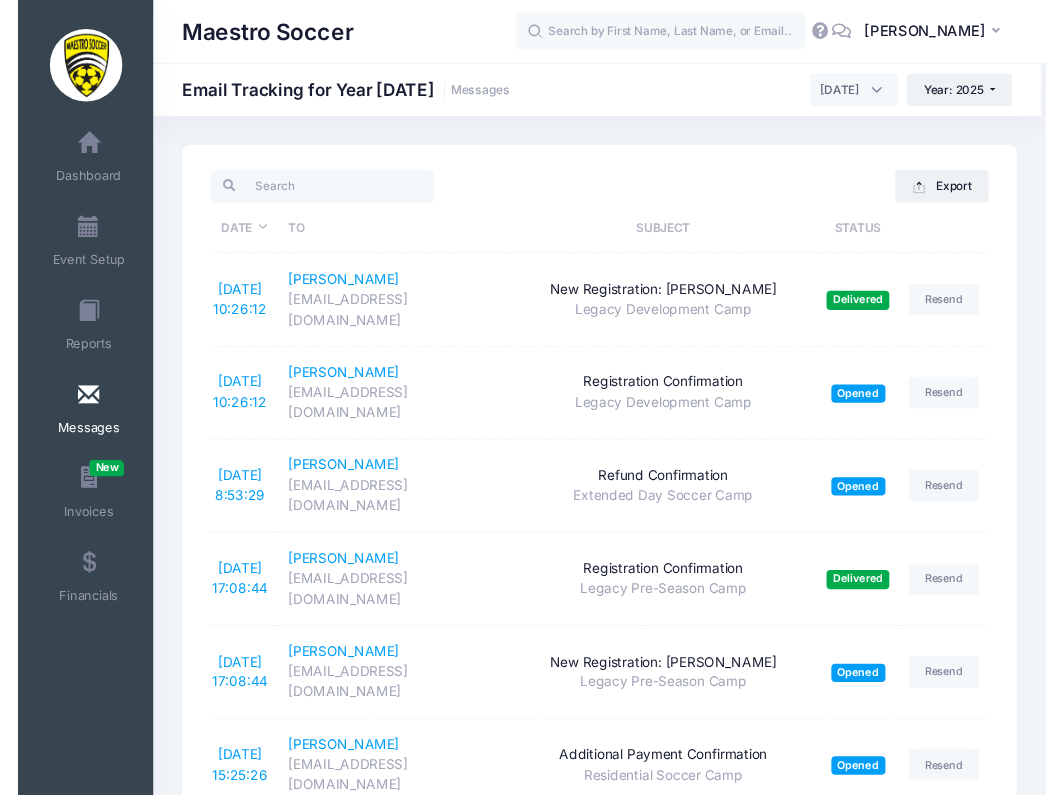 scroll, scrollTop: 0, scrollLeft: 0, axis: both 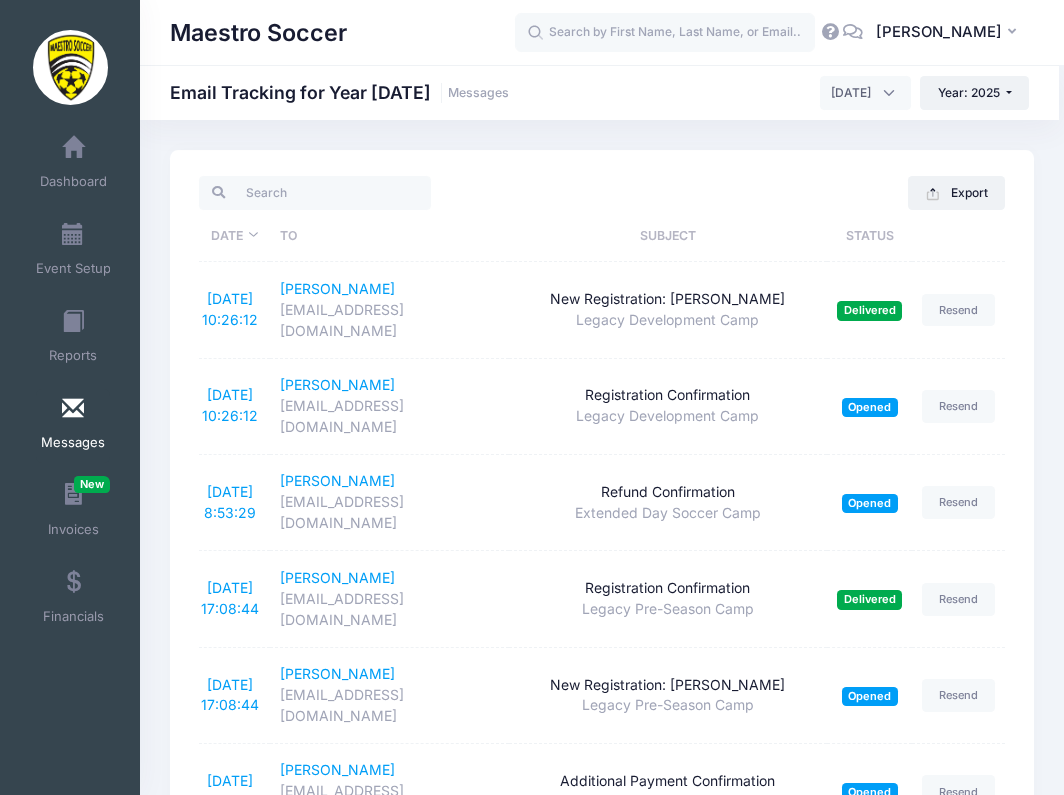 click at bounding box center (73, 409) 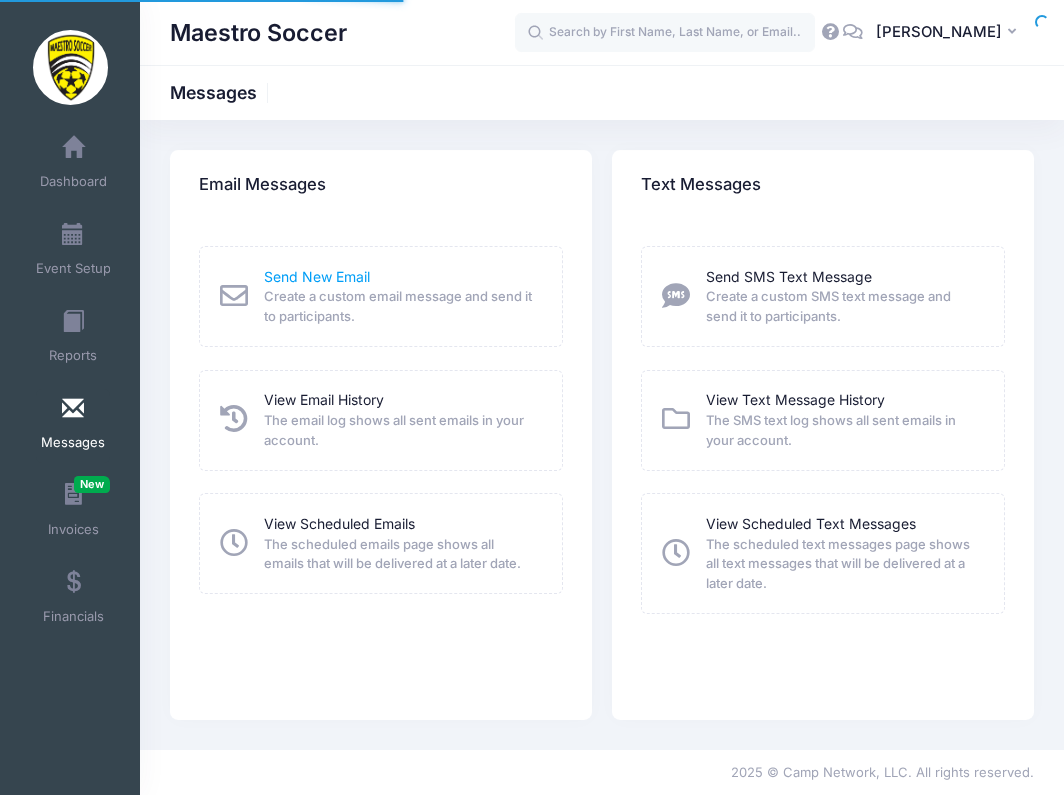 scroll, scrollTop: 0, scrollLeft: 0, axis: both 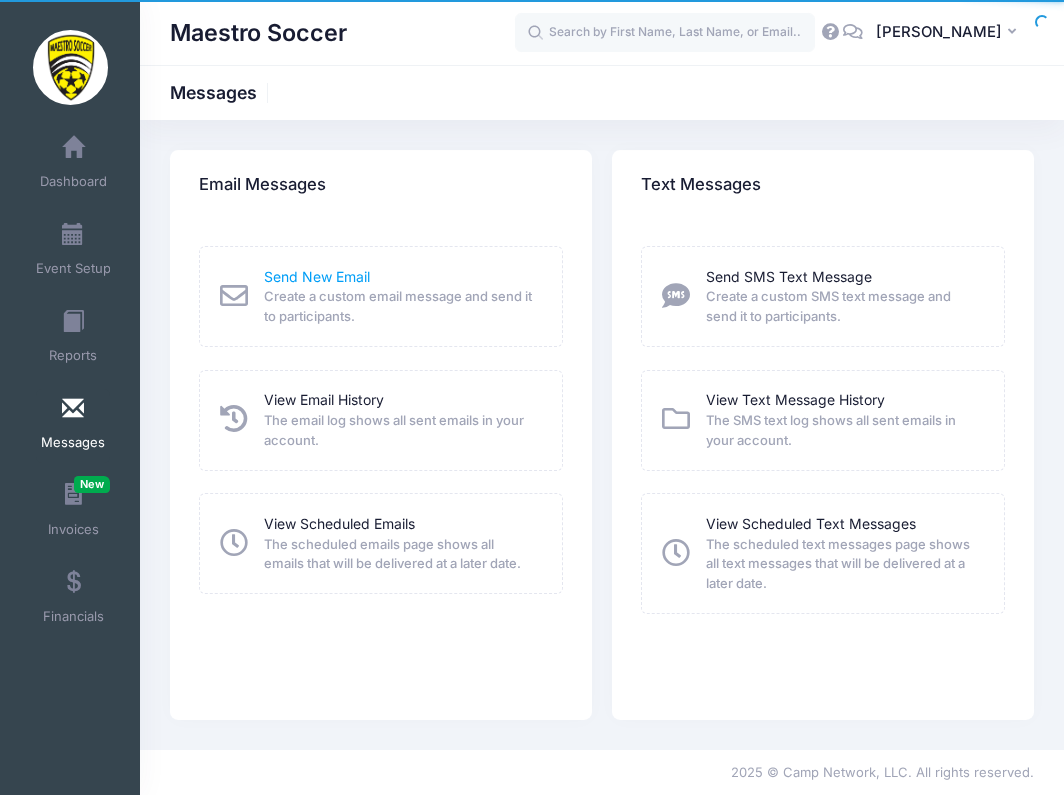 click on "Send New Email" at bounding box center [317, 276] 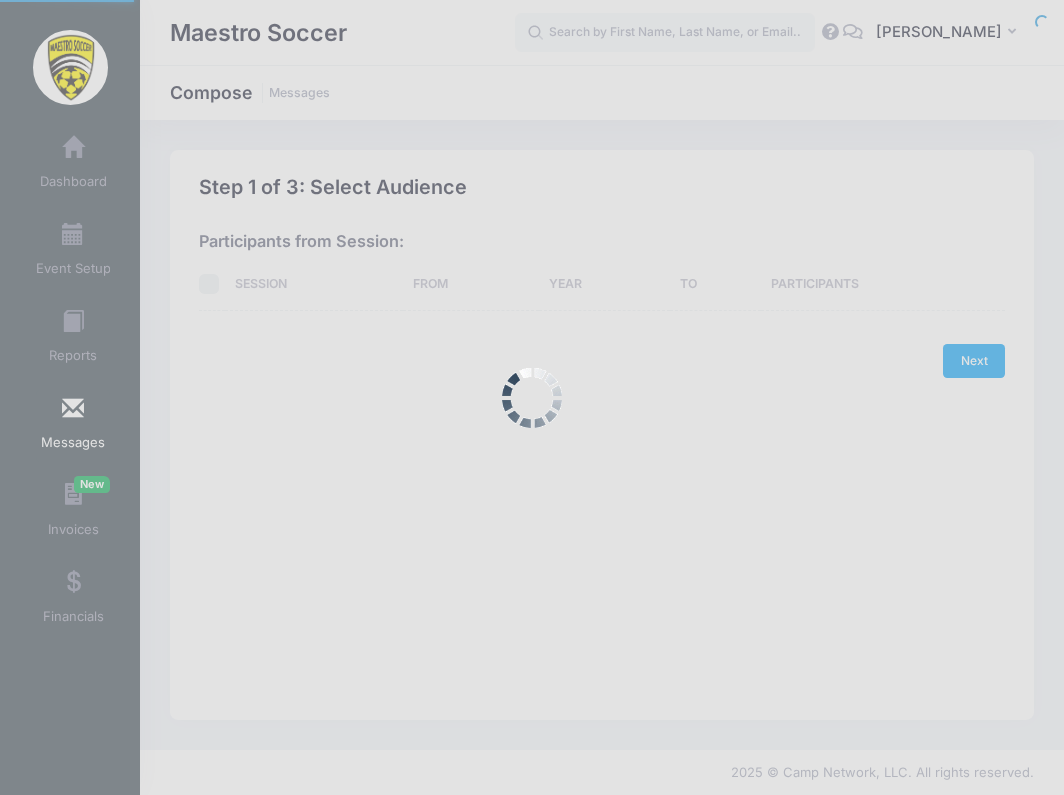 scroll, scrollTop: 0, scrollLeft: 0, axis: both 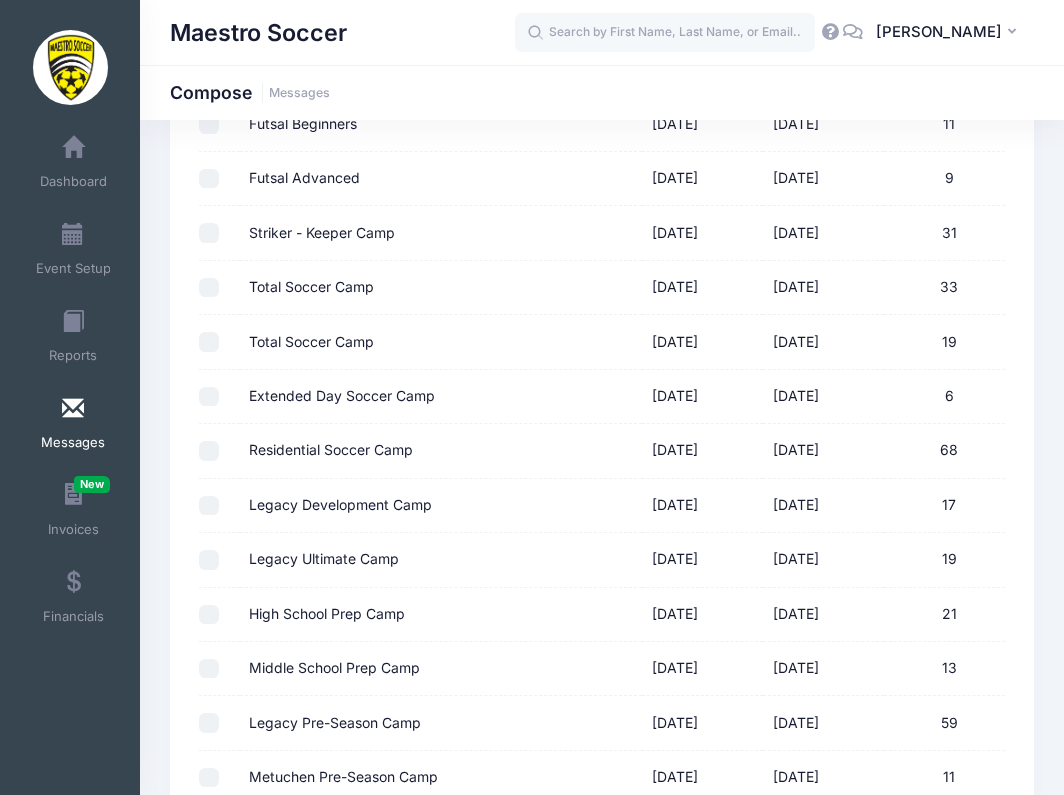click on "Extended Day Soccer Camp" at bounding box center [209, 397] 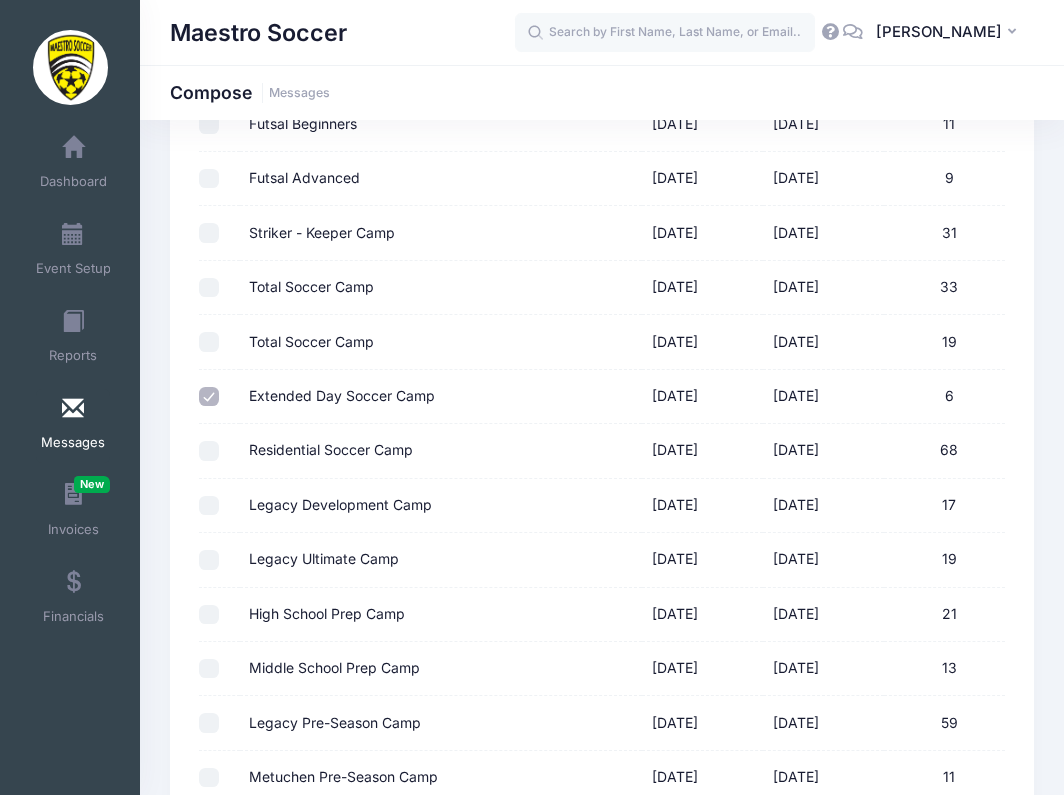 click on "Residential Soccer Camp" at bounding box center (209, 451) 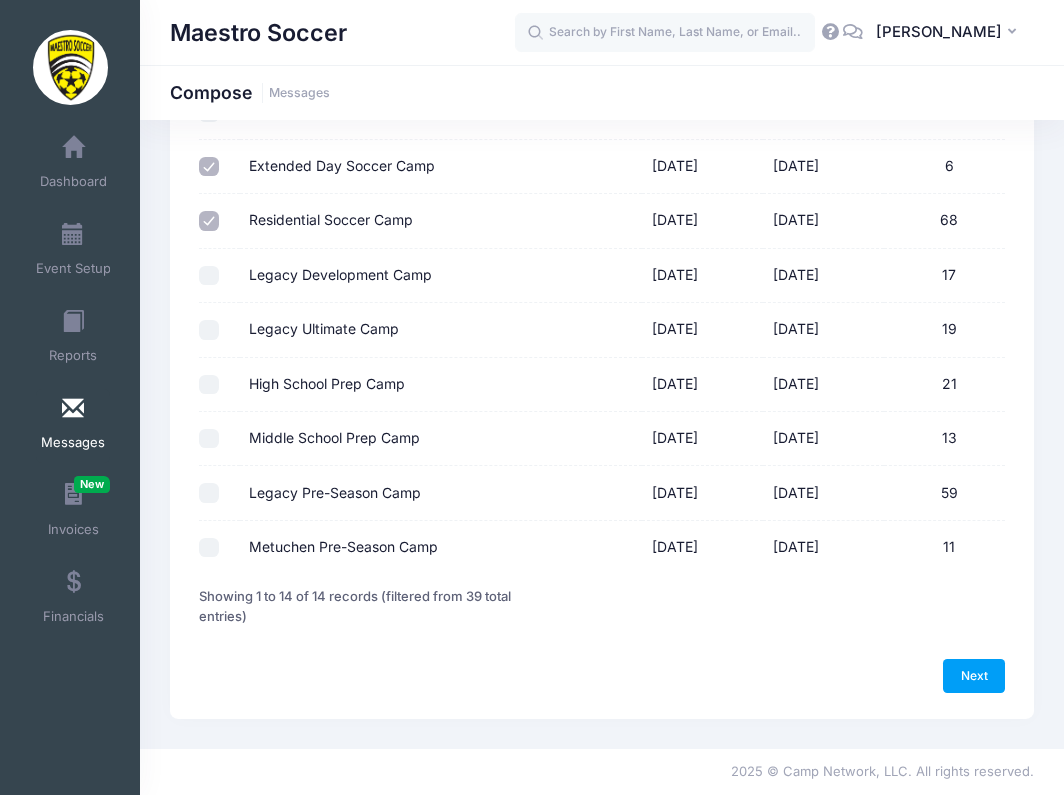 scroll, scrollTop: 512, scrollLeft: 0, axis: vertical 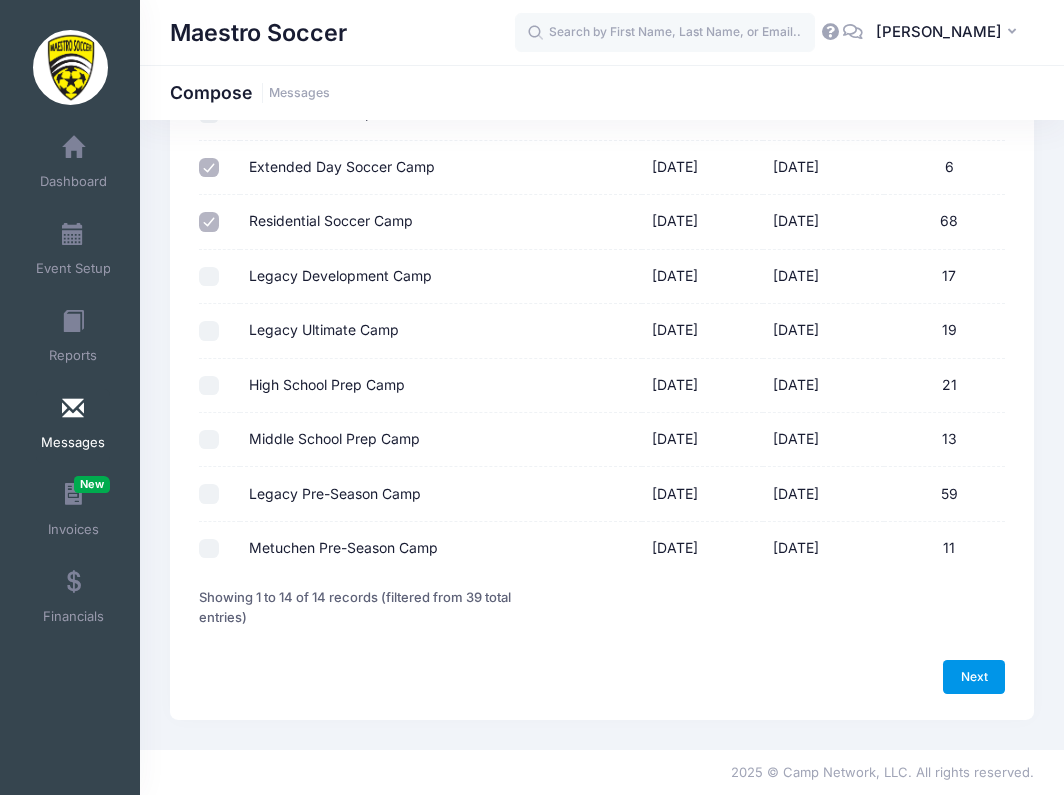 click on "Next" at bounding box center (974, 677) 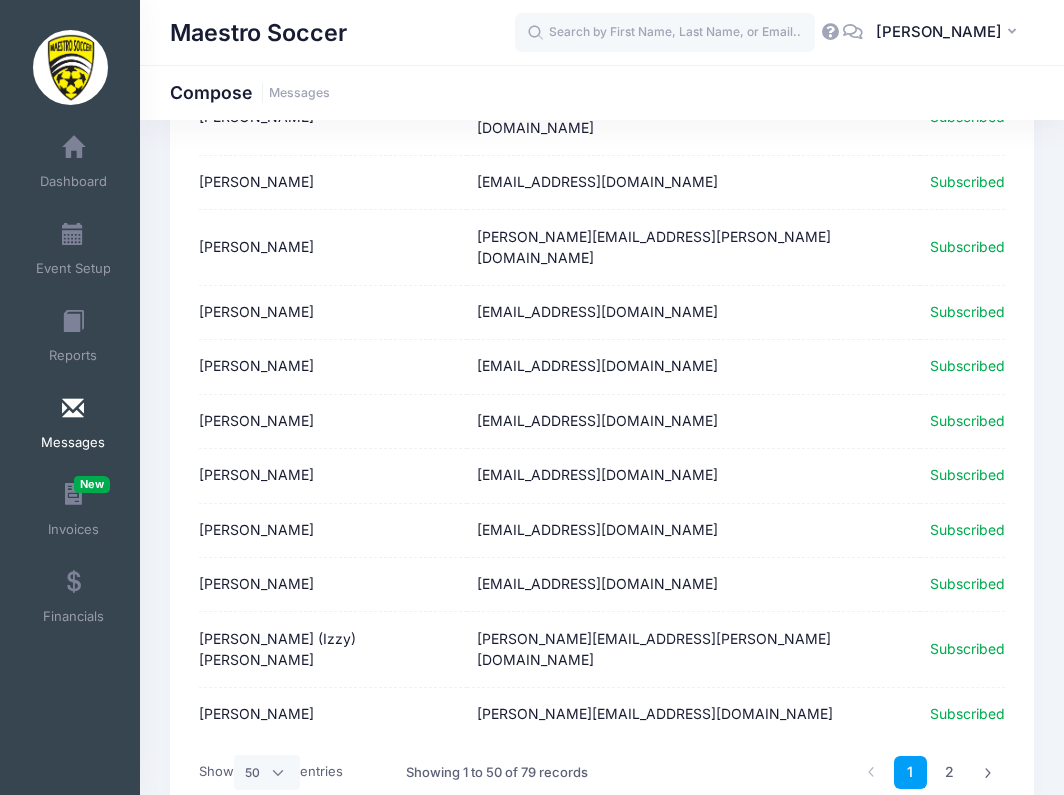 scroll, scrollTop: 2446, scrollLeft: 0, axis: vertical 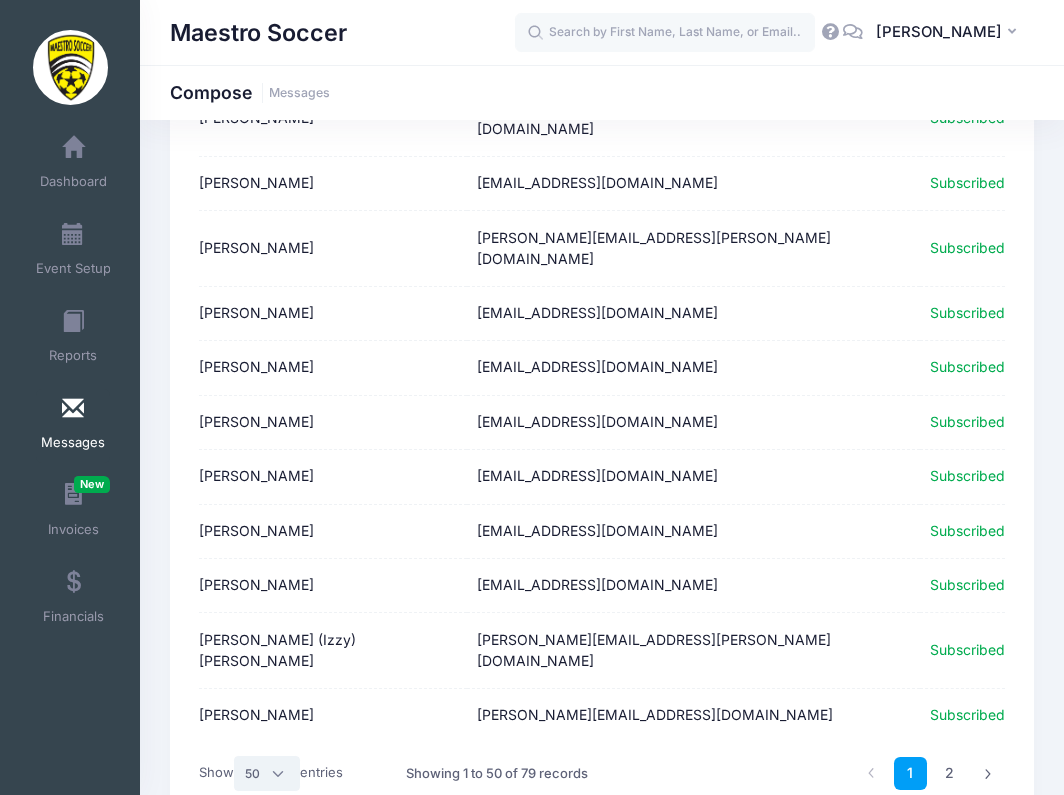 select on "-1" 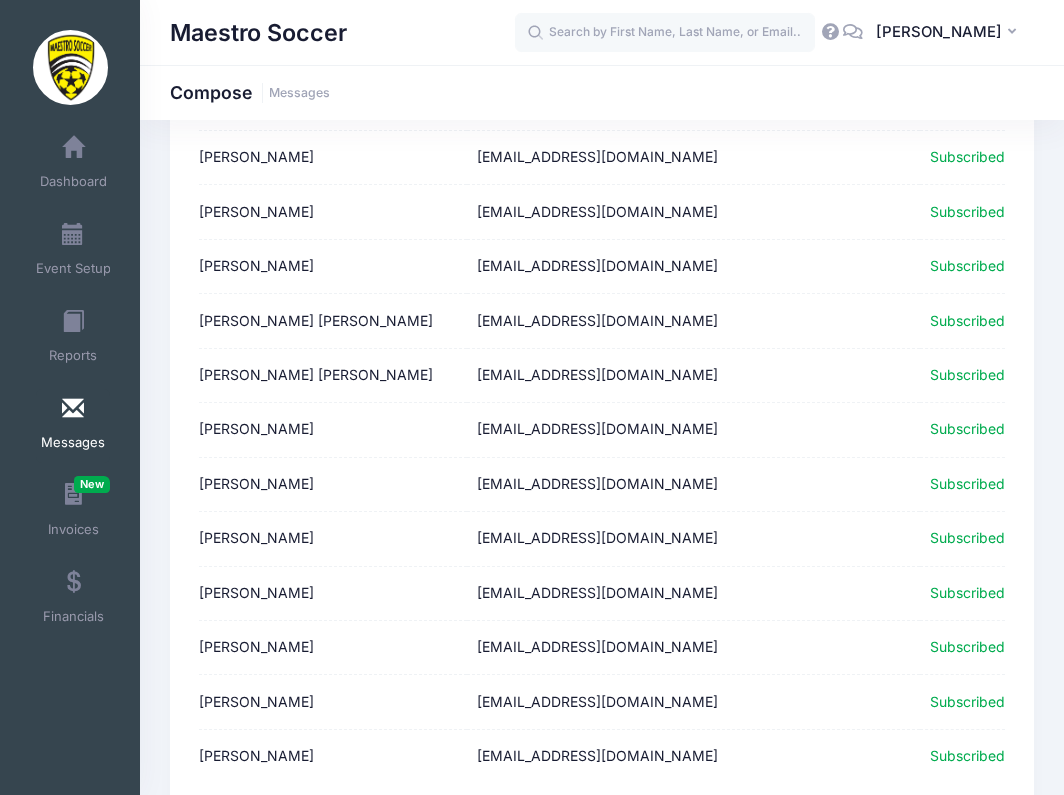 click on "Next" at bounding box center (974, 882) 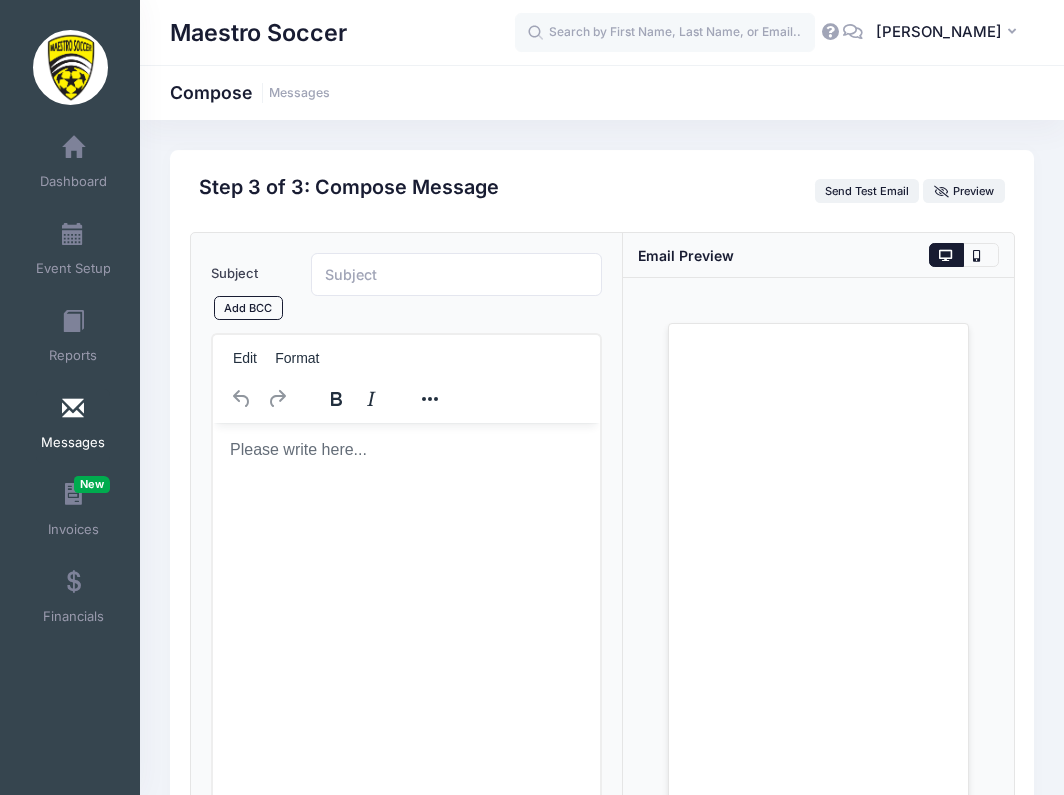scroll, scrollTop: 0, scrollLeft: 0, axis: both 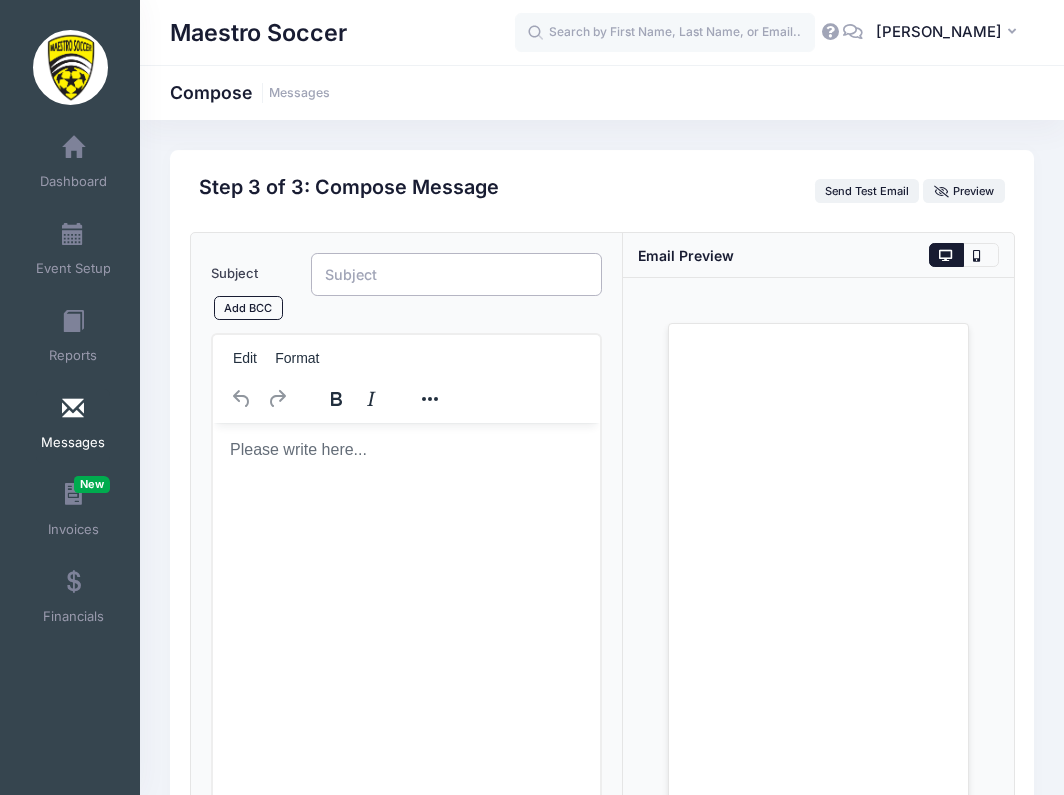 click on "Subject" at bounding box center (456, 274) 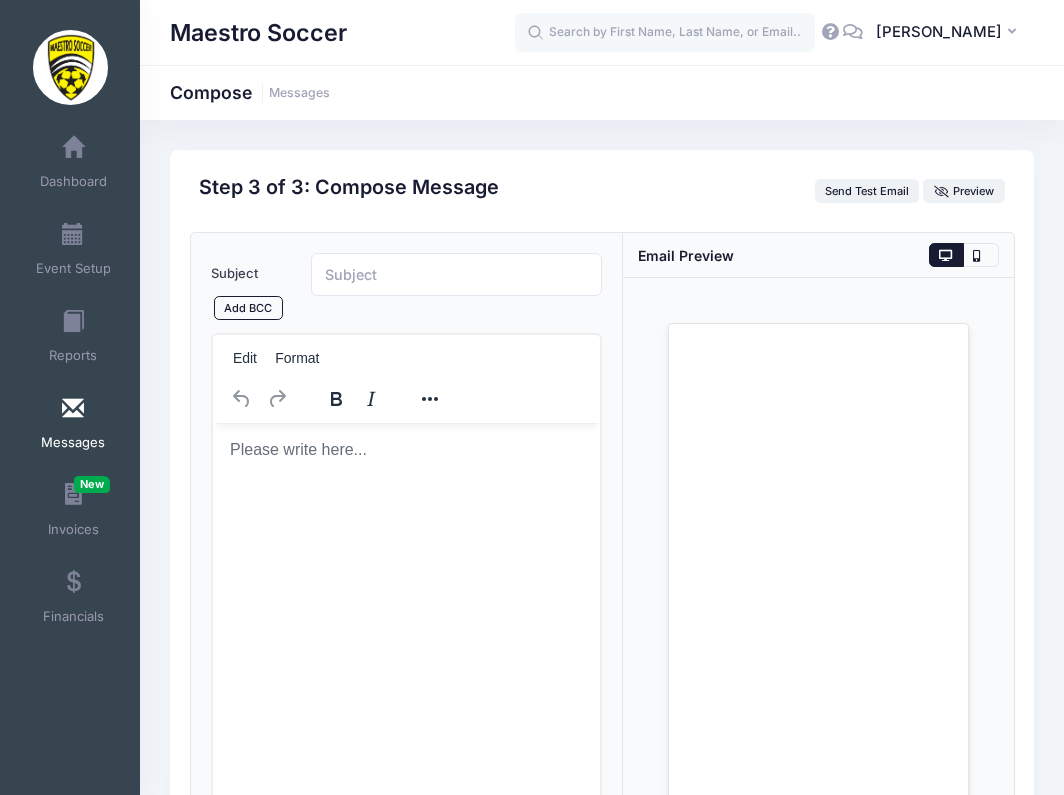click at bounding box center (73, 409) 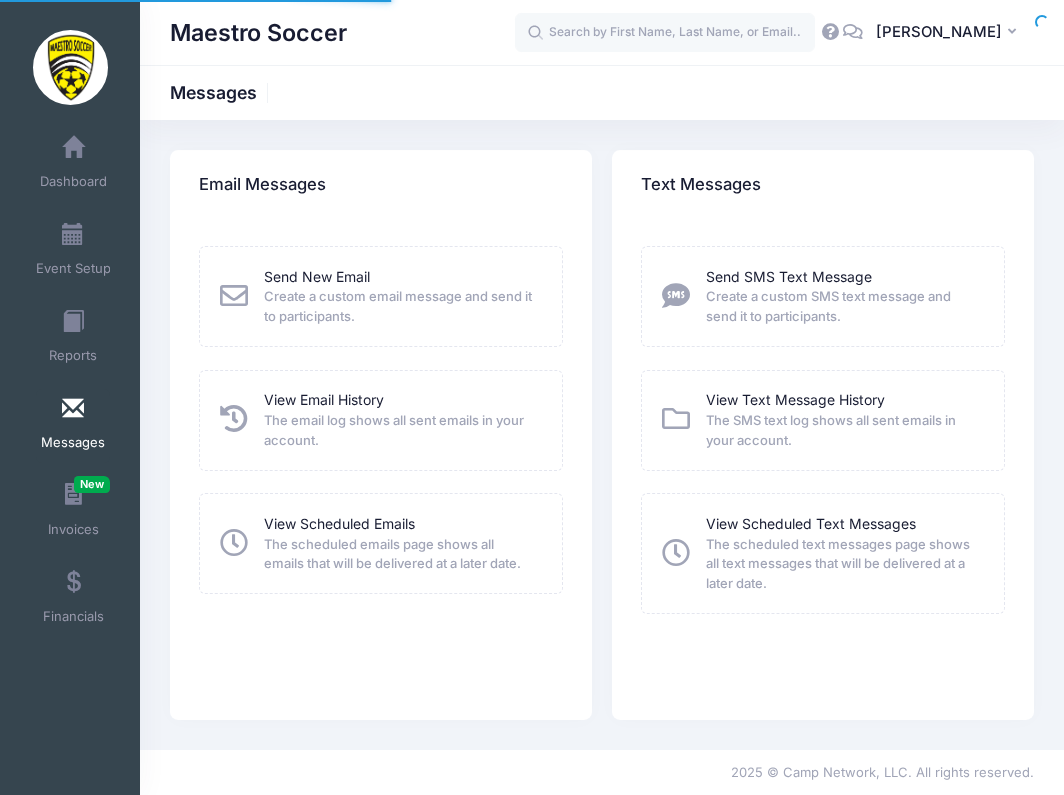 scroll, scrollTop: 0, scrollLeft: 0, axis: both 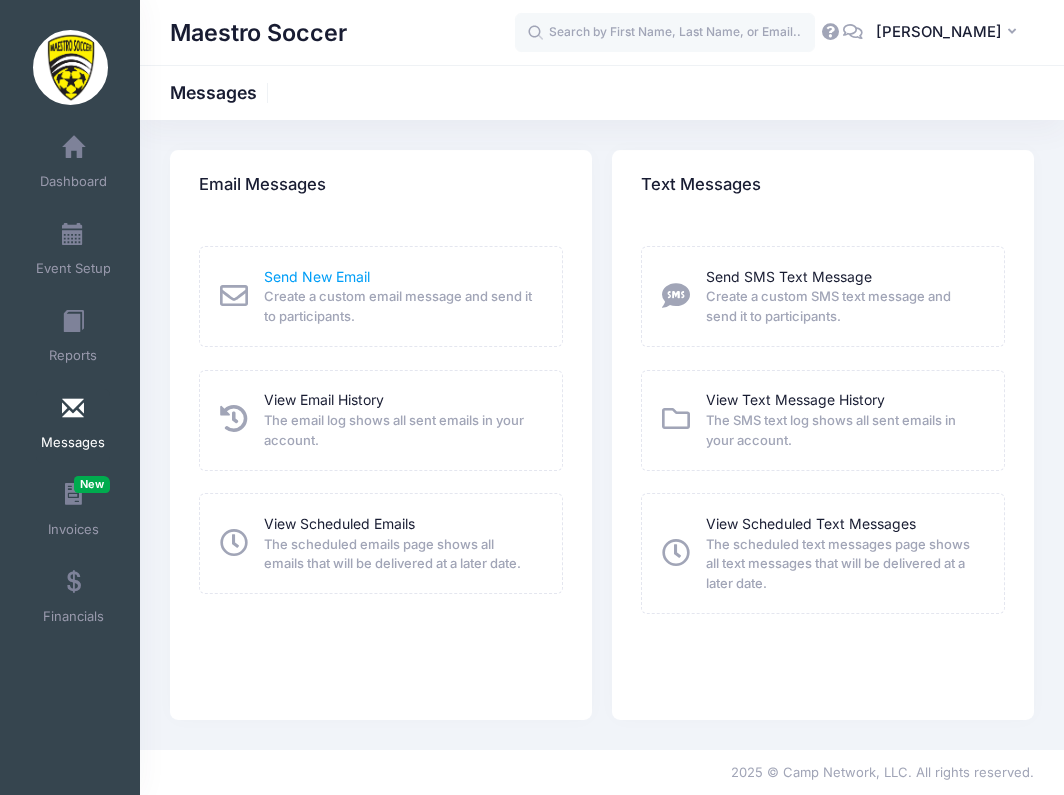 click on "Send New Email" at bounding box center [317, 276] 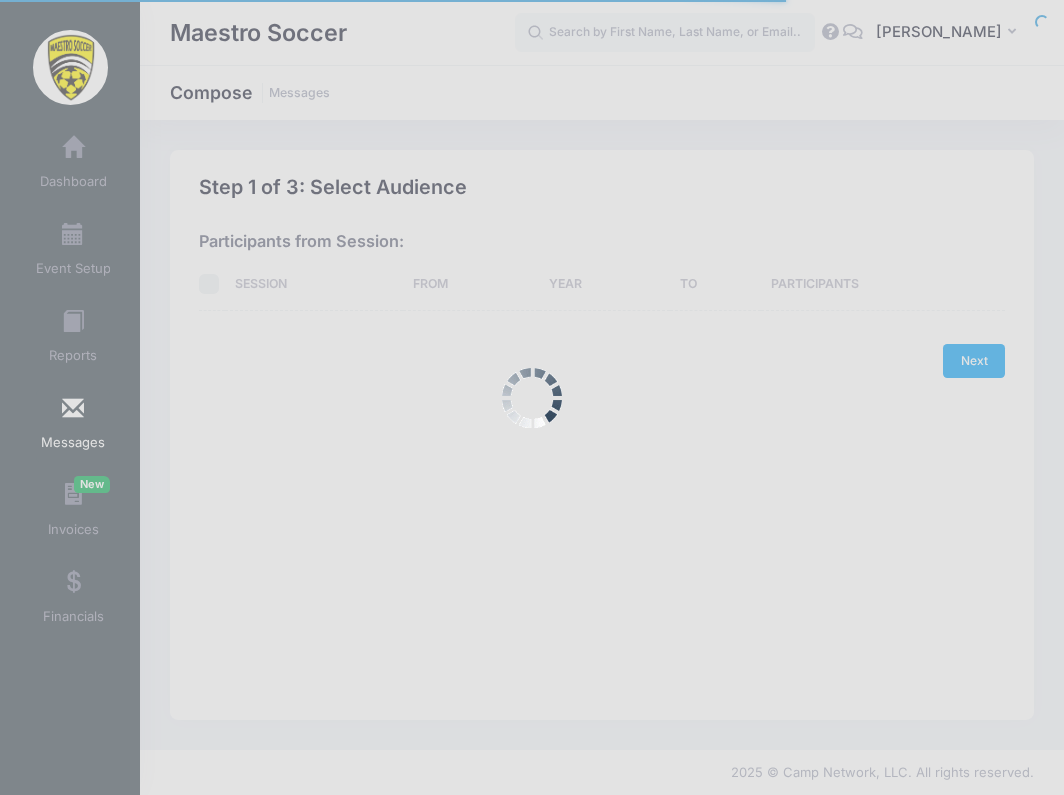 scroll, scrollTop: 0, scrollLeft: 0, axis: both 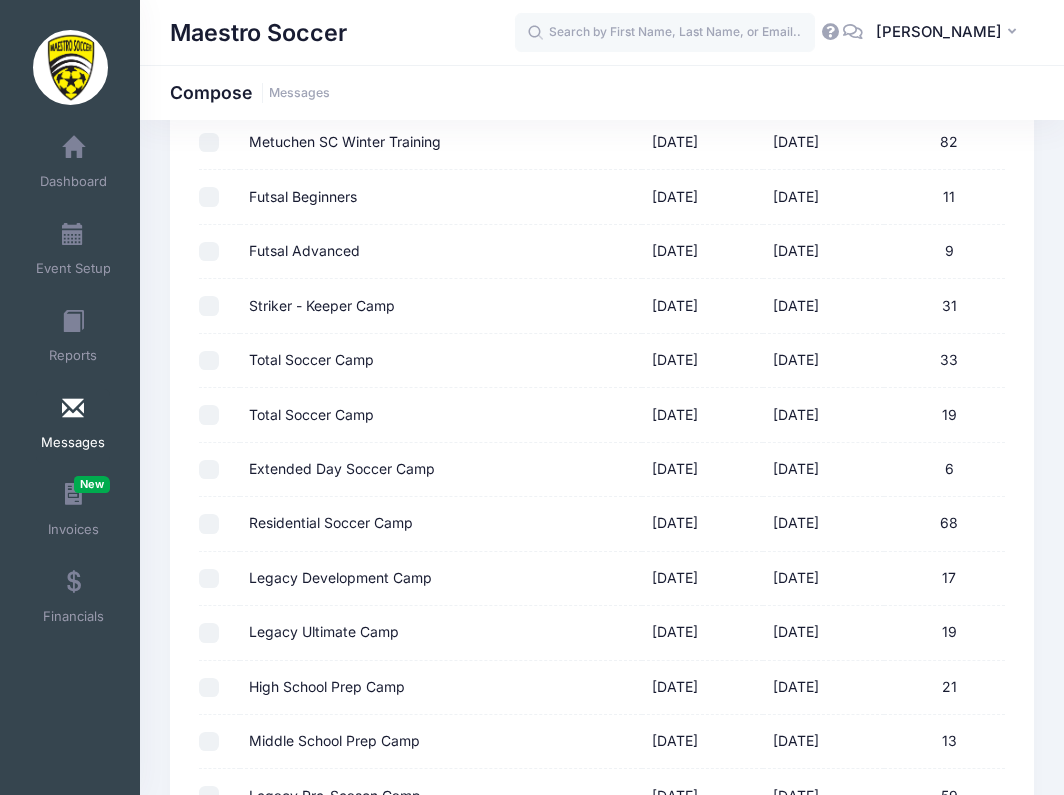 click on "Residential Soccer Camp" at bounding box center (209, 524) 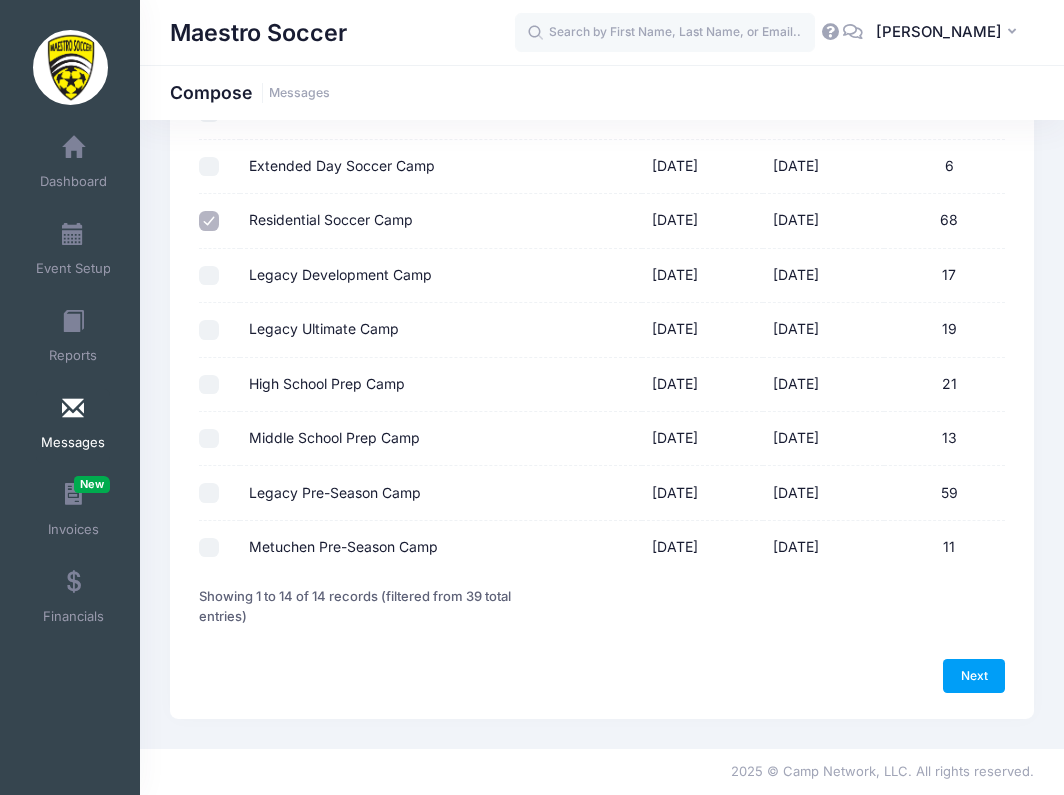 scroll, scrollTop: 512, scrollLeft: 0, axis: vertical 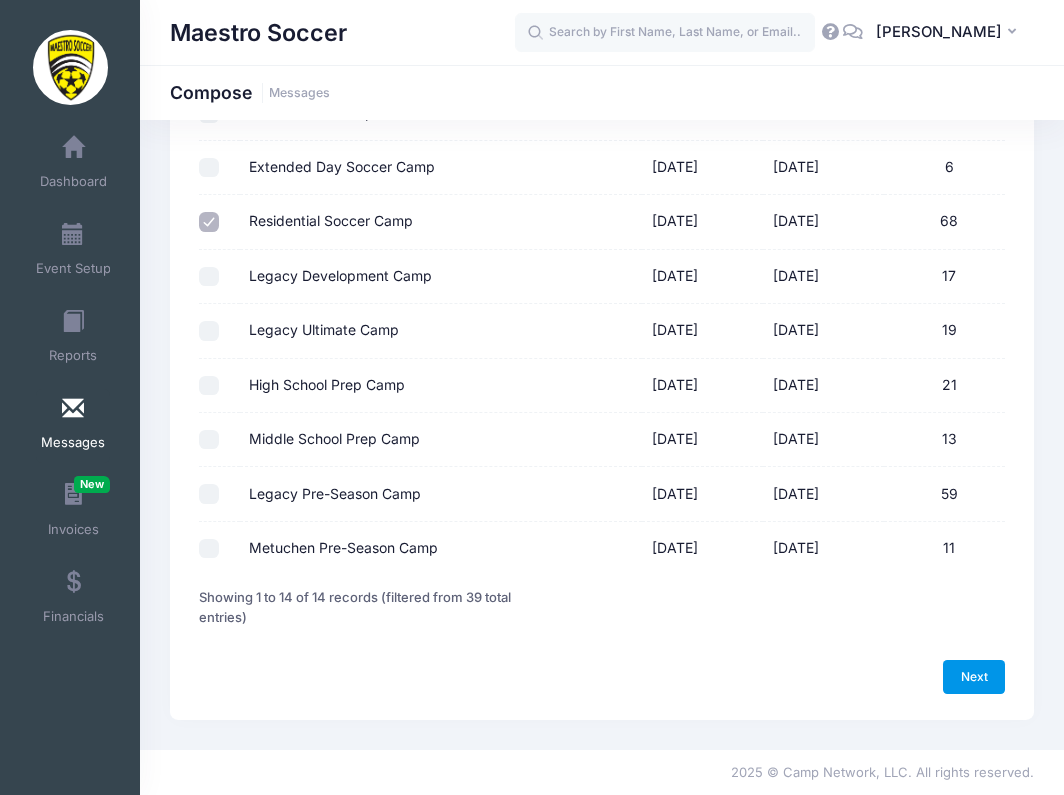 click on "Next" at bounding box center [974, 677] 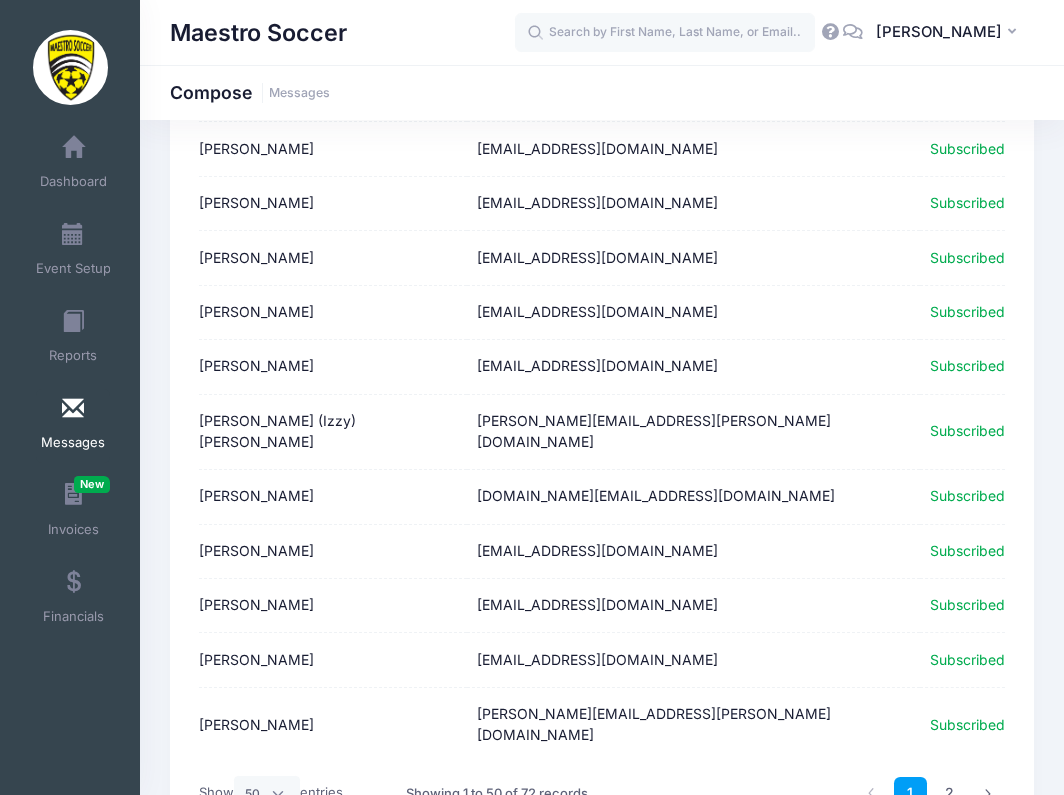 scroll, scrollTop: 2446, scrollLeft: 0, axis: vertical 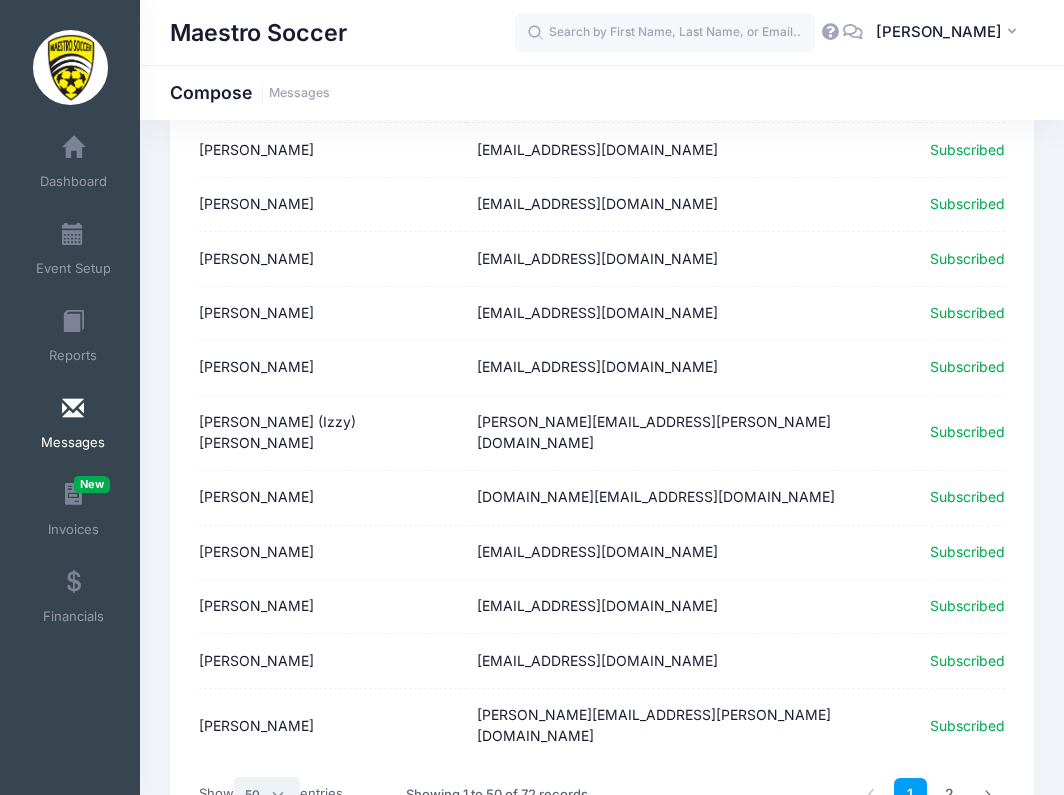 select on "-1" 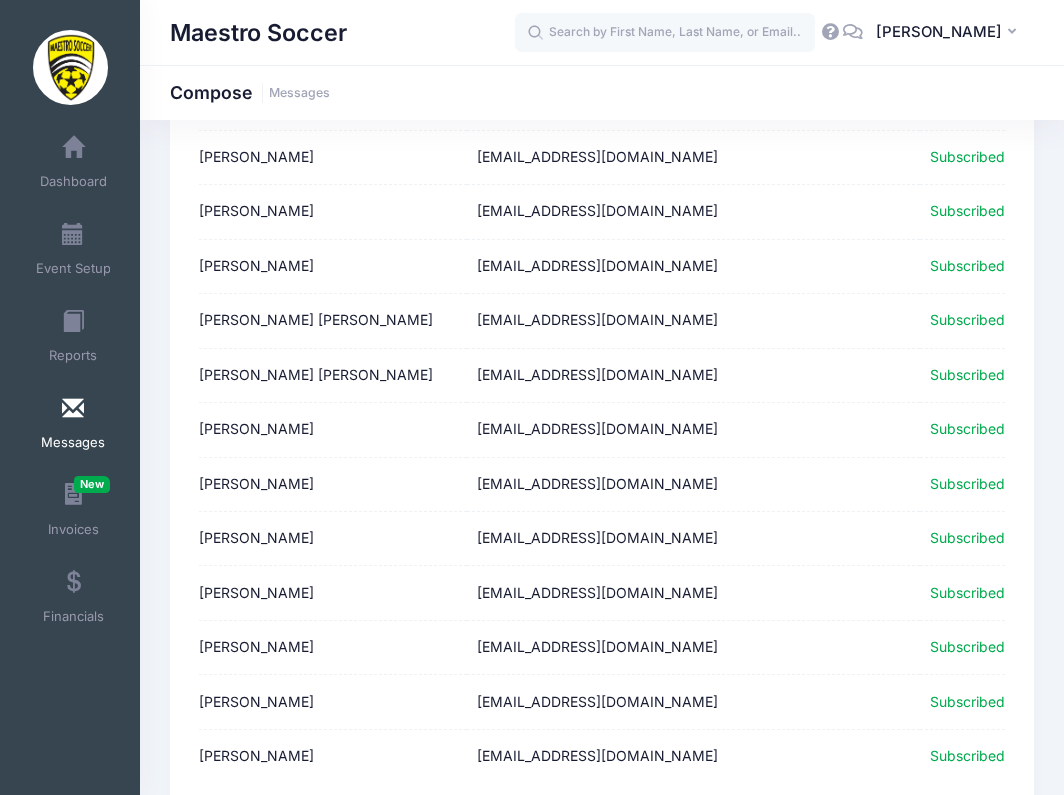 click on "Next" at bounding box center [974, 882] 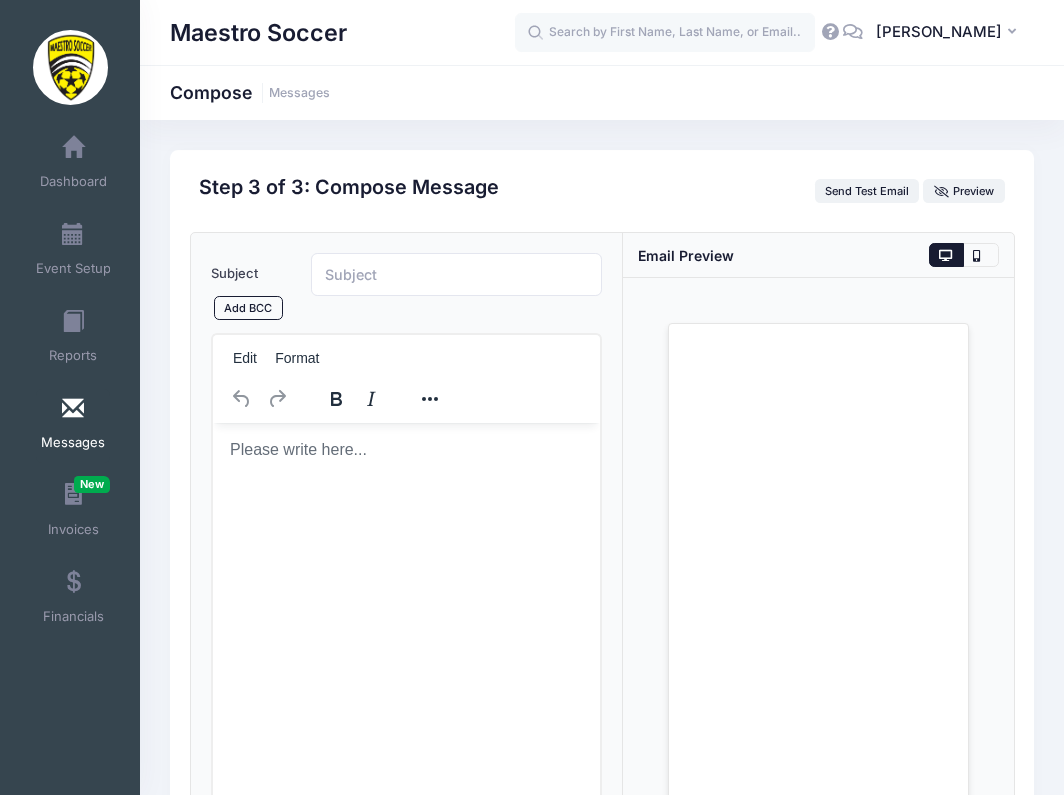 scroll, scrollTop: 0, scrollLeft: 0, axis: both 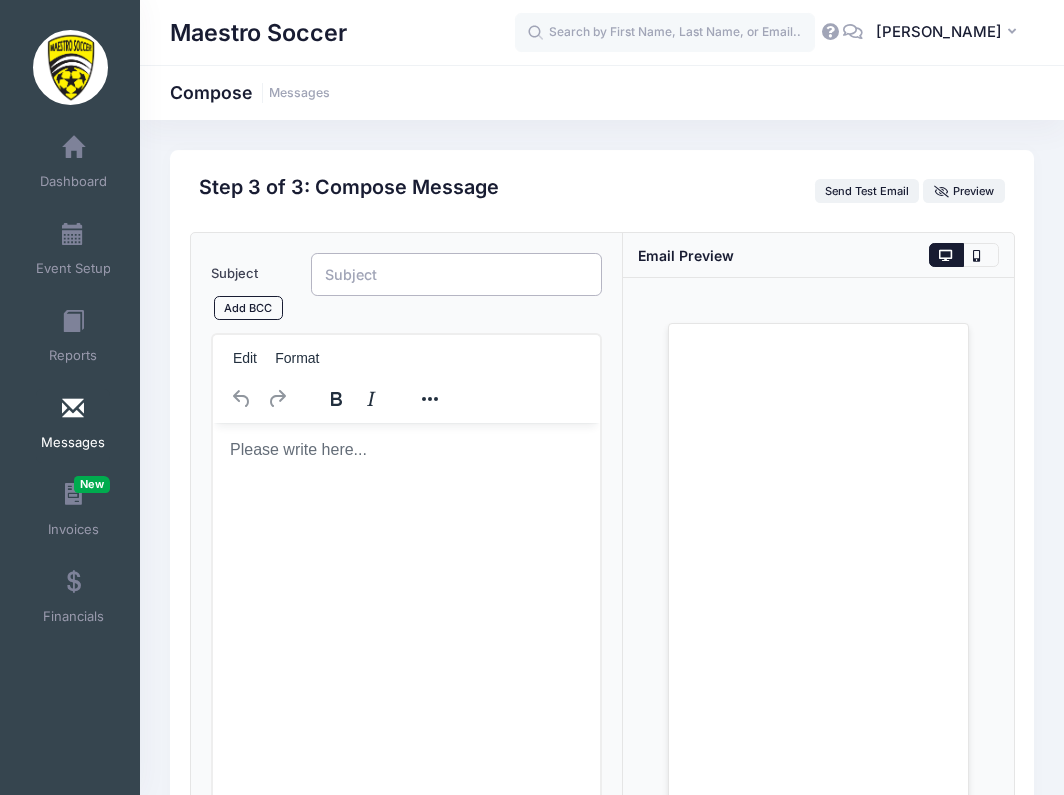 click on "Subject" at bounding box center [456, 274] 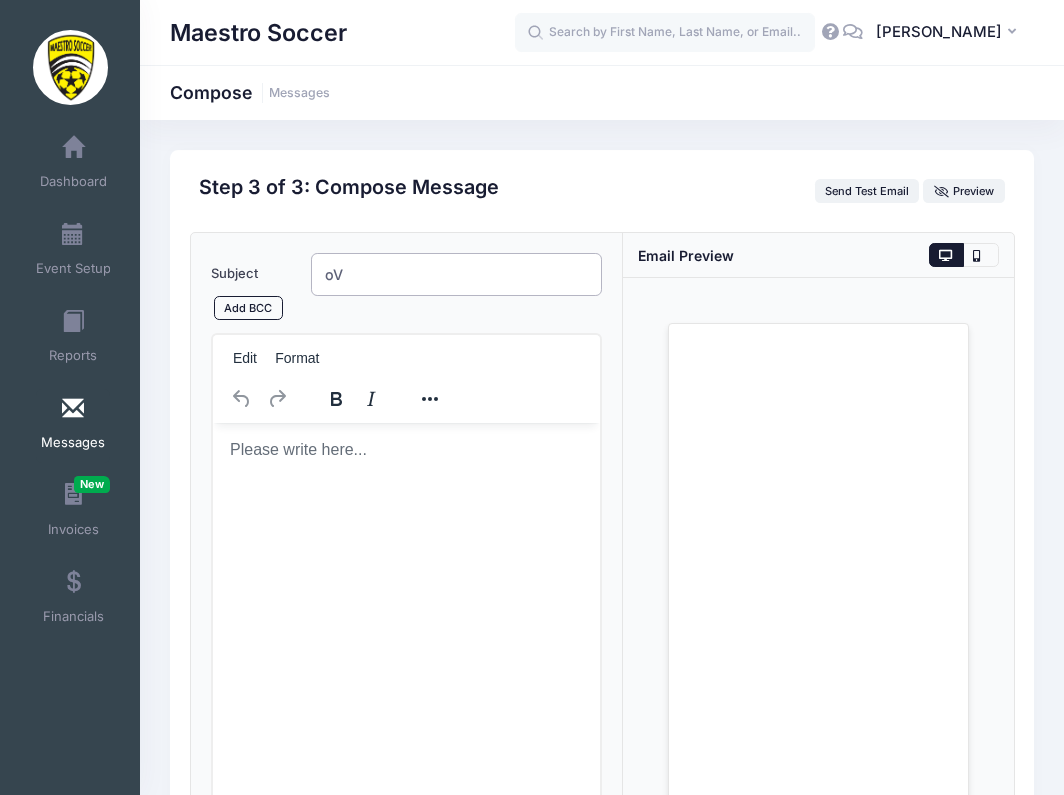 type on "o" 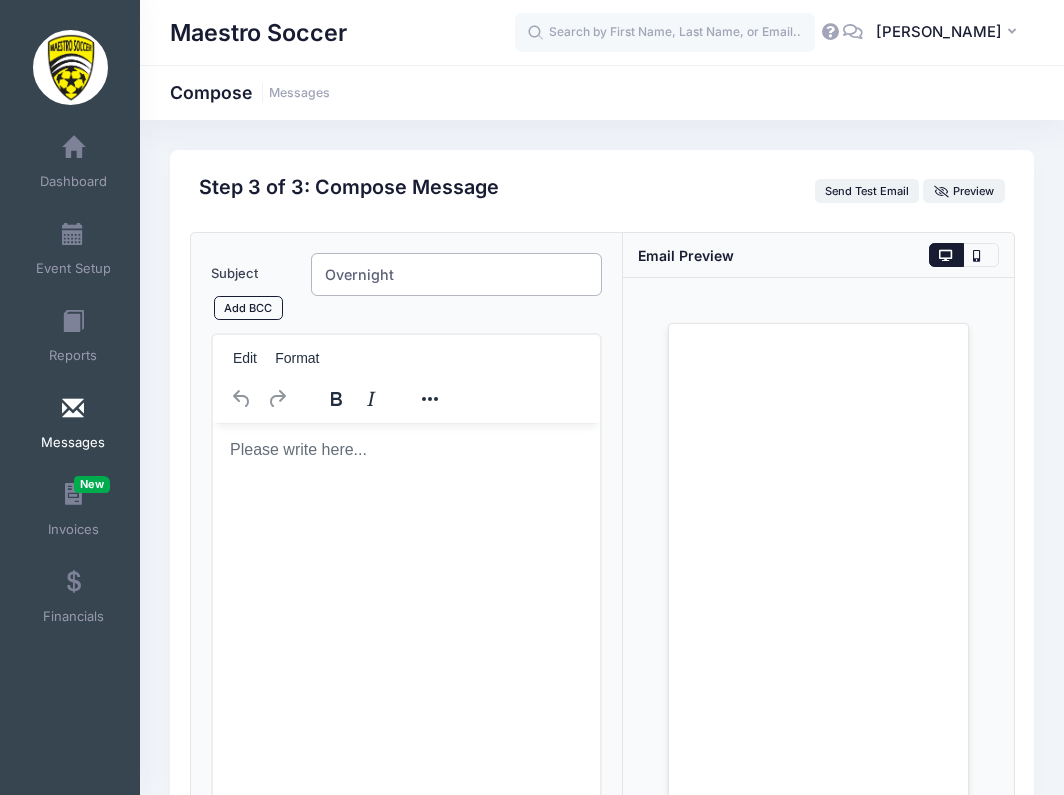 type on "Overnight" 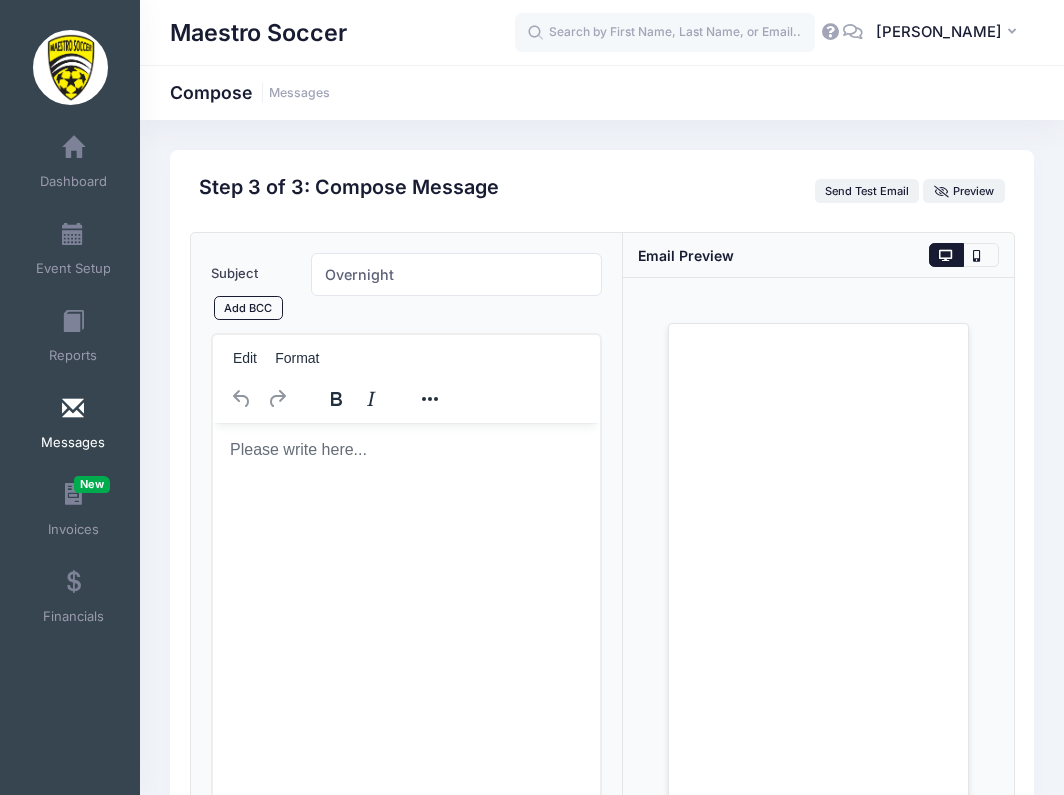 click at bounding box center [73, 409] 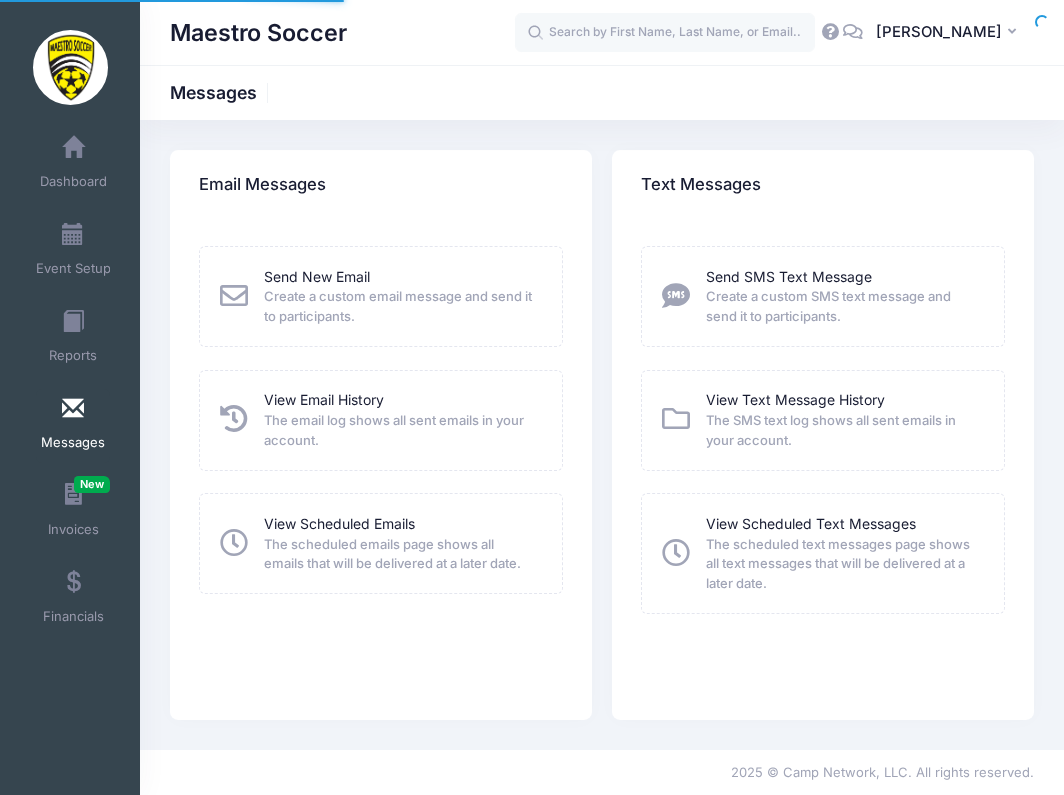 scroll, scrollTop: 0, scrollLeft: 0, axis: both 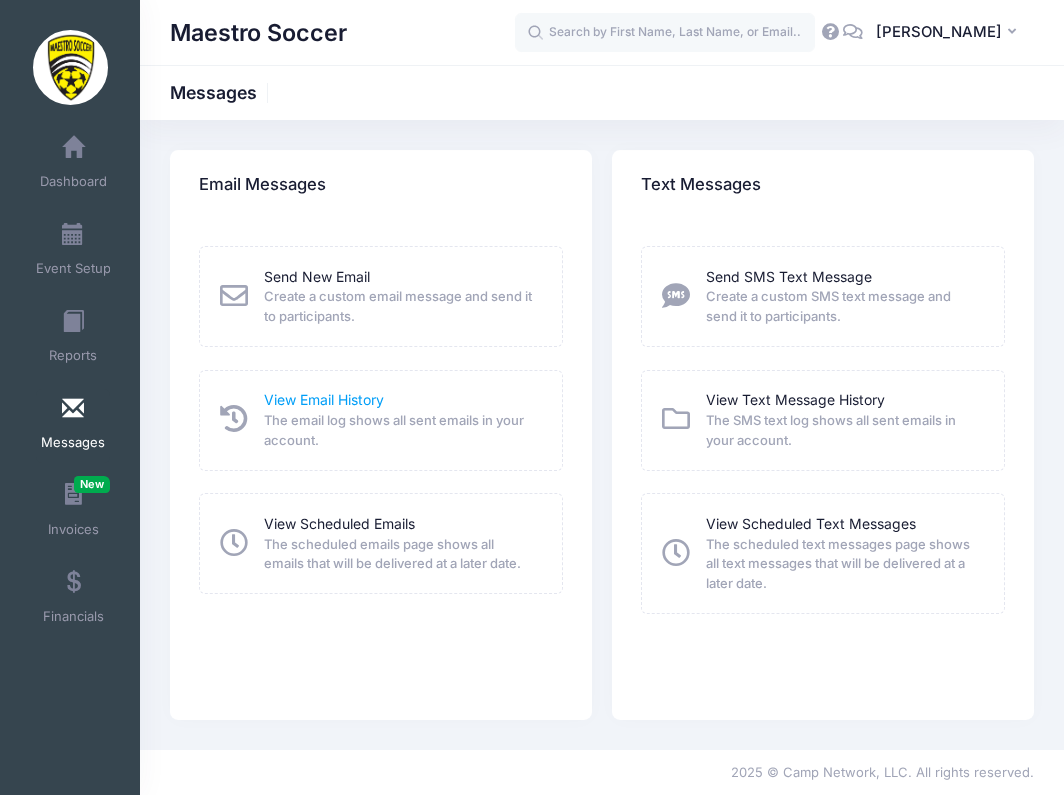 click on "View Email History" at bounding box center [324, 399] 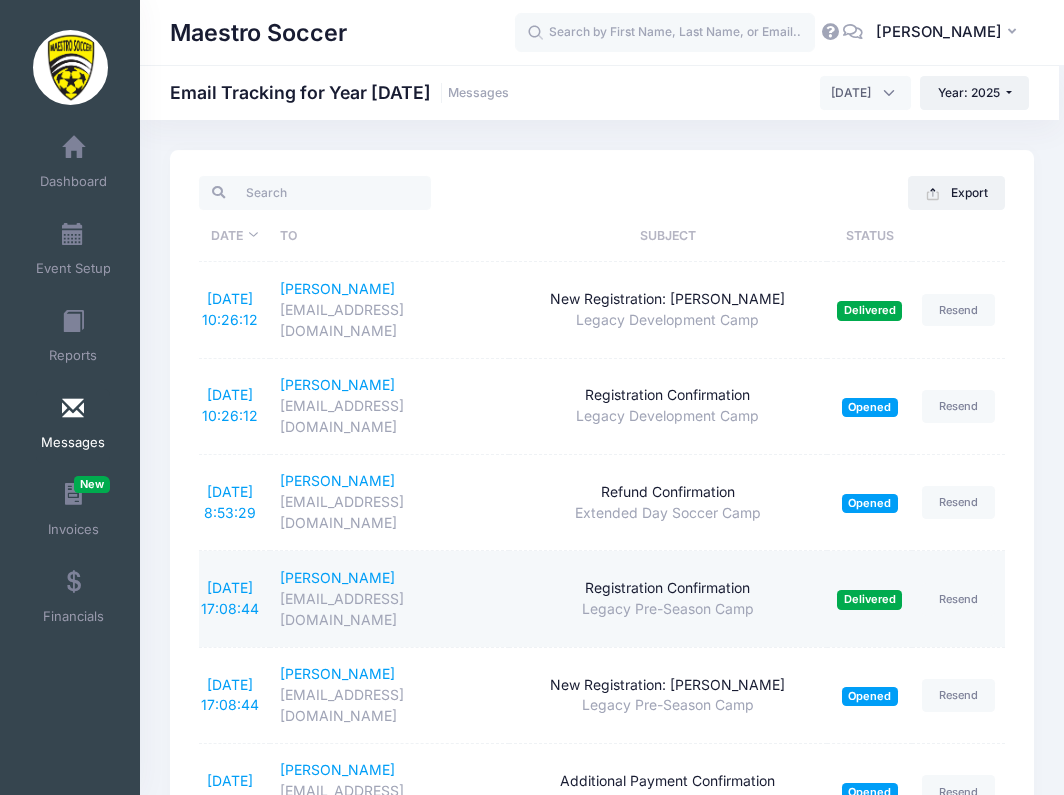 scroll, scrollTop: 0, scrollLeft: 0, axis: both 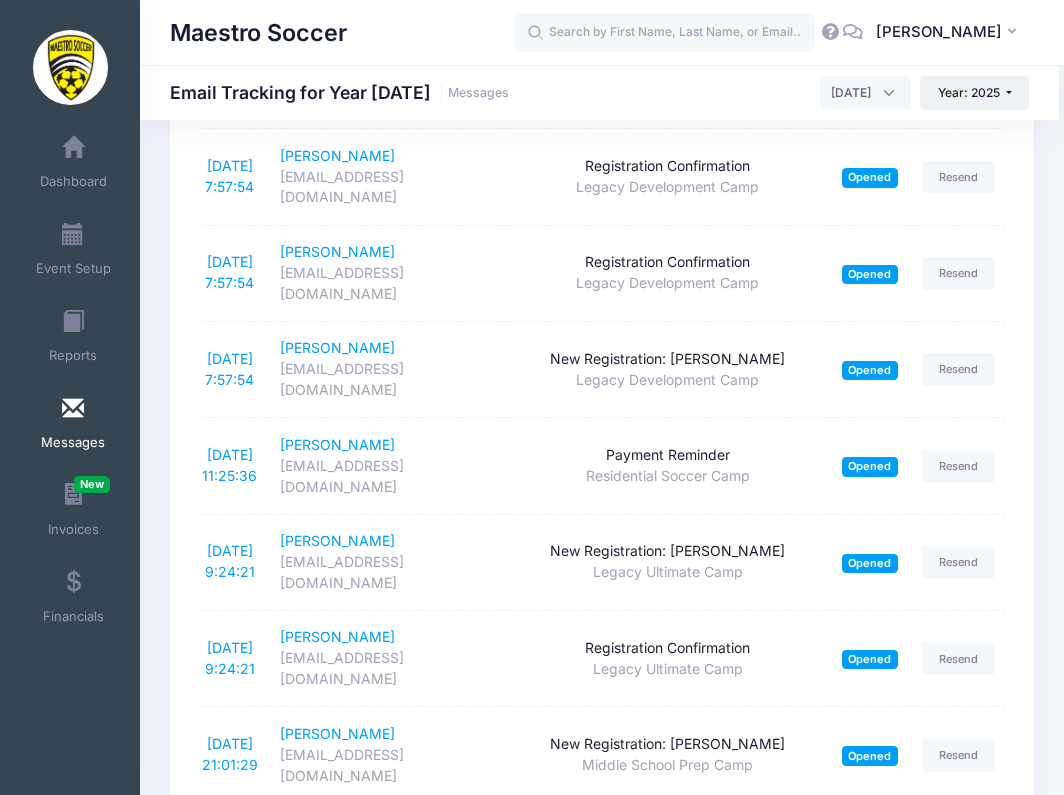 click on "3" at bounding box center [832, 1894] 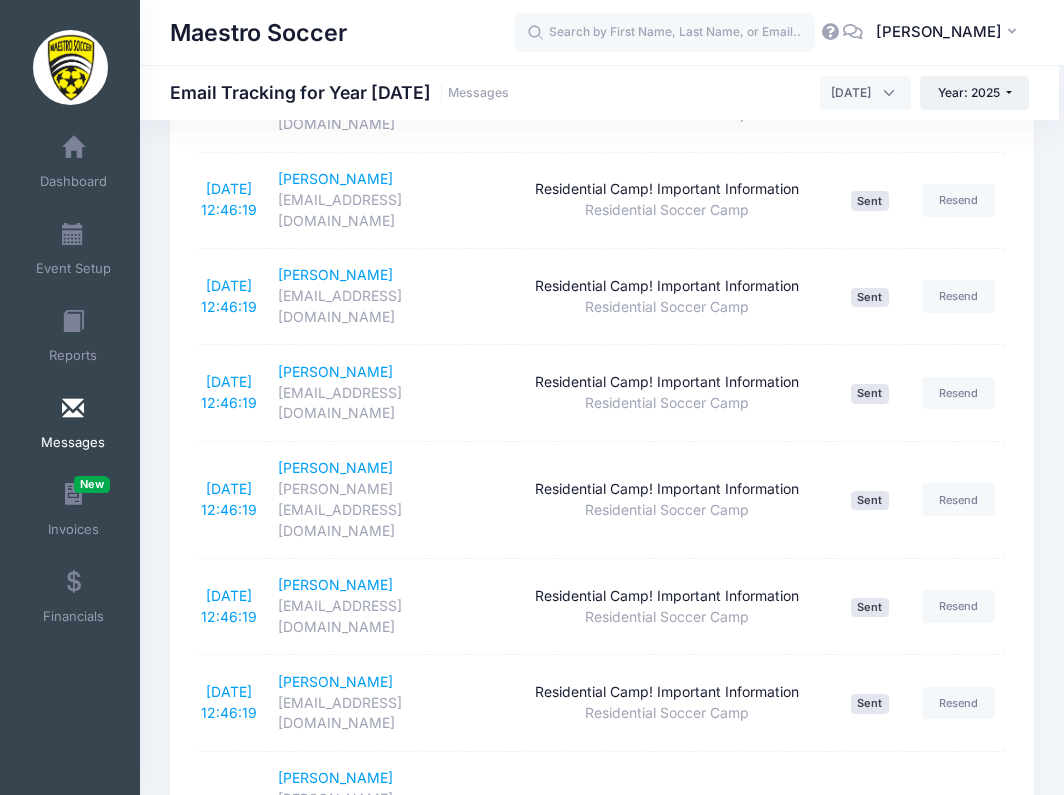 scroll, scrollTop: 906, scrollLeft: 0, axis: vertical 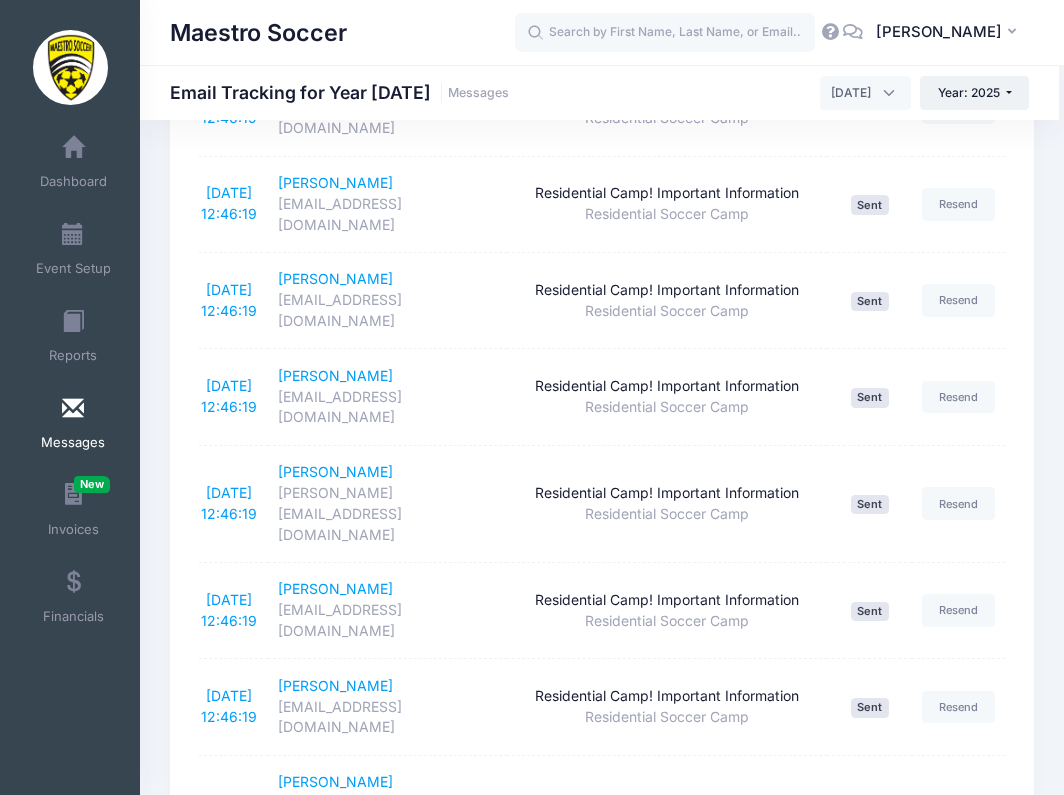 click at bounding box center (73, 409) 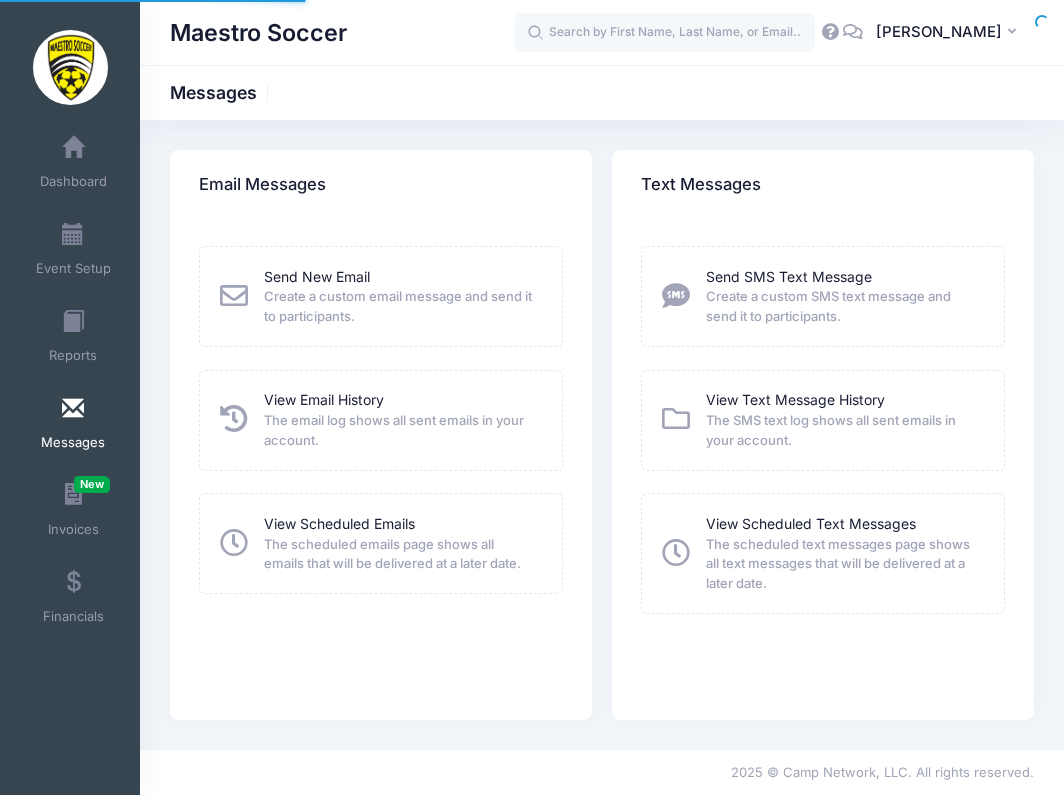 scroll, scrollTop: 0, scrollLeft: 0, axis: both 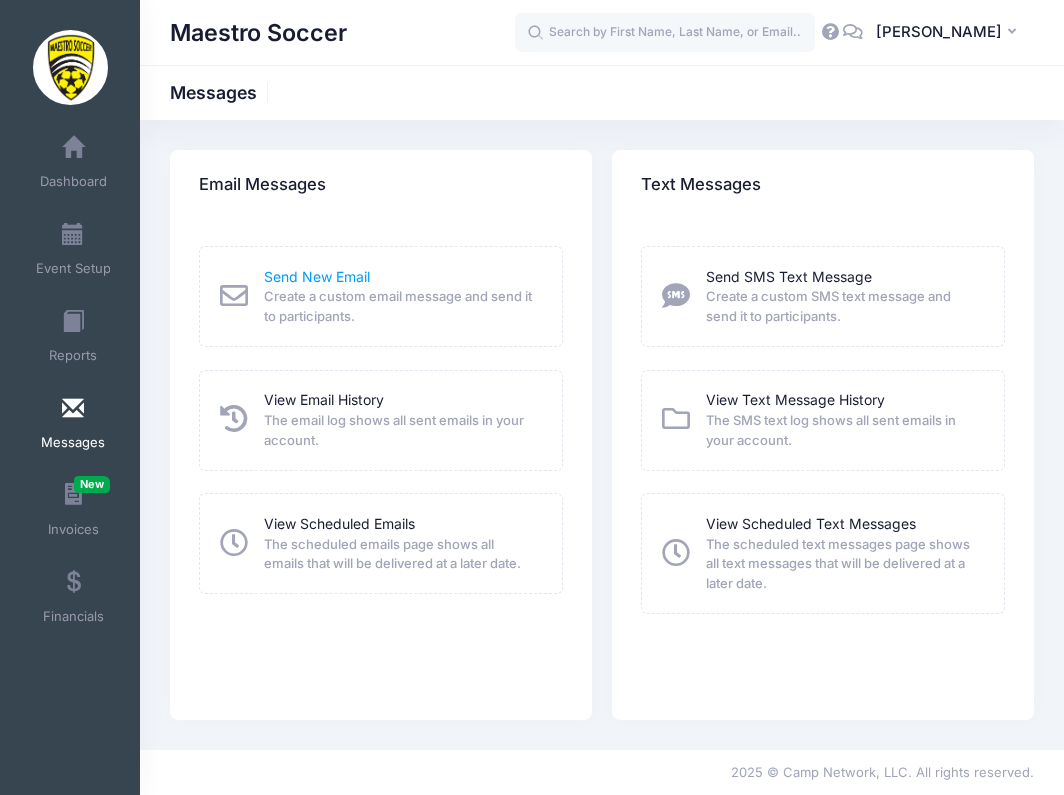 click on "Send New Email" at bounding box center (317, 276) 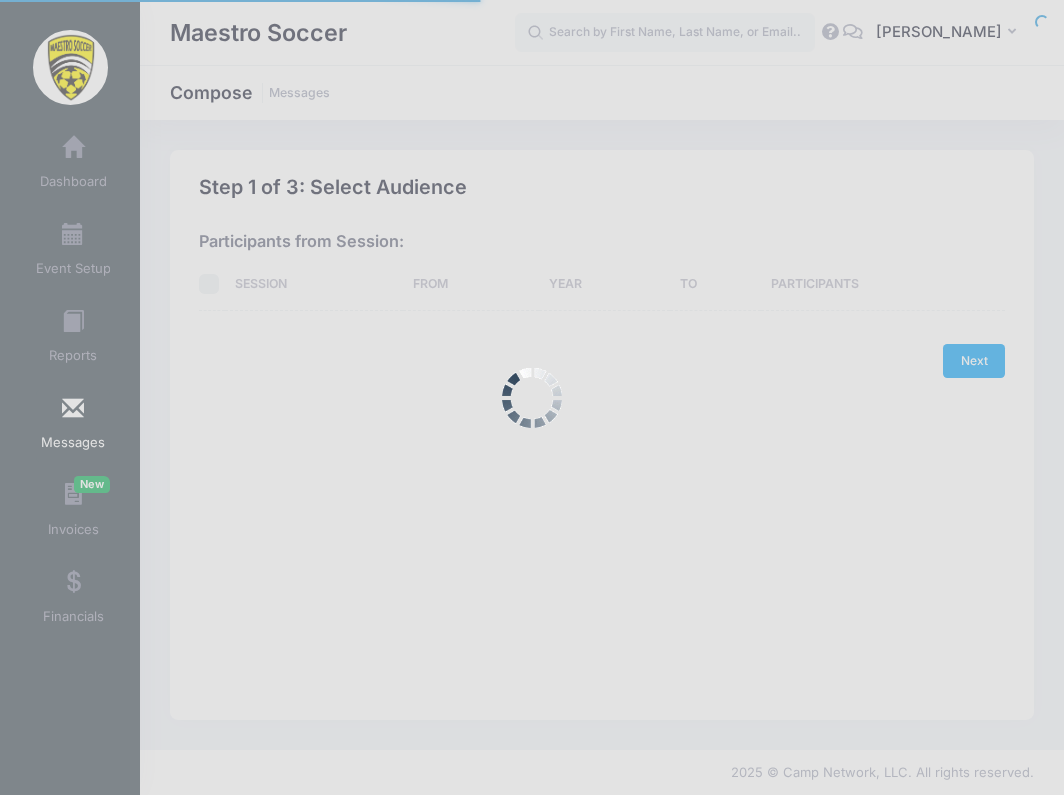 scroll, scrollTop: 0, scrollLeft: 0, axis: both 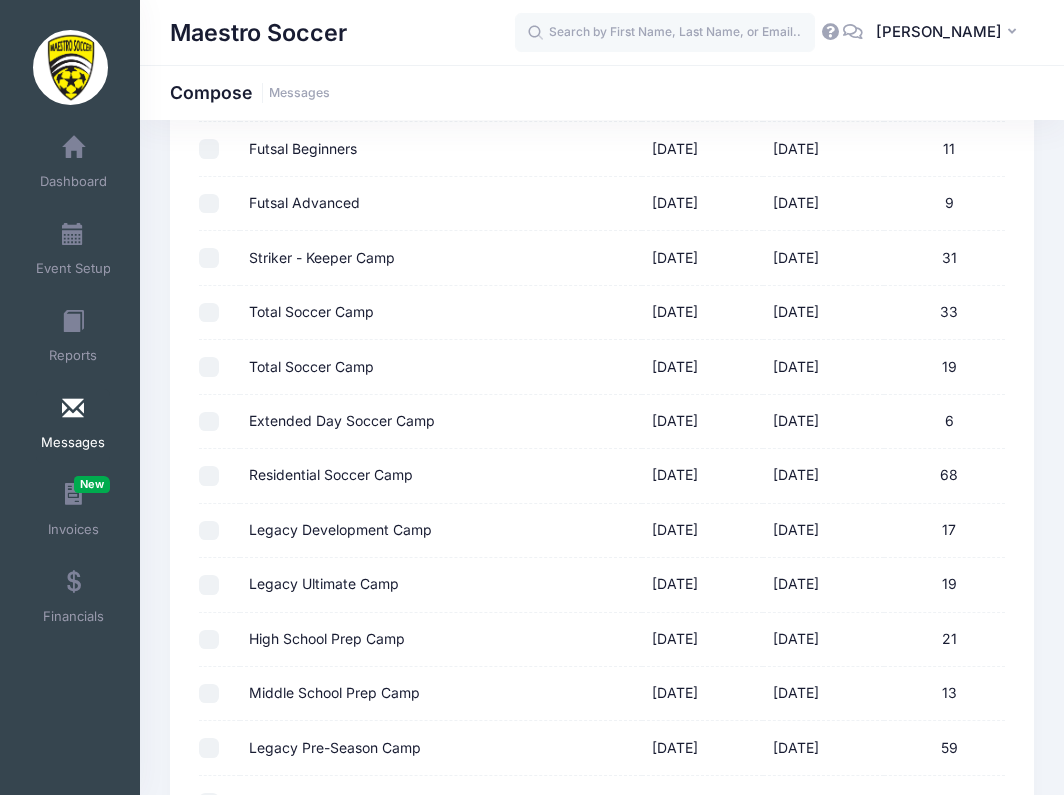 click on "Residential Soccer Camp" at bounding box center [331, 475] 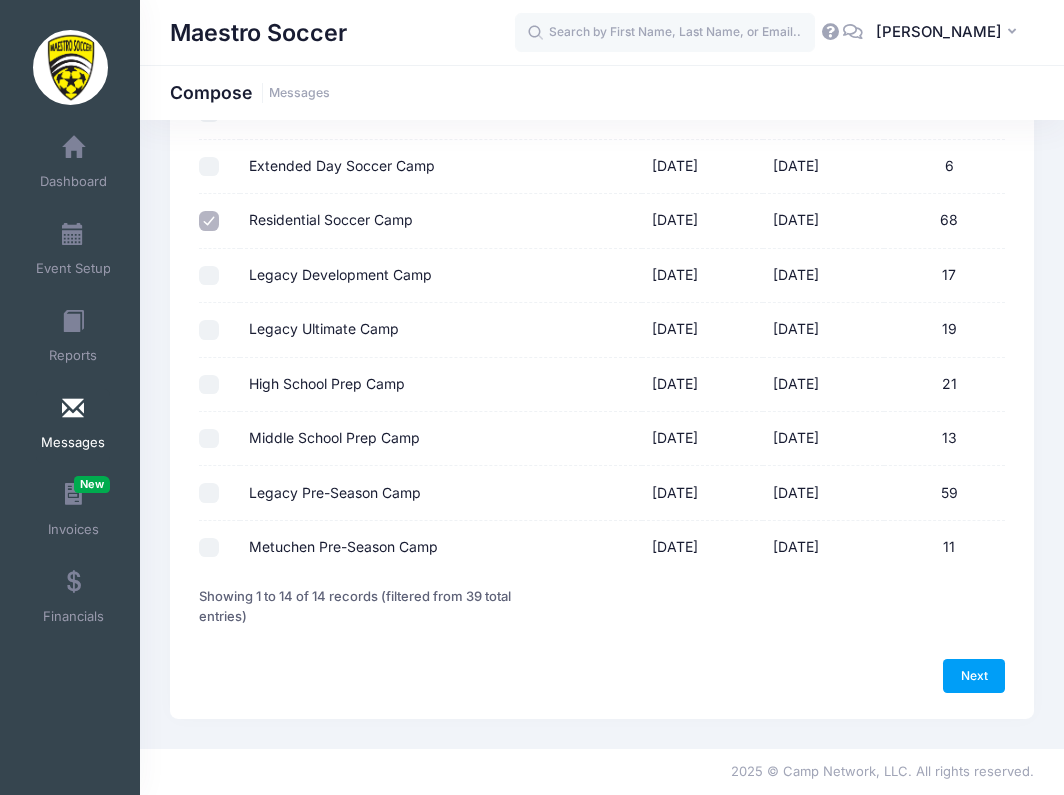 scroll, scrollTop: 512, scrollLeft: 0, axis: vertical 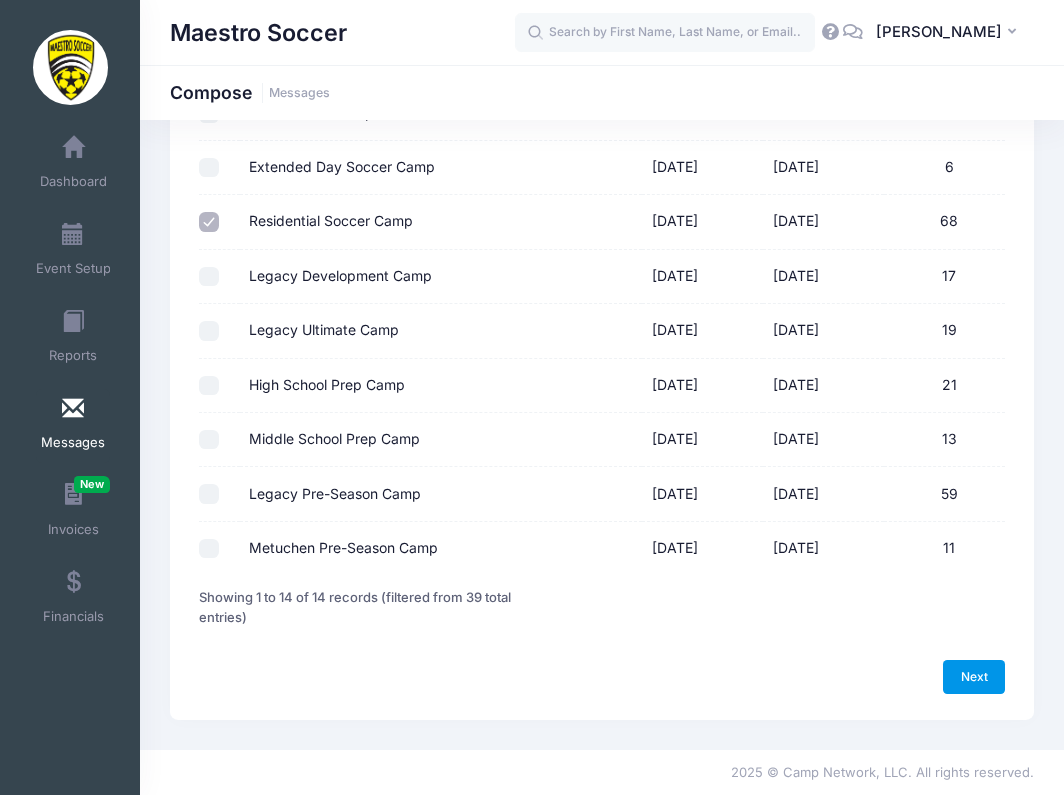 click on "Next" at bounding box center (974, 677) 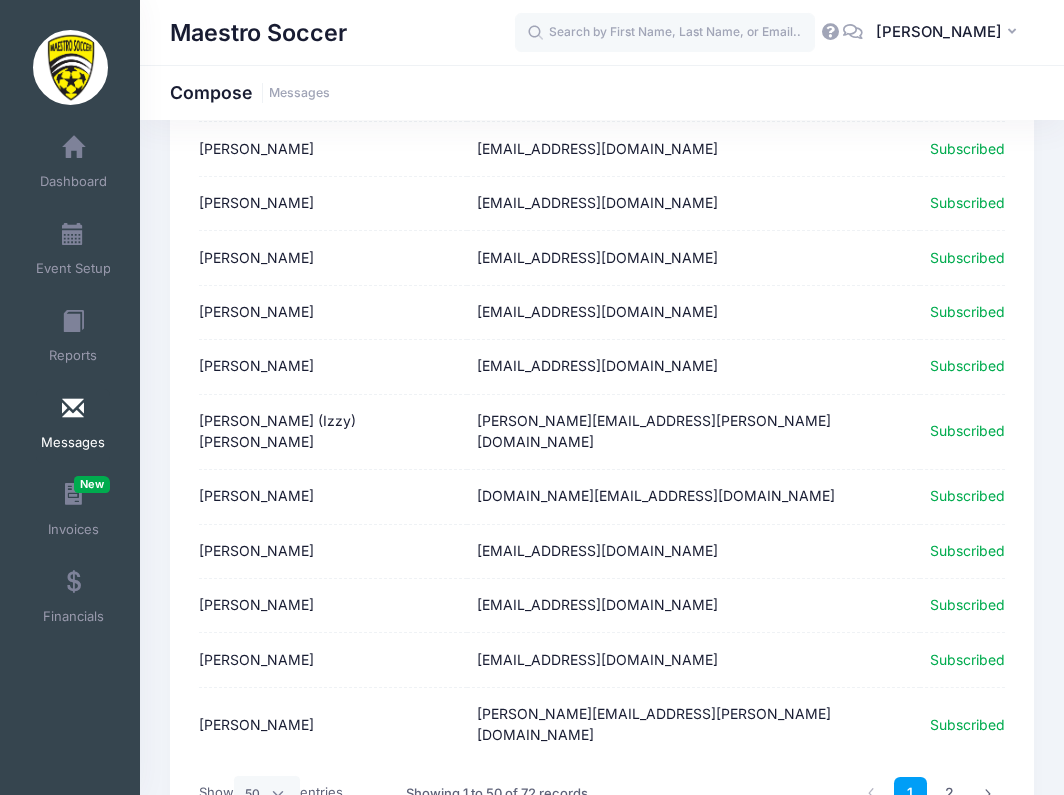 scroll, scrollTop: 2446, scrollLeft: 0, axis: vertical 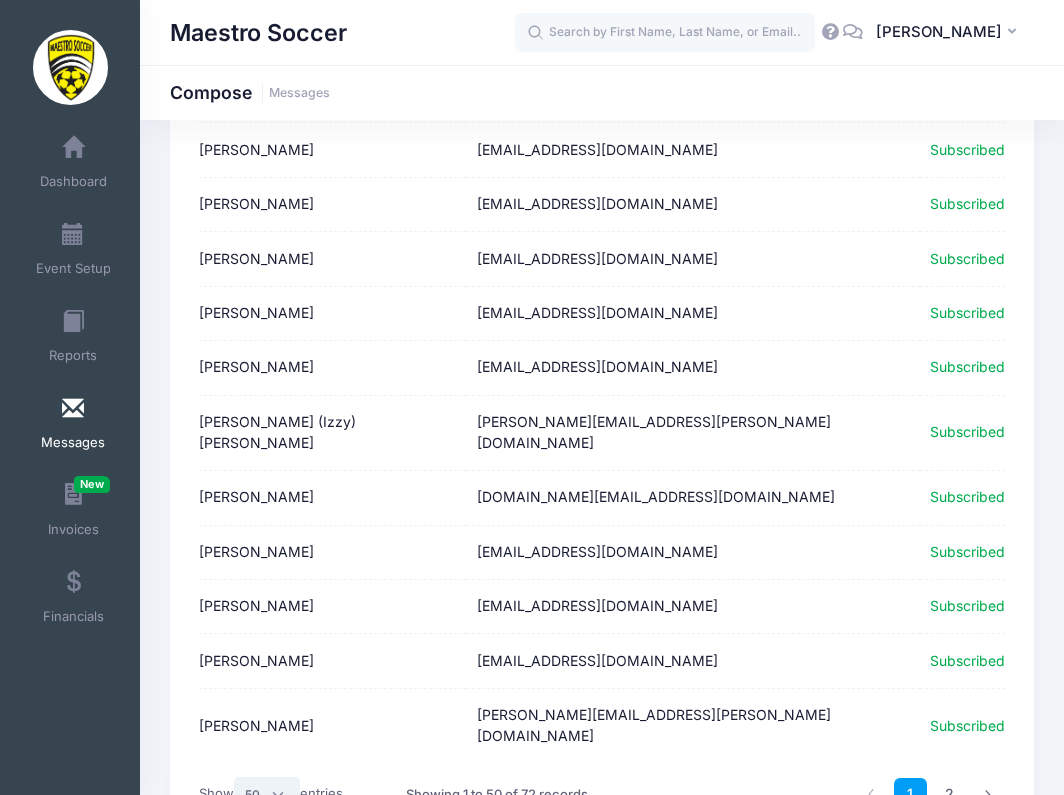select on "-1" 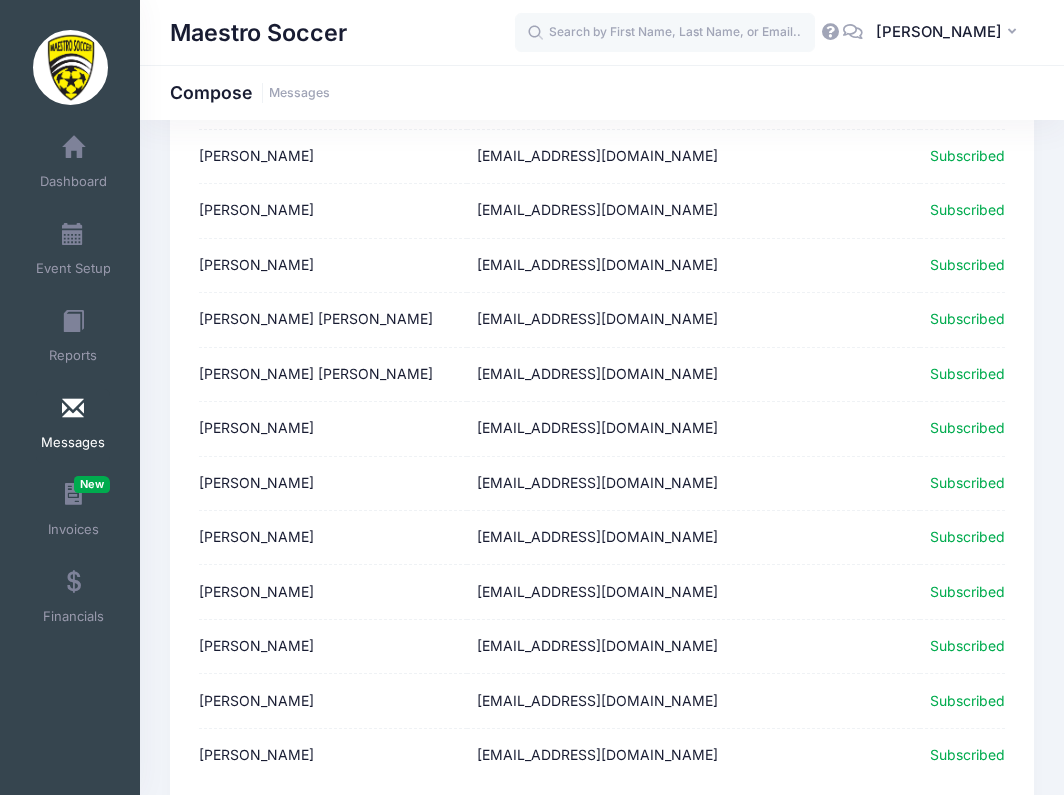 scroll, scrollTop: 3645, scrollLeft: 0, axis: vertical 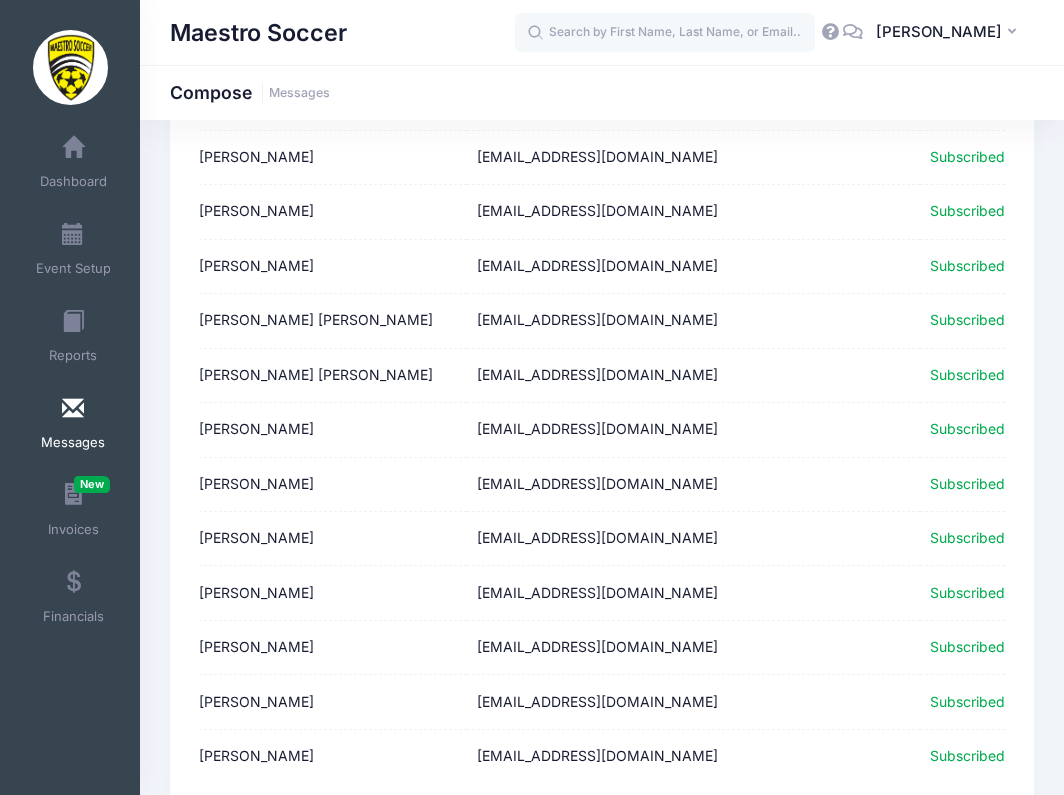 click on "Next" at bounding box center [974, 882] 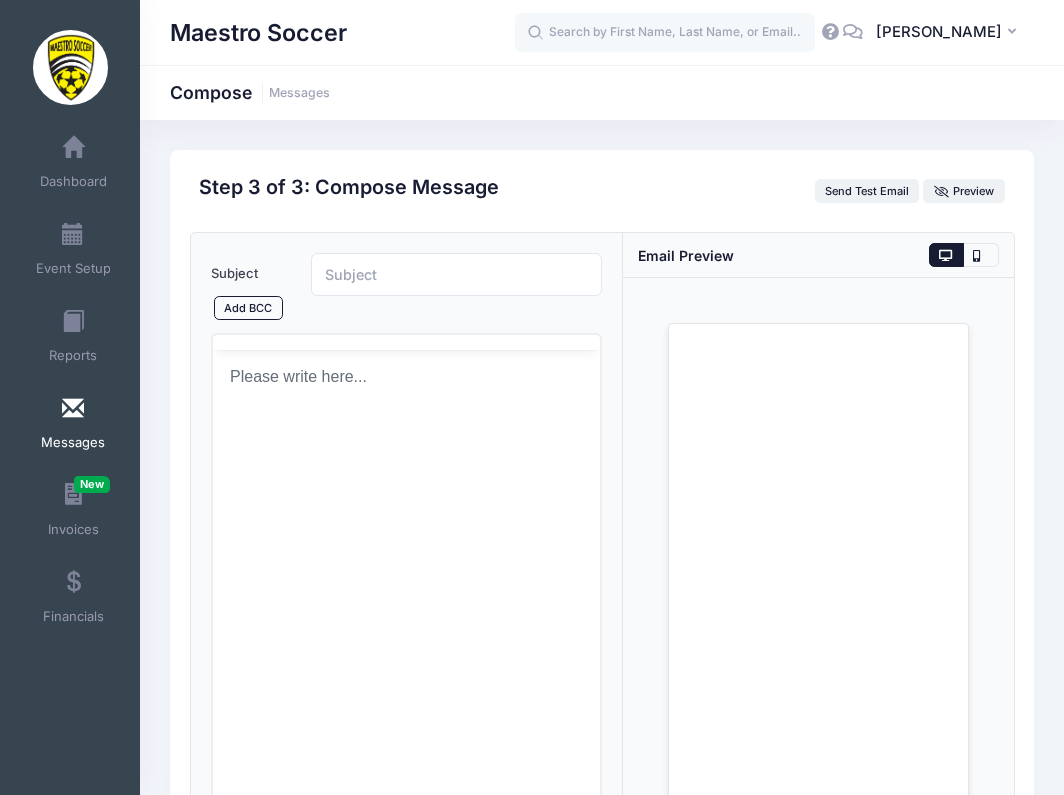 scroll, scrollTop: 0, scrollLeft: 0, axis: both 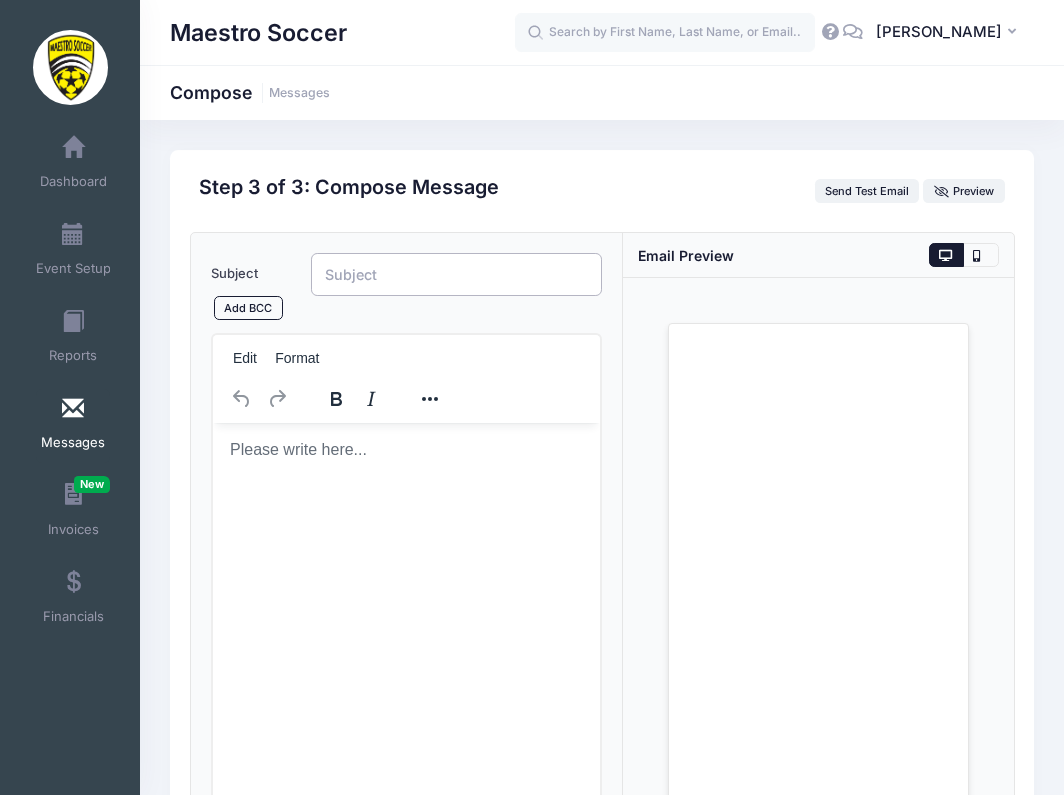 click on "Subject" at bounding box center [456, 274] 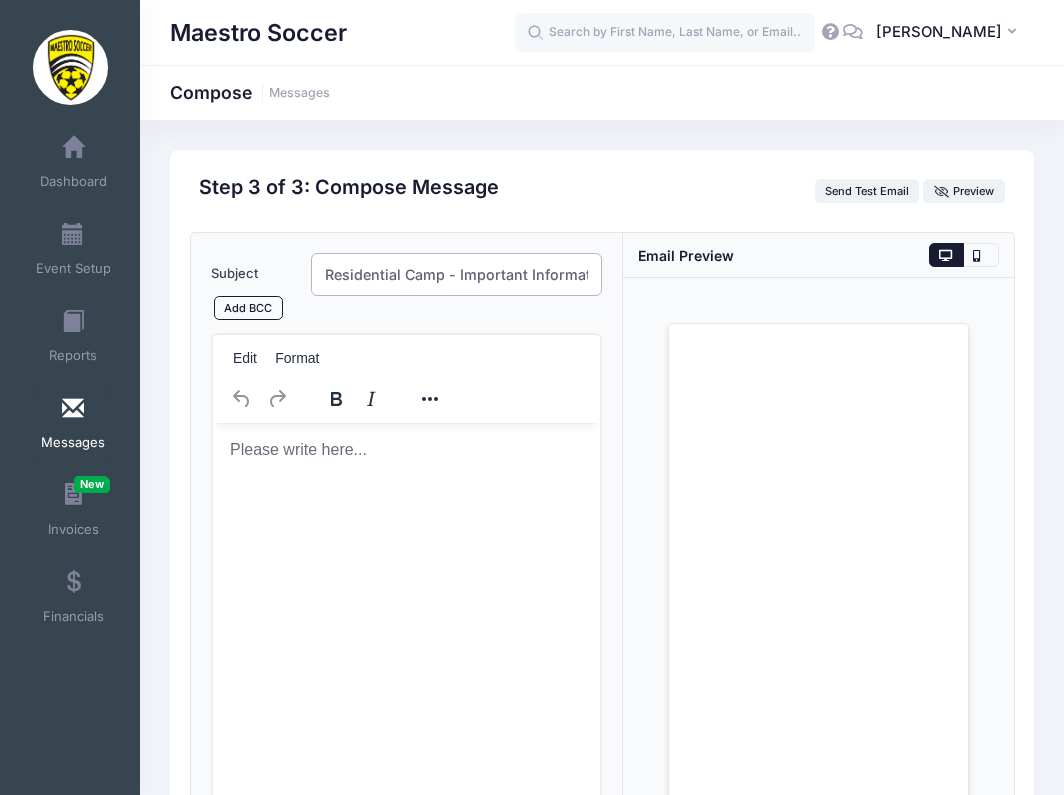 type on "Residential Camp - Important Information!" 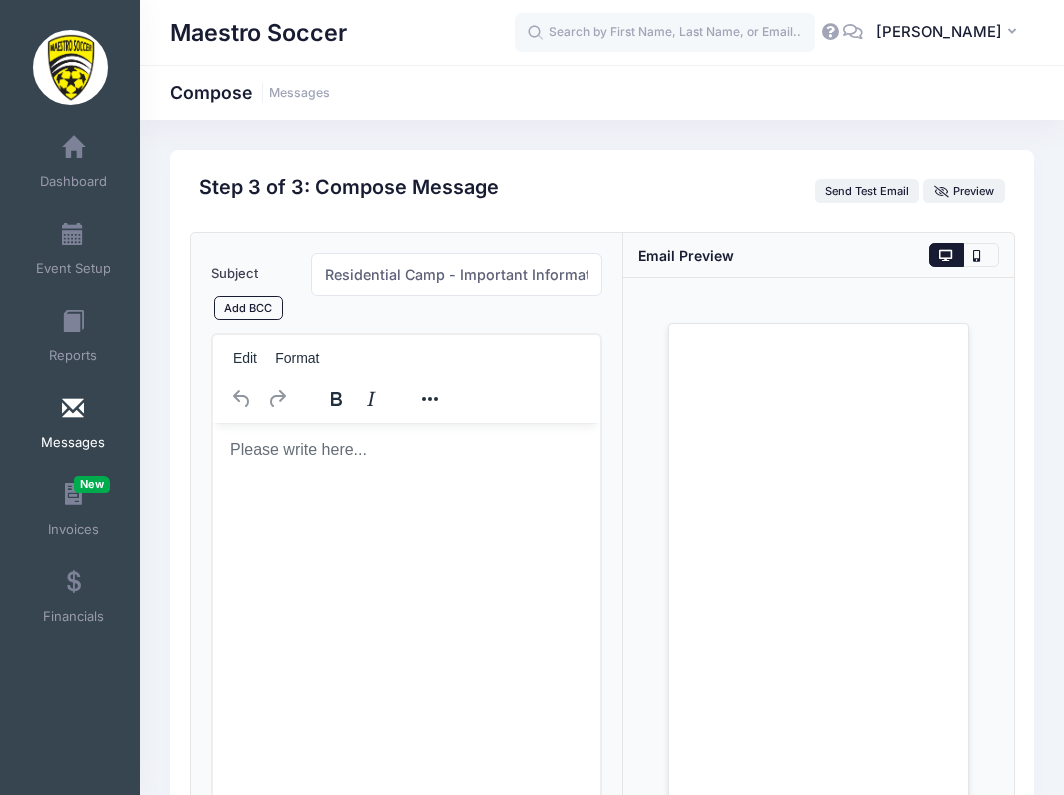 click at bounding box center (405, 450) 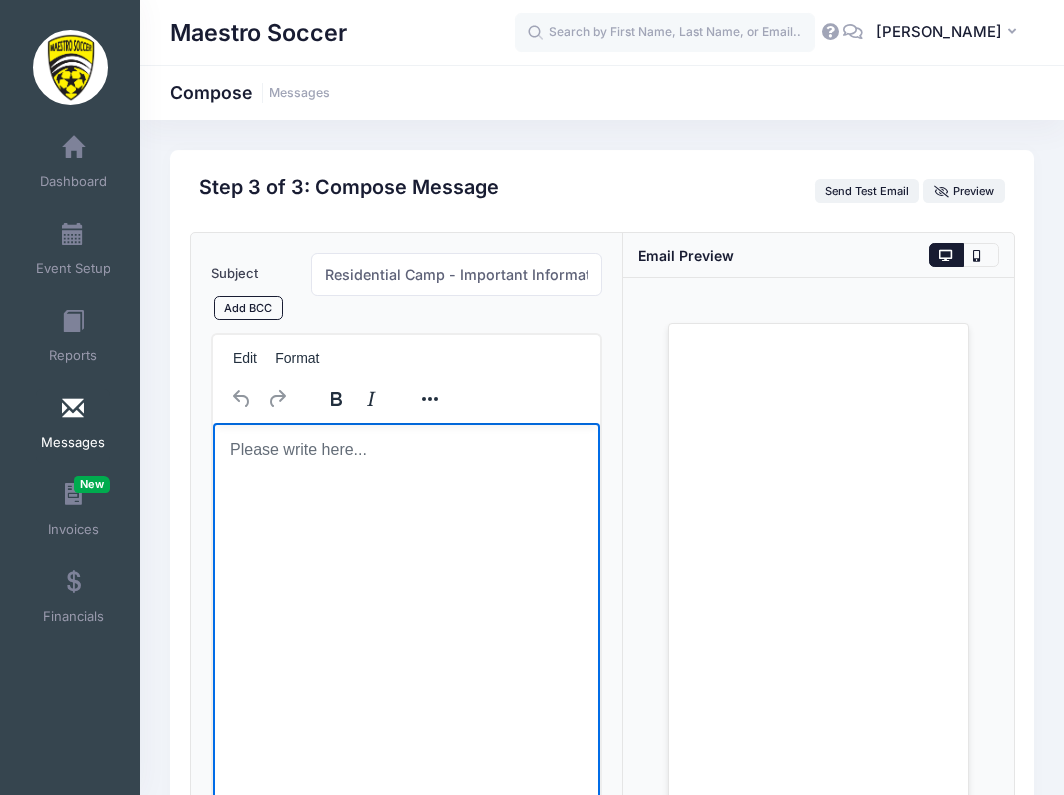 click at bounding box center (405, 450) 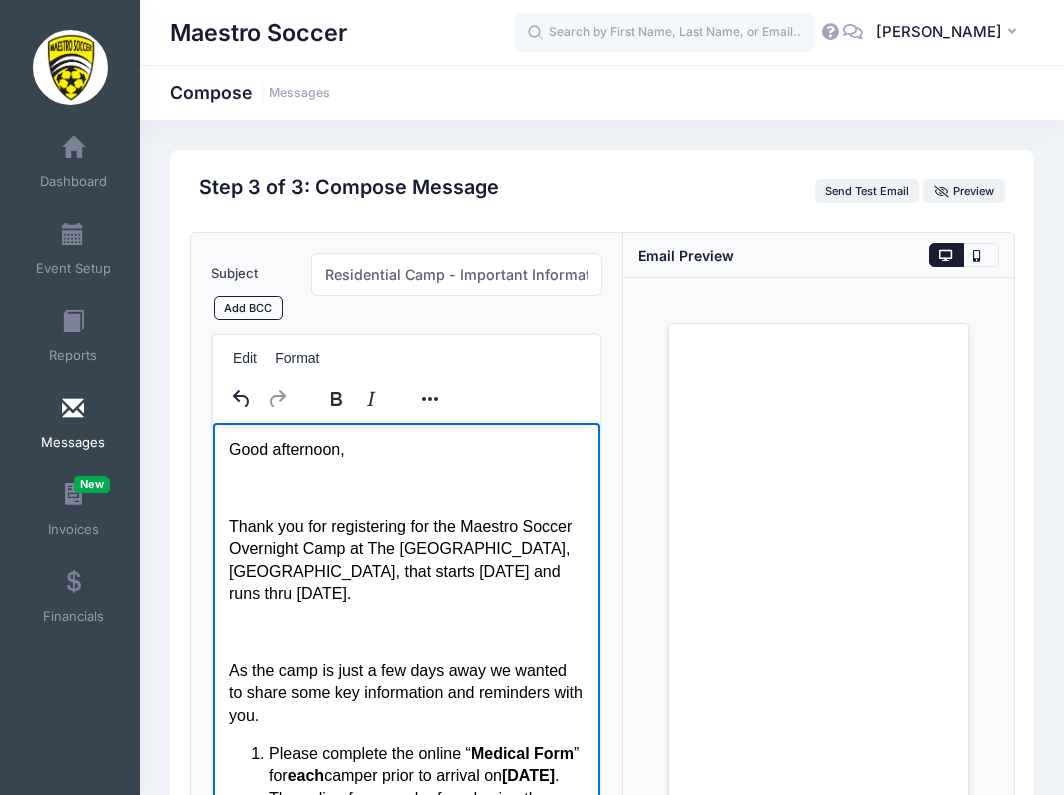 scroll, scrollTop: 0, scrollLeft: 0, axis: both 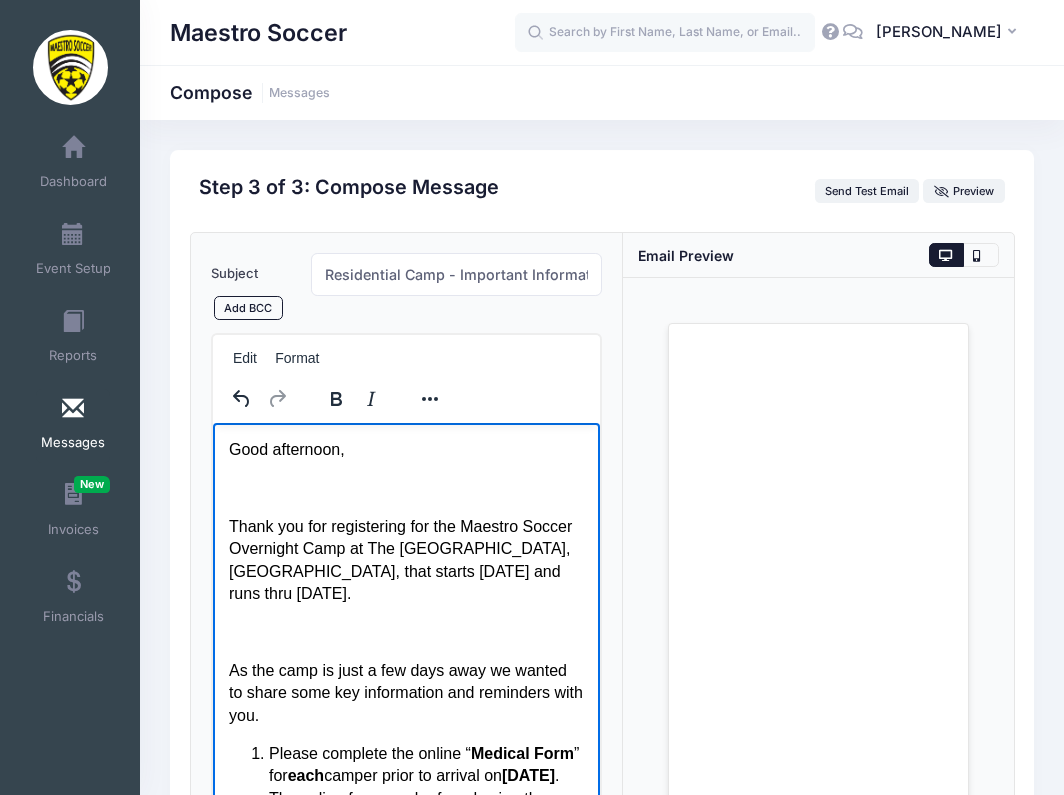 click at bounding box center (405, 632) 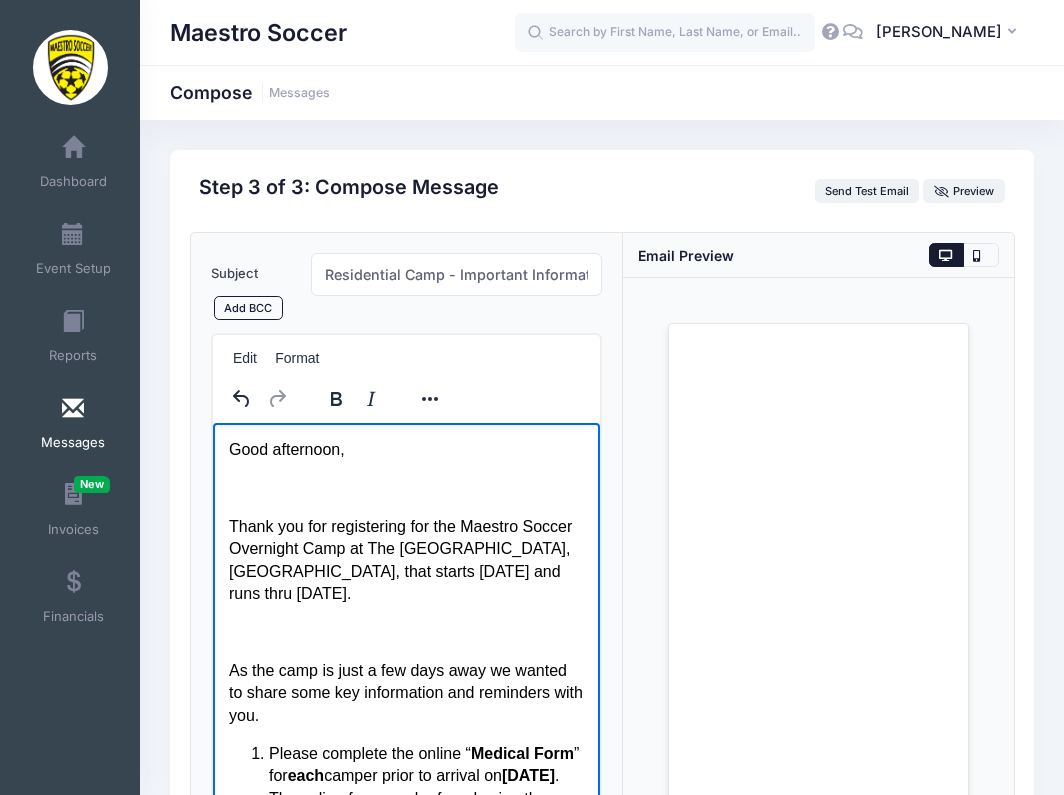 drag, startPoint x: 467, startPoint y: 598, endPoint x: 235, endPoint y: 517, distance: 245.7336 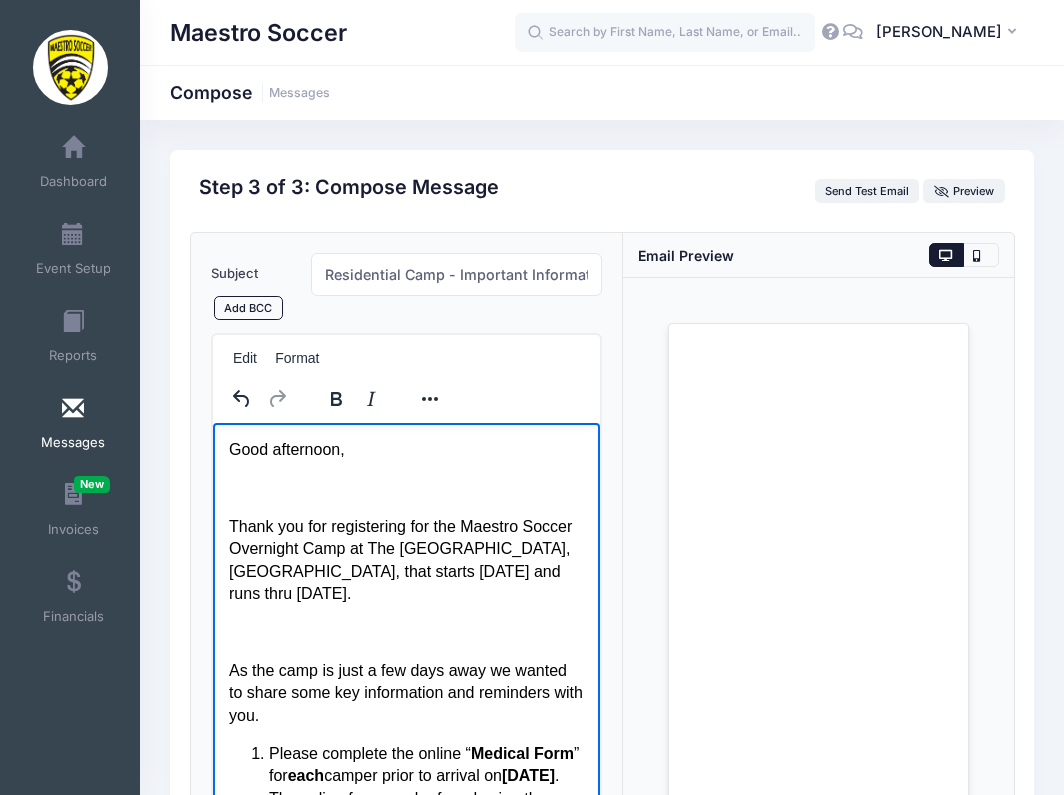 click on "Thank you for registering for the Maestro Soccer Overnight Camp at The Pingry School, Pottersville Campus, that starts Sunday July 20 and runs thru Thursday July 24." at bounding box center [405, 561] 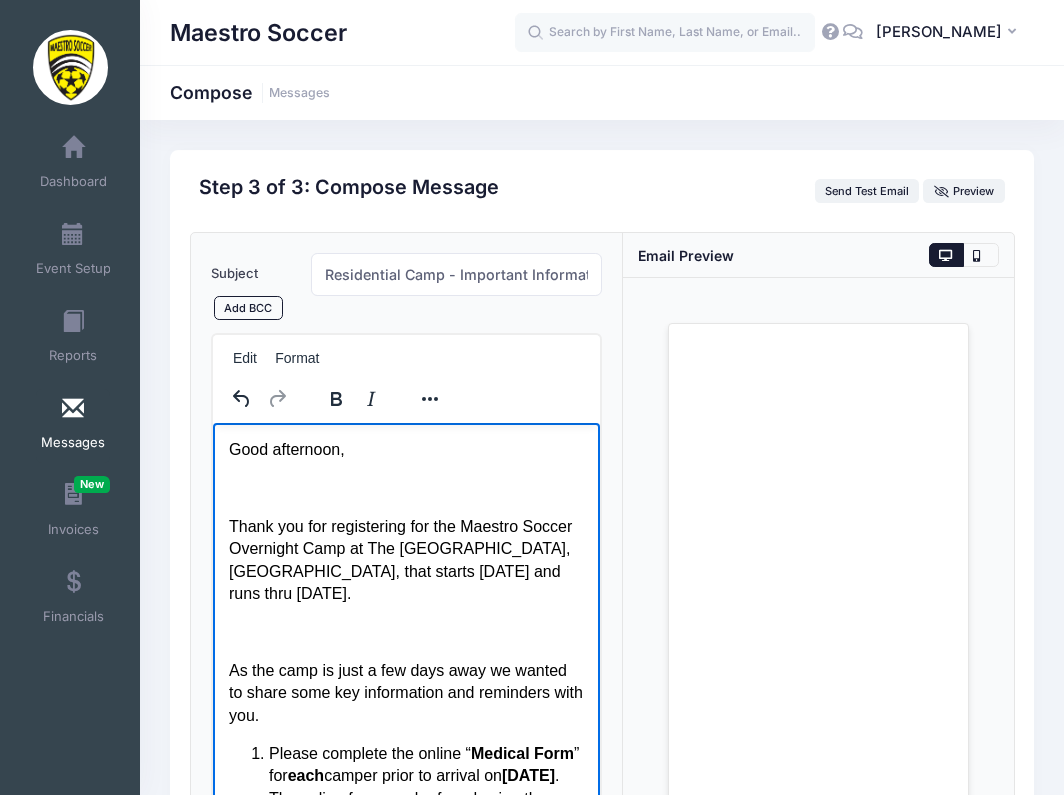 type 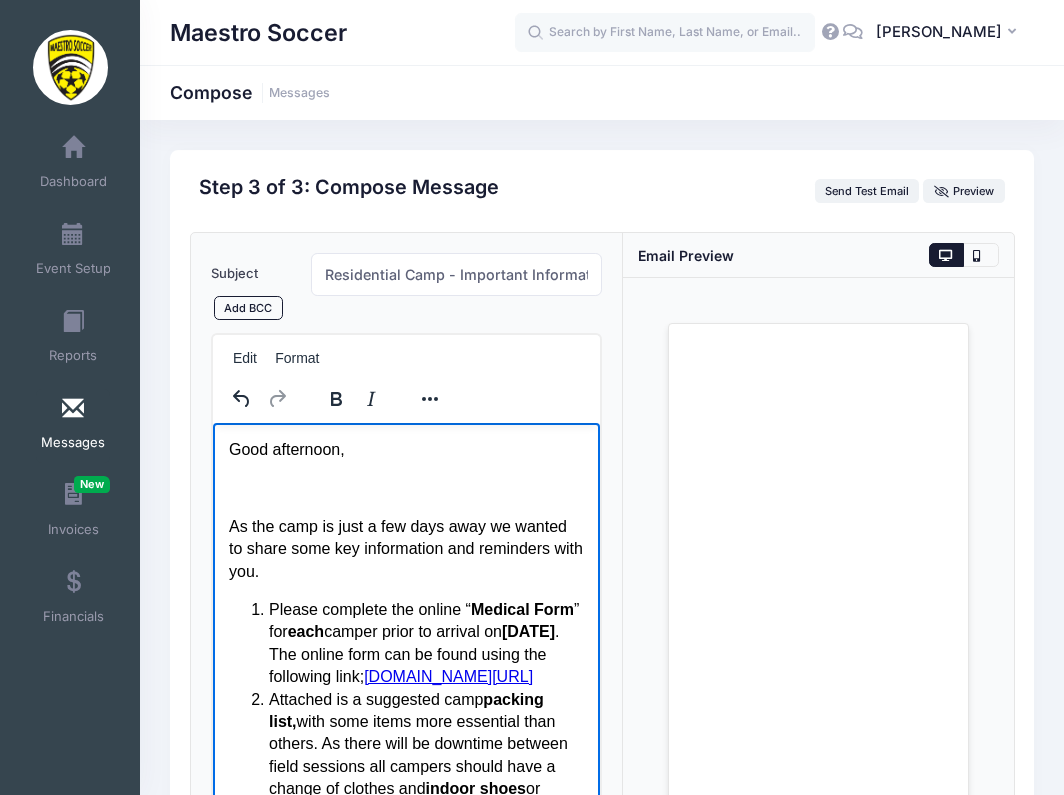 click on "As the camp is just a few days away we wanted to share some key information and reminders with you." at bounding box center [405, 549] 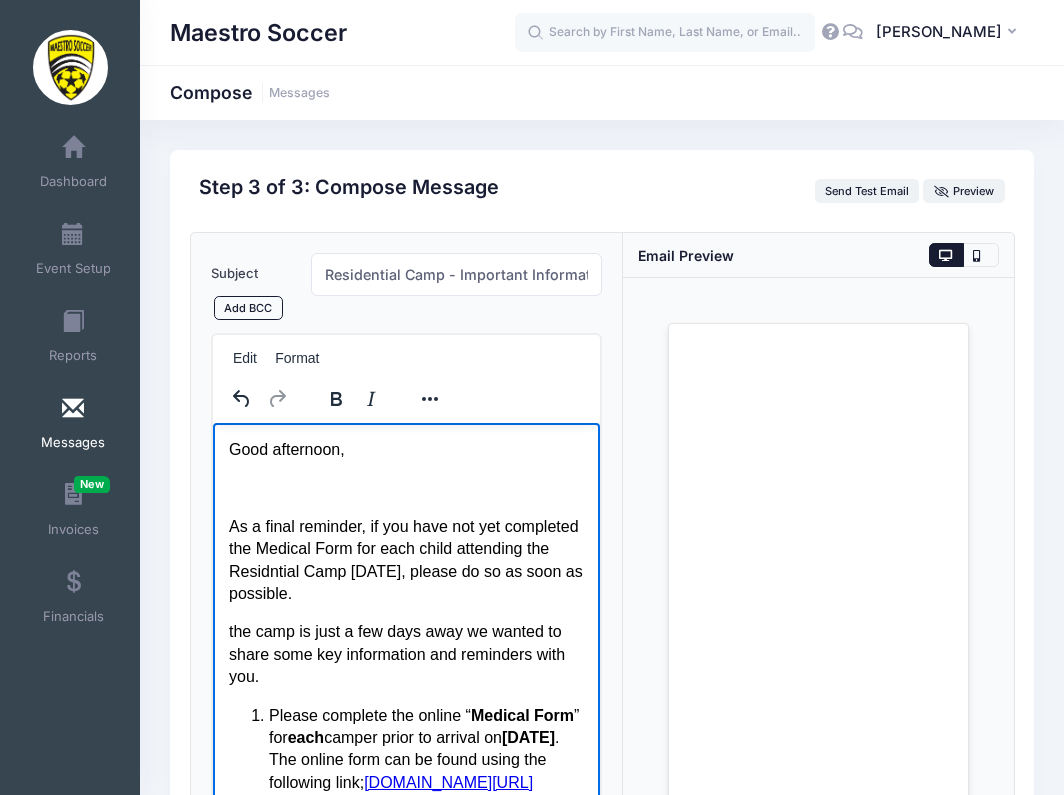 click on "Good afternoon, As a final reminder, if you have not yet completed the Medical Form for each child attending the Residntial Camp today, please do so as soon as possible. the camp is just a few days away we wanted to share some key information and reminders with you. Please complete the online “ Medical Form ” for  each  camper prior to arrival on  Sunday July 20 . The online form can be found using the following link;  www.maestrosoccer.com/medical-form Attached is a suggested camp  packing list,  with some items more essential than others. As there will be downtime between field sessions all campers should have a change of clothes and  indoor shoes  or slides. Indoor sneakers or  turf shoes  are required for instances in which we use the indoor turf field, cleats are not permitted inside. All outstanding balances  must  be paid prior to arrival on  Sunday July 20 . Please log into your account on  campnetwork.com  to complete any outstanding payments. Arrival on  Sunday July 20  is between  4:00pm-5:00pm" at bounding box center (405, 1131) 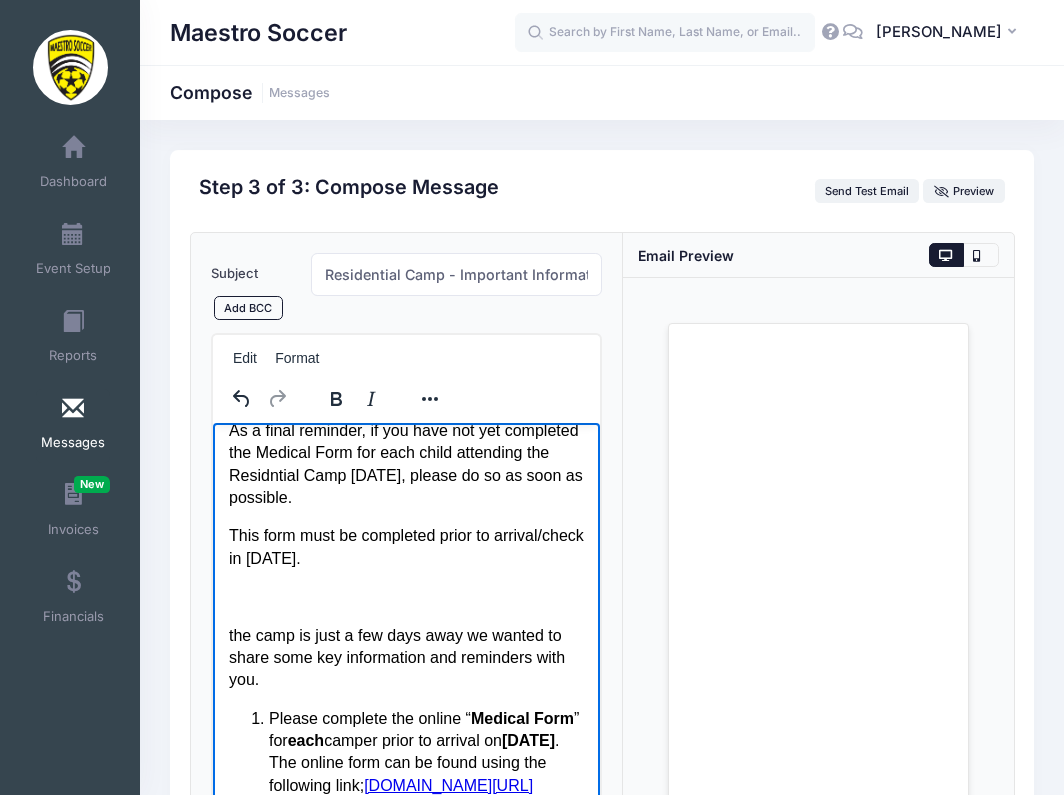 scroll, scrollTop: 99, scrollLeft: 0, axis: vertical 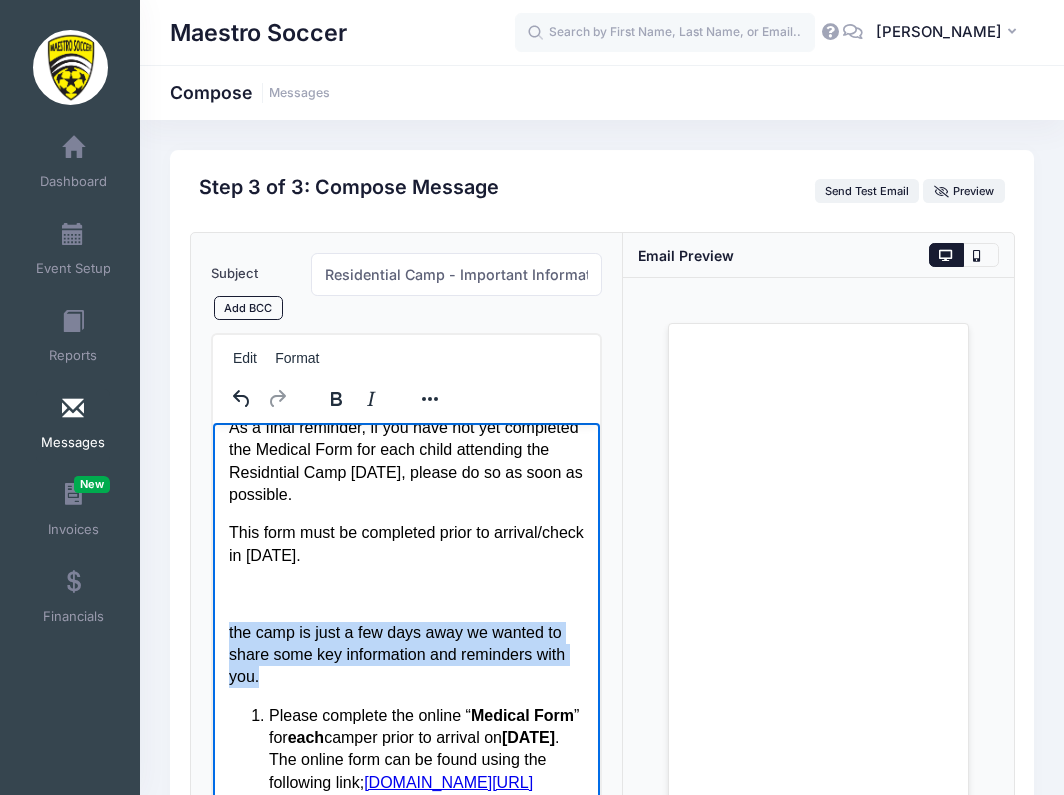 drag, startPoint x: 290, startPoint y: 671, endPoint x: 232, endPoint y: 607, distance: 86.37129 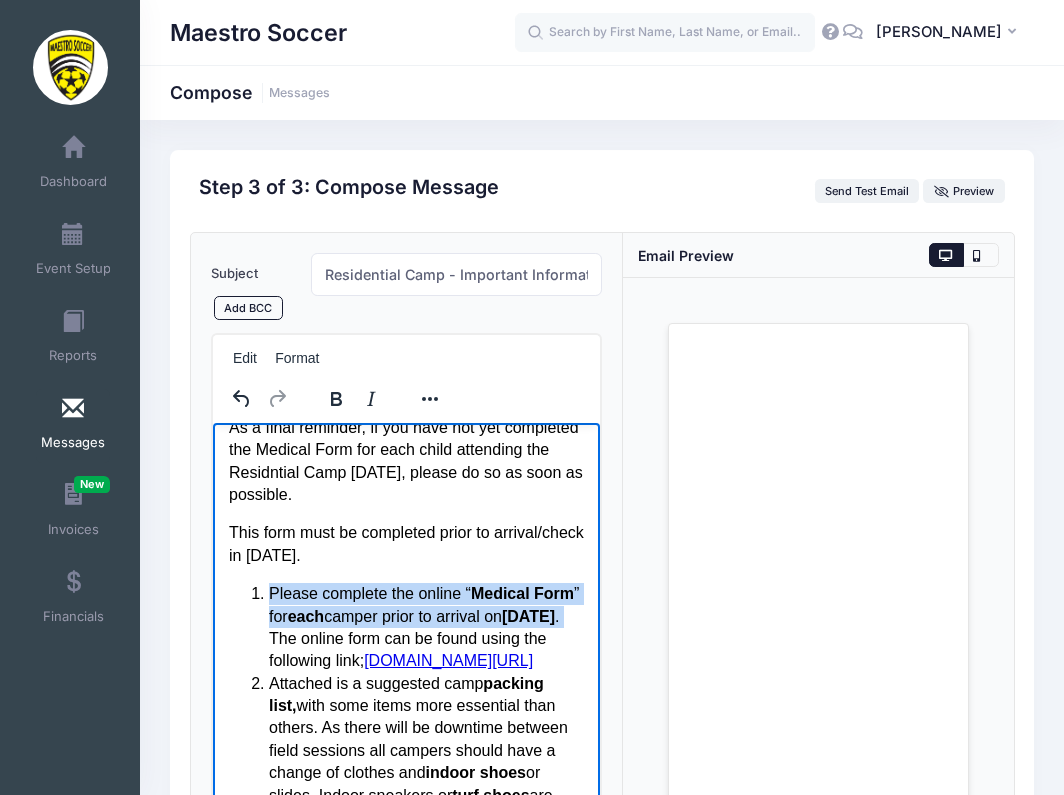 drag, startPoint x: 396, startPoint y: 630, endPoint x: 220, endPoint y: 582, distance: 182.42807 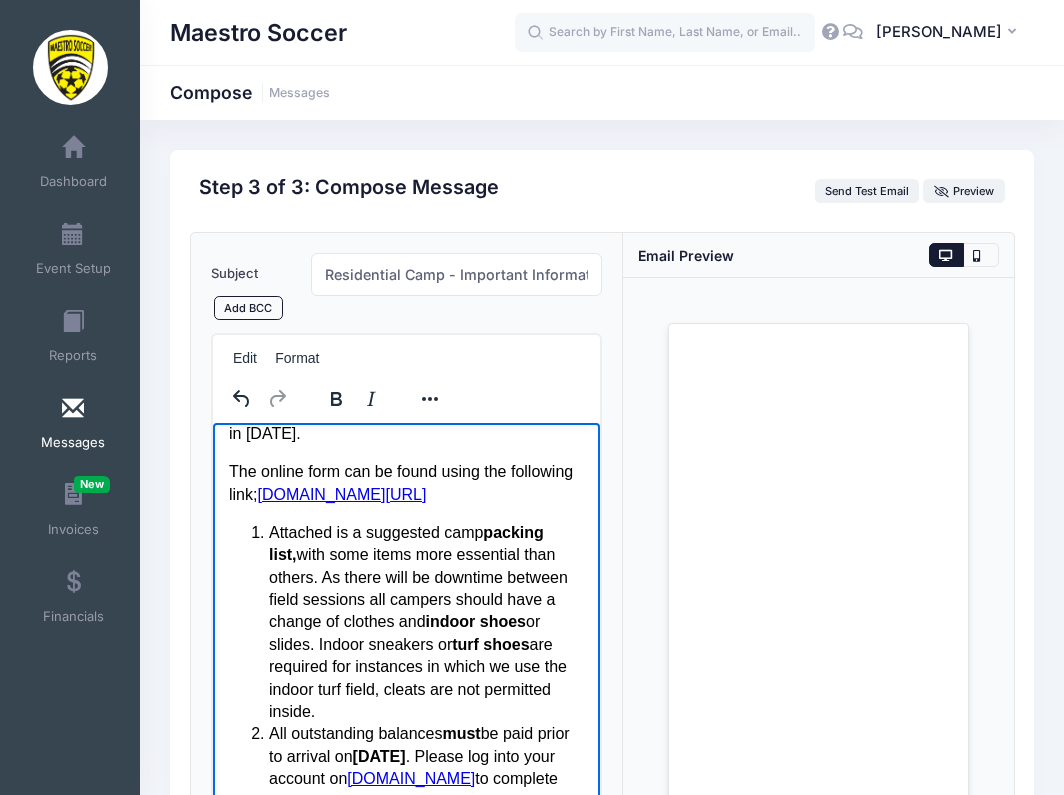 scroll, scrollTop: 229, scrollLeft: 0, axis: vertical 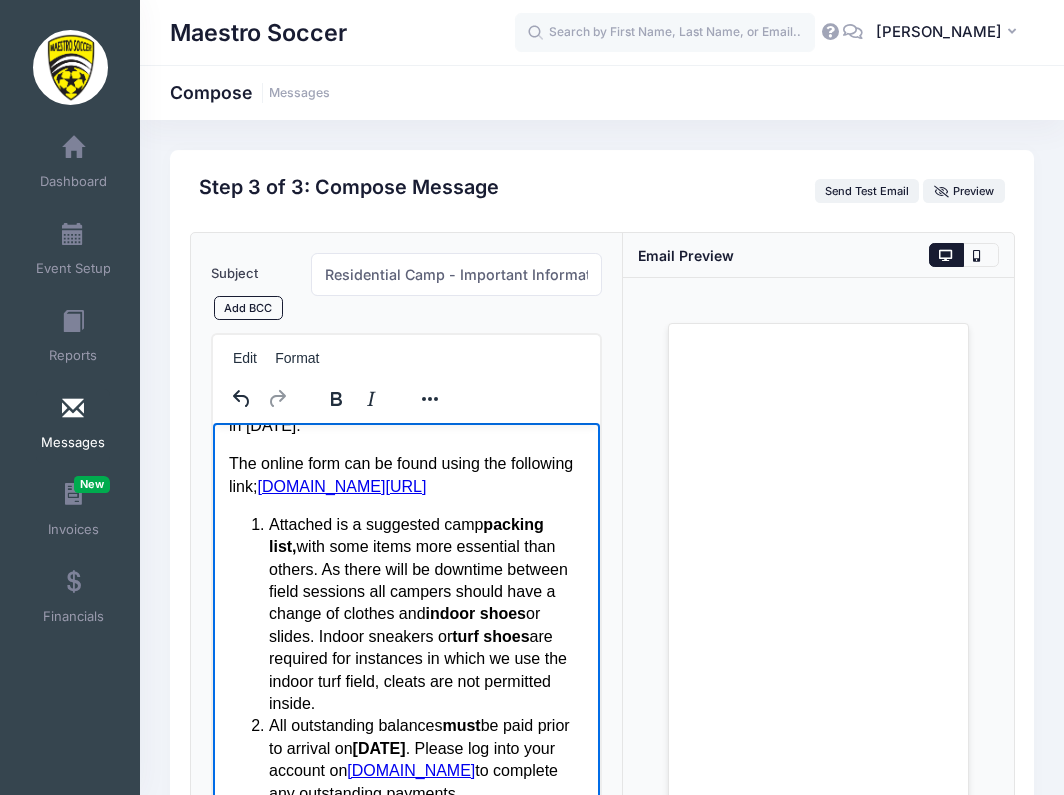 drag, startPoint x: 242, startPoint y: 514, endPoint x: 414, endPoint y: 695, distance: 249.6898 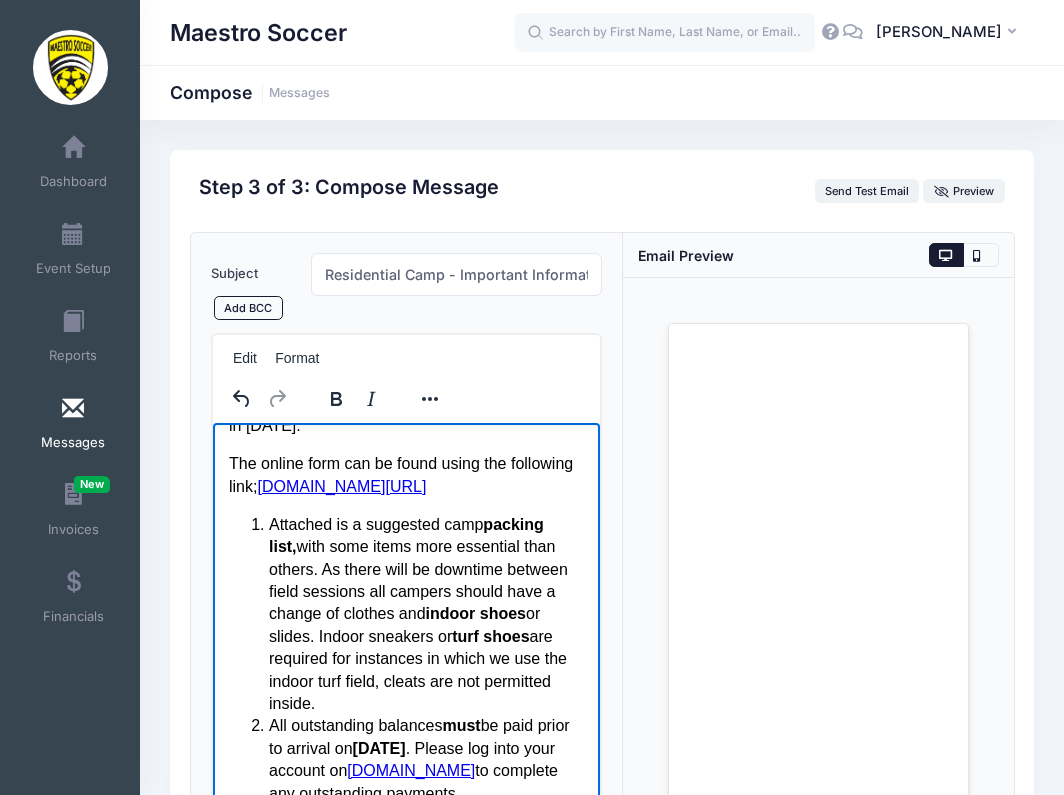 click on "Attached is a suggested camp  packing list,  with some items more essential than others. As there will be downtime between field sessions all campers should have a change of clothes and  indoor shoes  or slides. Indoor sneakers or  turf shoes  are required for instances in which we use the indoor turf field, cleats are not permitted inside. All outstanding balances  must  be paid prior to arrival on  Sunday July 20 . Please log into your account on  campnetwork.com  to complete any outstanding payments. Arrival on  Sunday July 20  is between  4:00pm-5:00pm , this allows all campers to receive their room key, settle into their room & unpack and familiarize themselves with the campus before we begin our first field session of the week at 5:15pm. Check in will be in the vestibule adjacent to the dining hall. Upon check in you will receive your room number & room code. Attached is a  welcome pack  You will also find a  typical daily schedule We will have a small  snack store cash soccer@maestrosoccer.com" at bounding box center [405, 1029] 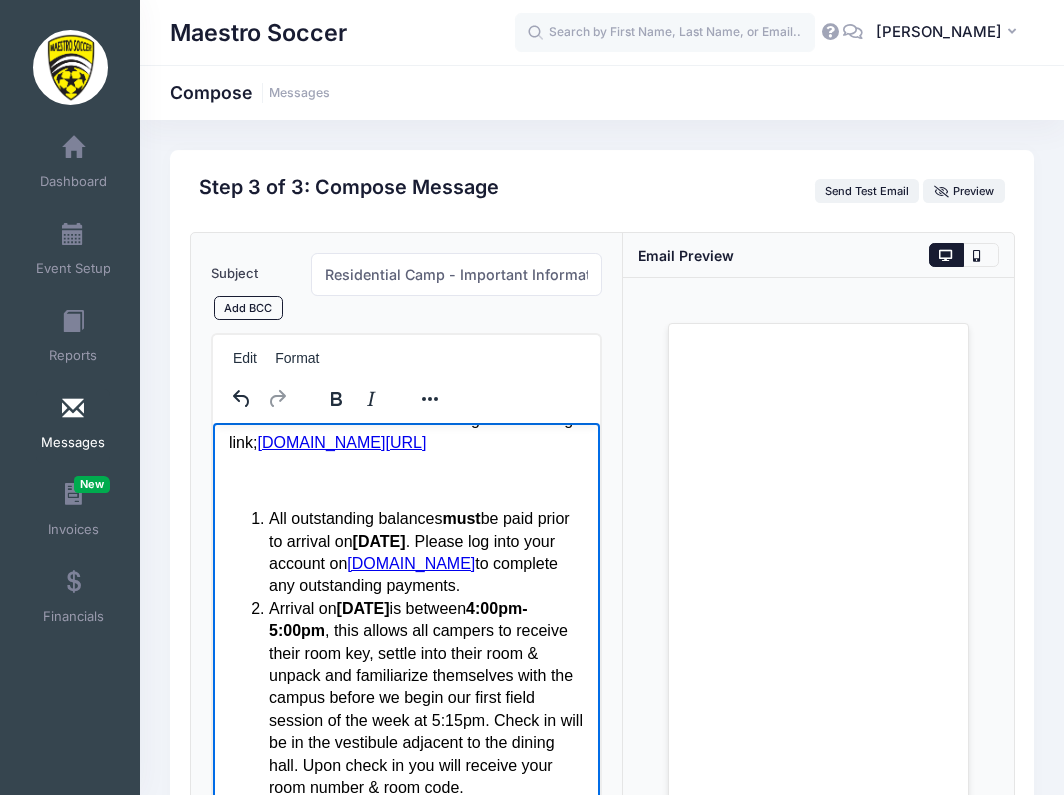 scroll, scrollTop: 270, scrollLeft: 0, axis: vertical 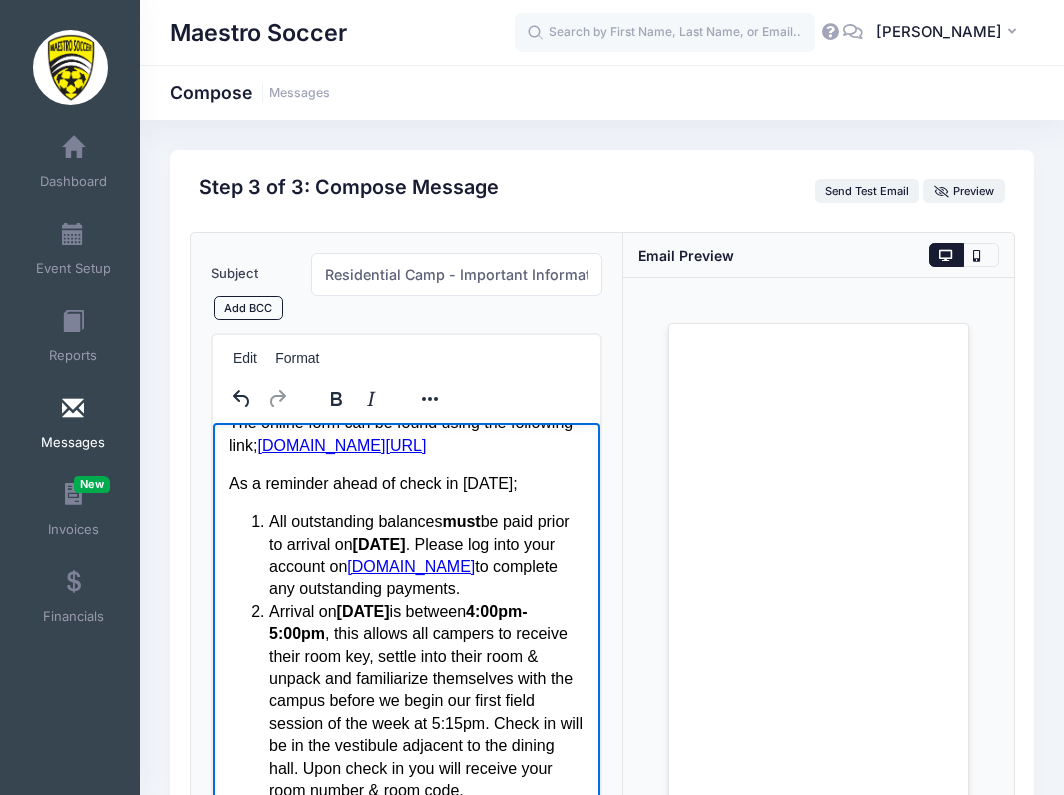 click on "As a reminder ahead of check in today;" at bounding box center [405, 484] 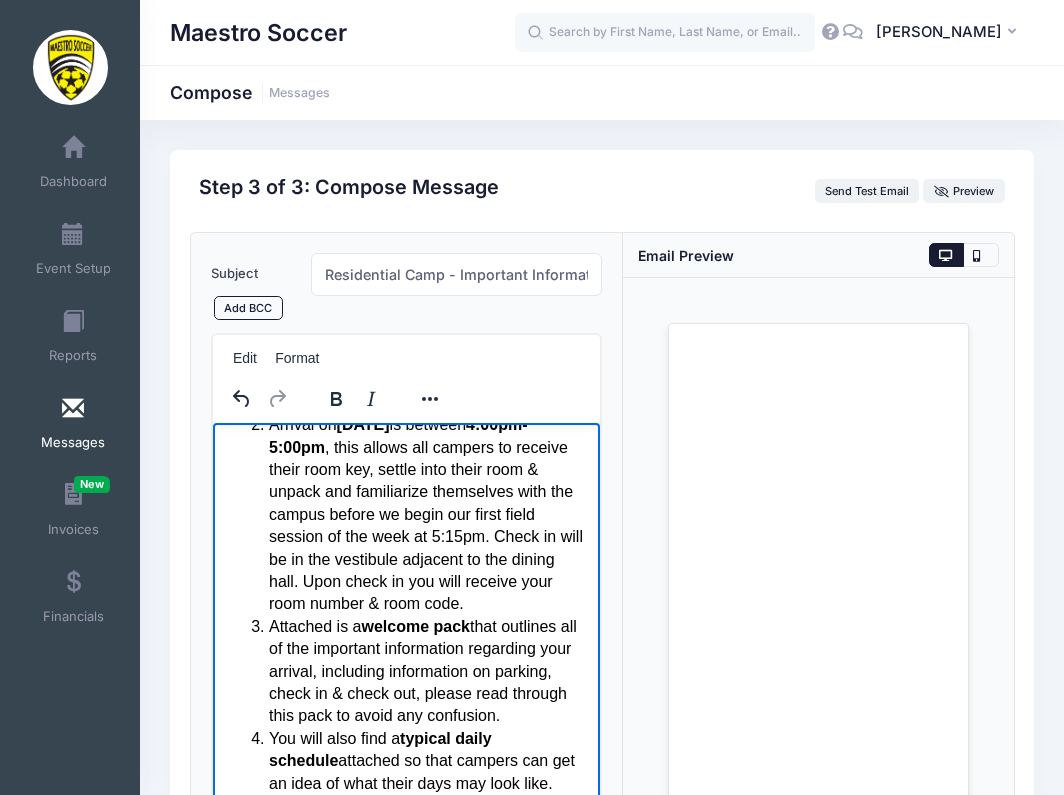 scroll, scrollTop: 502, scrollLeft: 0, axis: vertical 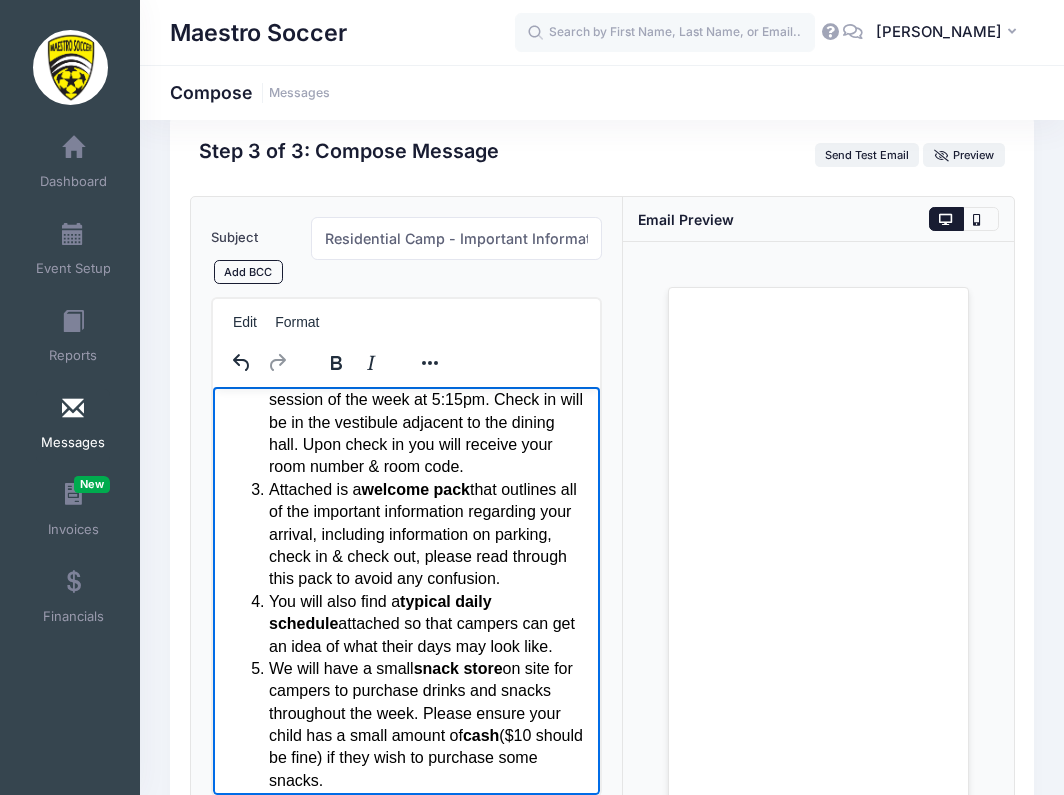 drag, startPoint x: 268, startPoint y: 569, endPoint x: 535, endPoint y: 633, distance: 274.5633 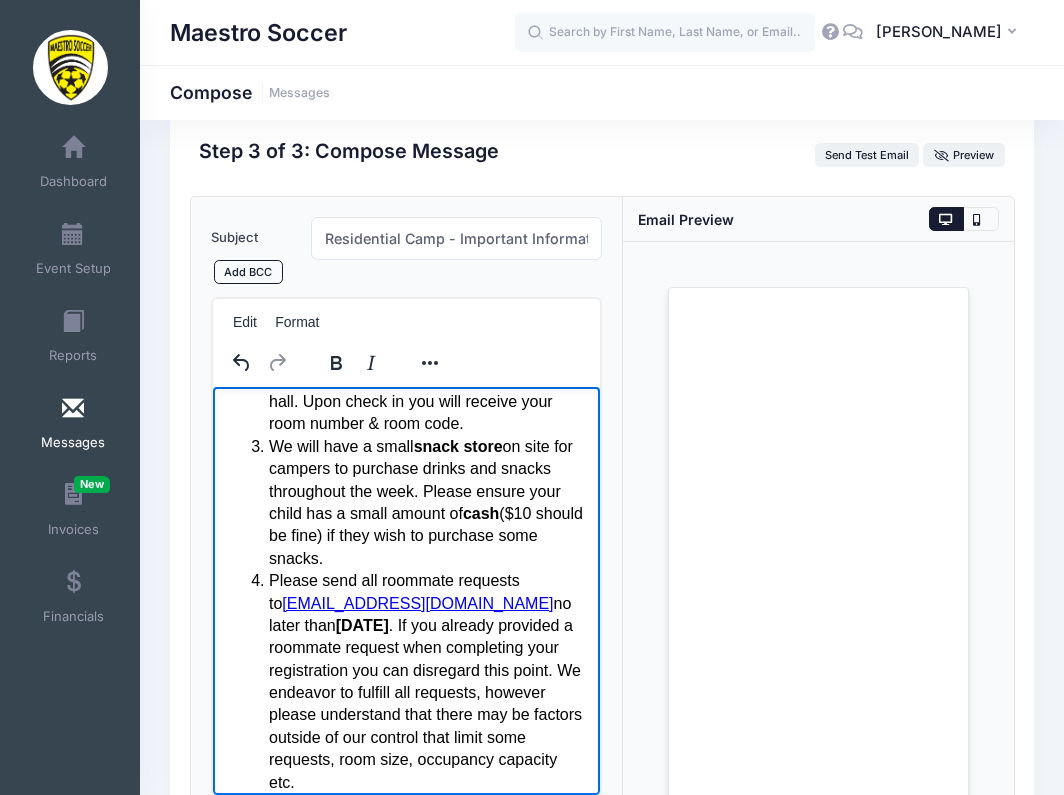 scroll, scrollTop: 638, scrollLeft: 0, axis: vertical 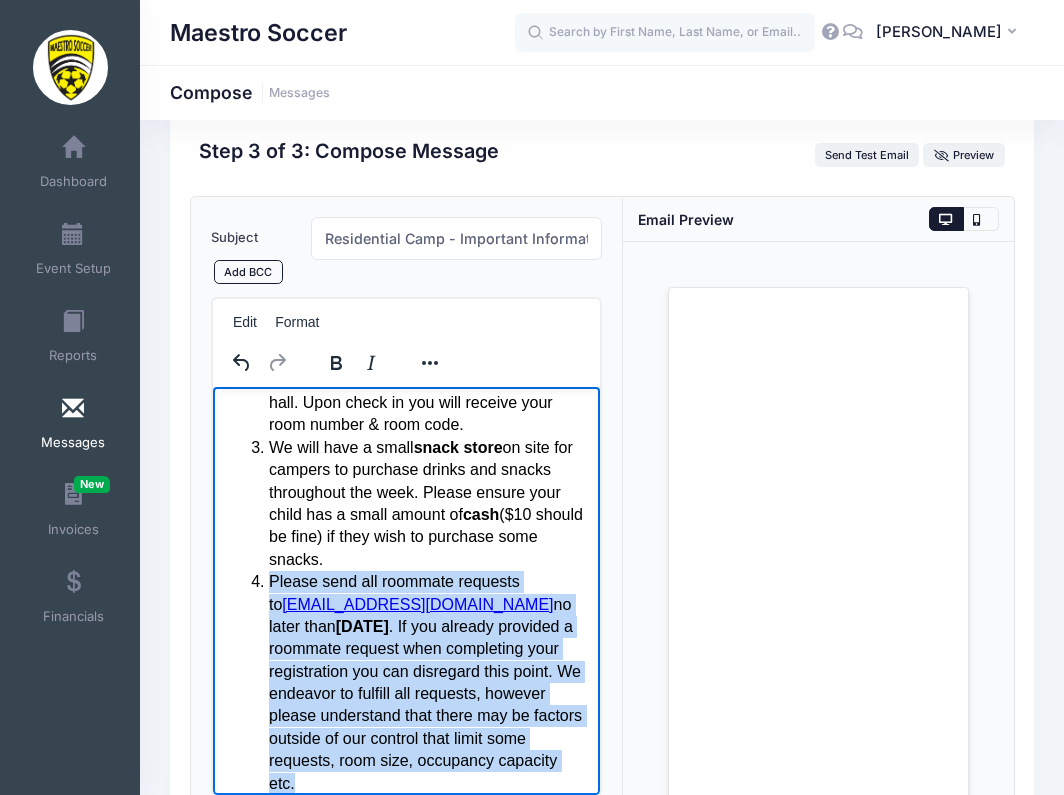 drag, startPoint x: 266, startPoint y: 573, endPoint x: 494, endPoint y: 756, distance: 292.35767 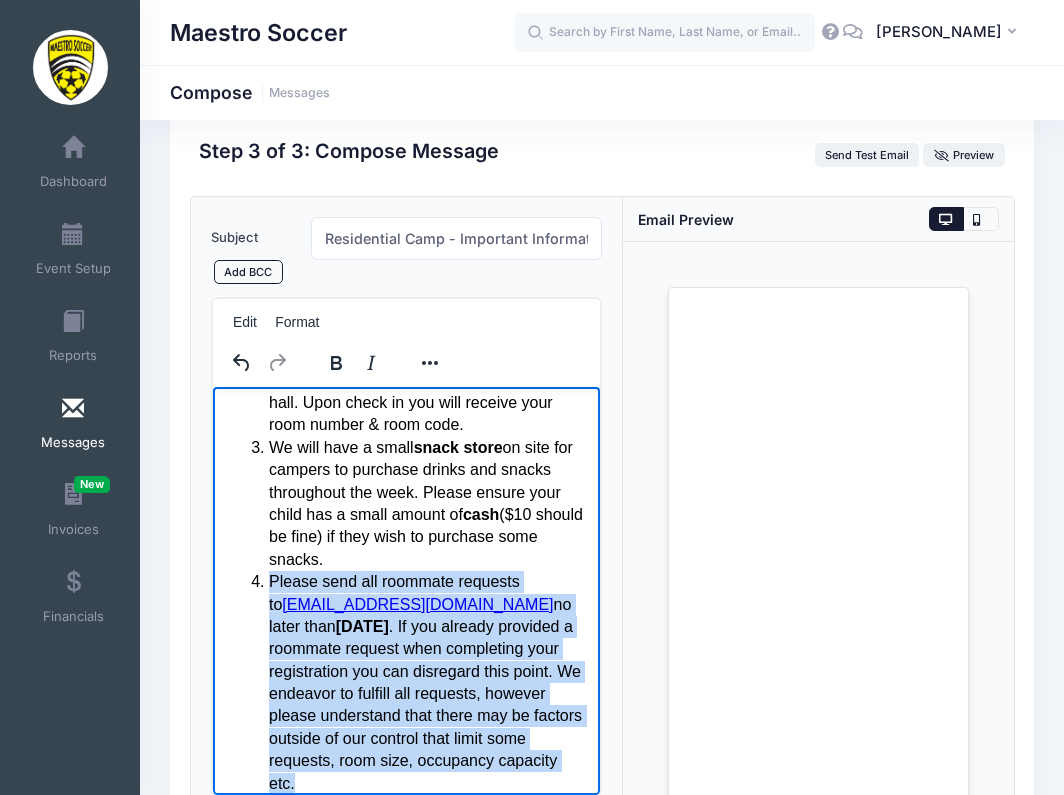 click on "All outstanding balances  must  be paid prior to arrival on  Sunday July 20 . Please log into your account on  campnetwork.com  to complete any outstanding payments. Arrival on  Sunday July 20  is between  4:00pm-5:00pm , this allows all campers to receive their room key, settle into their room & unpack and familiarize themselves with the campus before we begin our first field session of the week at 5:15pm. Check in will be in the vestibule adjacent to the dining hall. Upon check in you will receive your room number & room code. We will have a small  snack store  on site for campers to purchase drinks and snacks throughout the week. Please ensure your child has a small amount of  cash  ($10 should be fine) if they wish to purchase some snacks. Please send all roommate requests to  soccer@maestrosoccer.com  no later than  Sunday July 13" at bounding box center (405, 470) 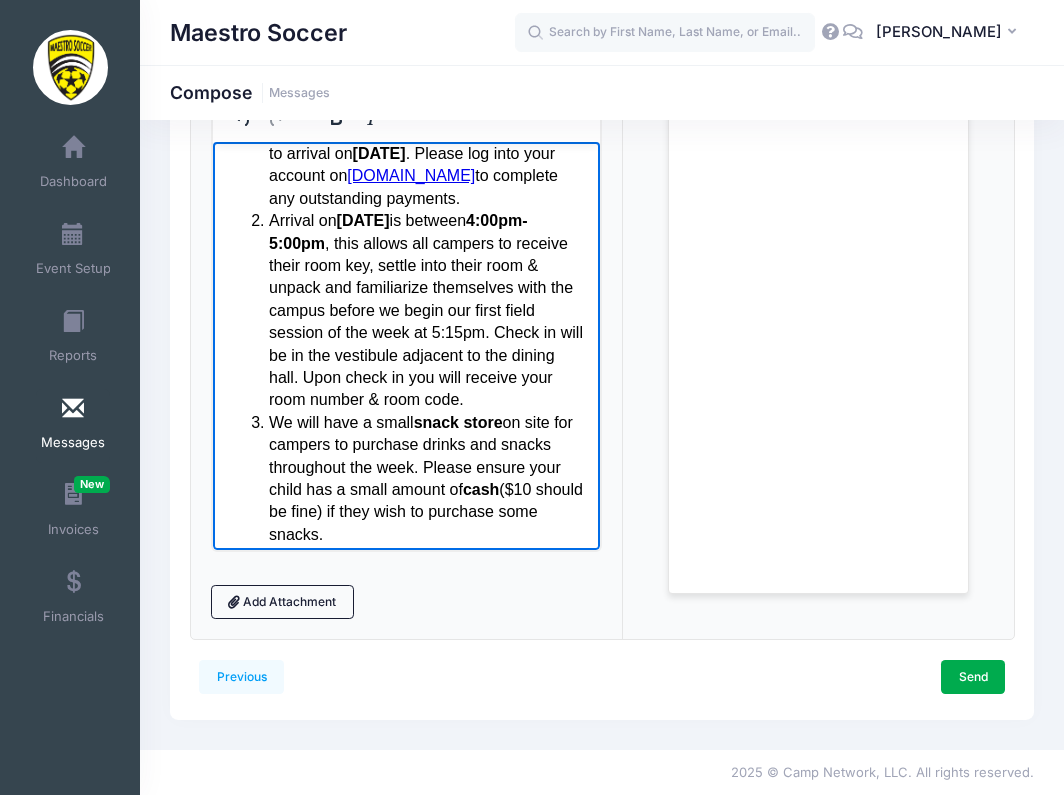 scroll, scrollTop: 280, scrollLeft: 0, axis: vertical 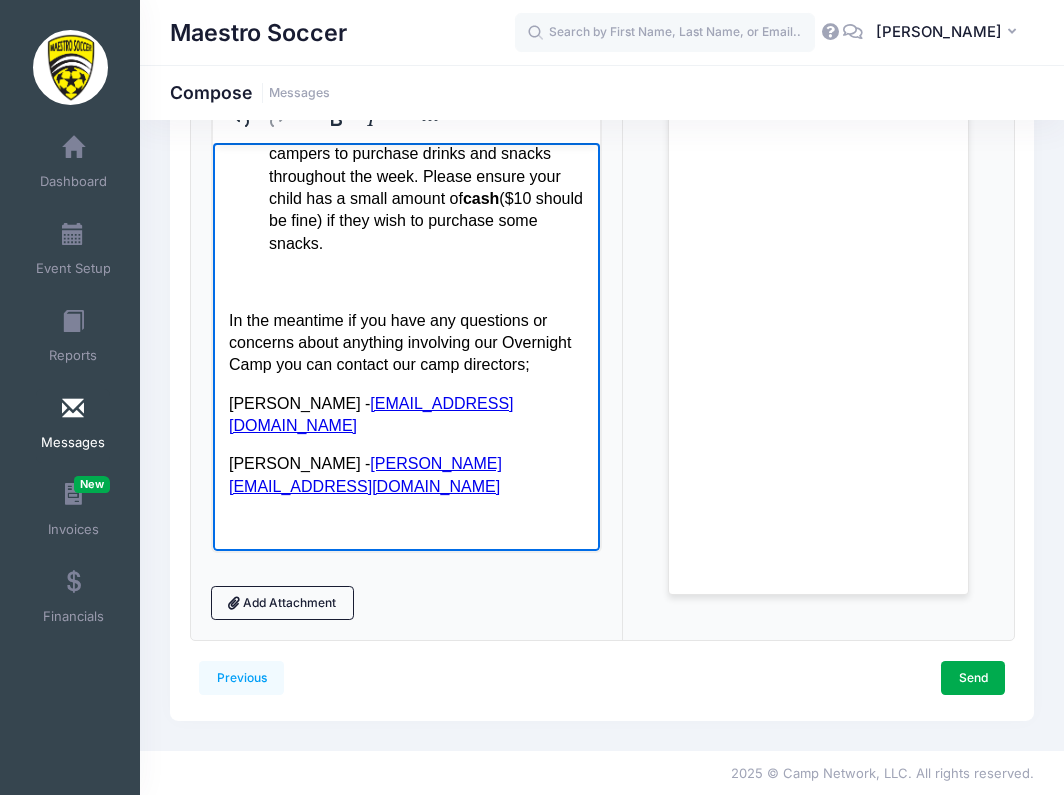 click at bounding box center (405, 282) 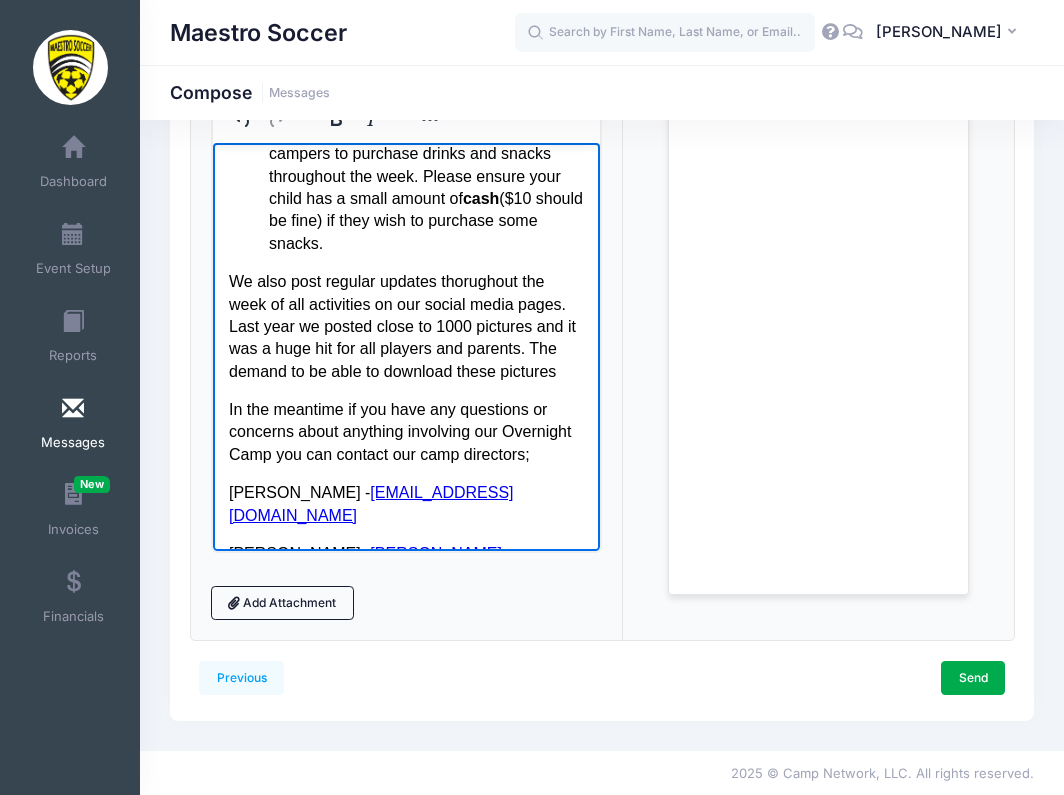 click on "We also post regular updates thorughout the week of all activities on our social media pages. Last year we posted close to 1000 pictures and it was a huge hit for all players and parents. The demand to be able to download these pictures" at bounding box center (405, 327) 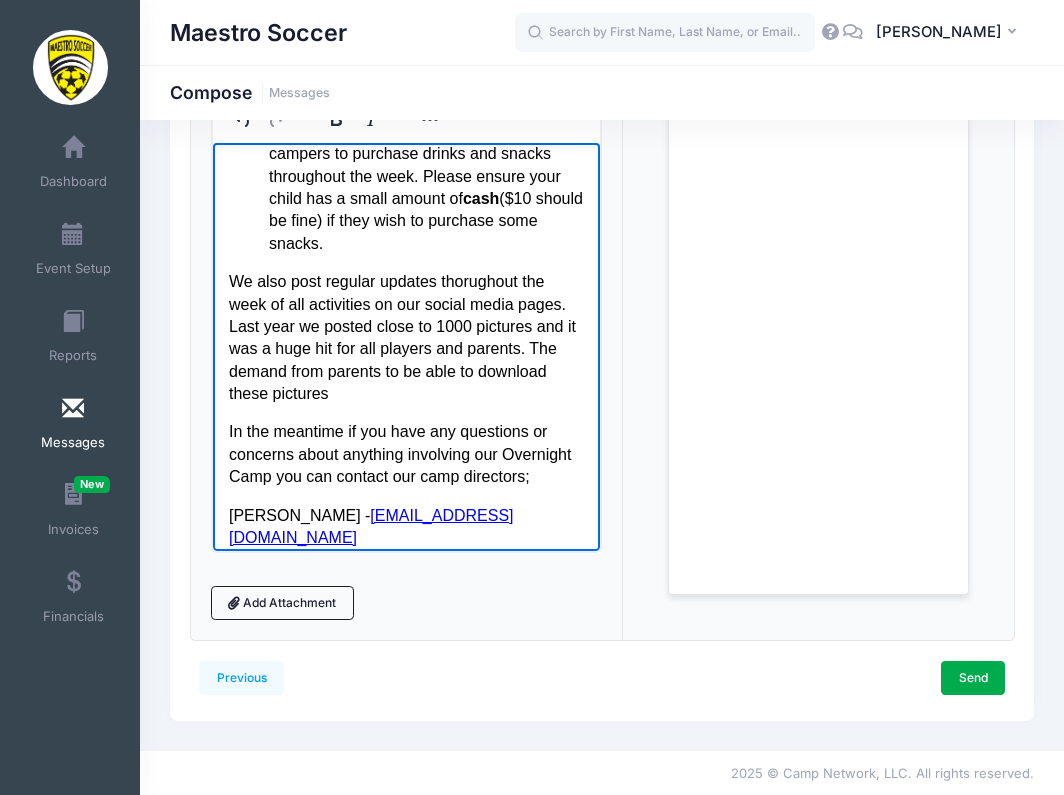 click on "We also post regular updates thorughout the week of all activities on our social media pages. Last year we posted close to 1000 pictures and it was a huge hit for all players and parents. The demand from parents to be able to download these pictures" at bounding box center (405, 338) 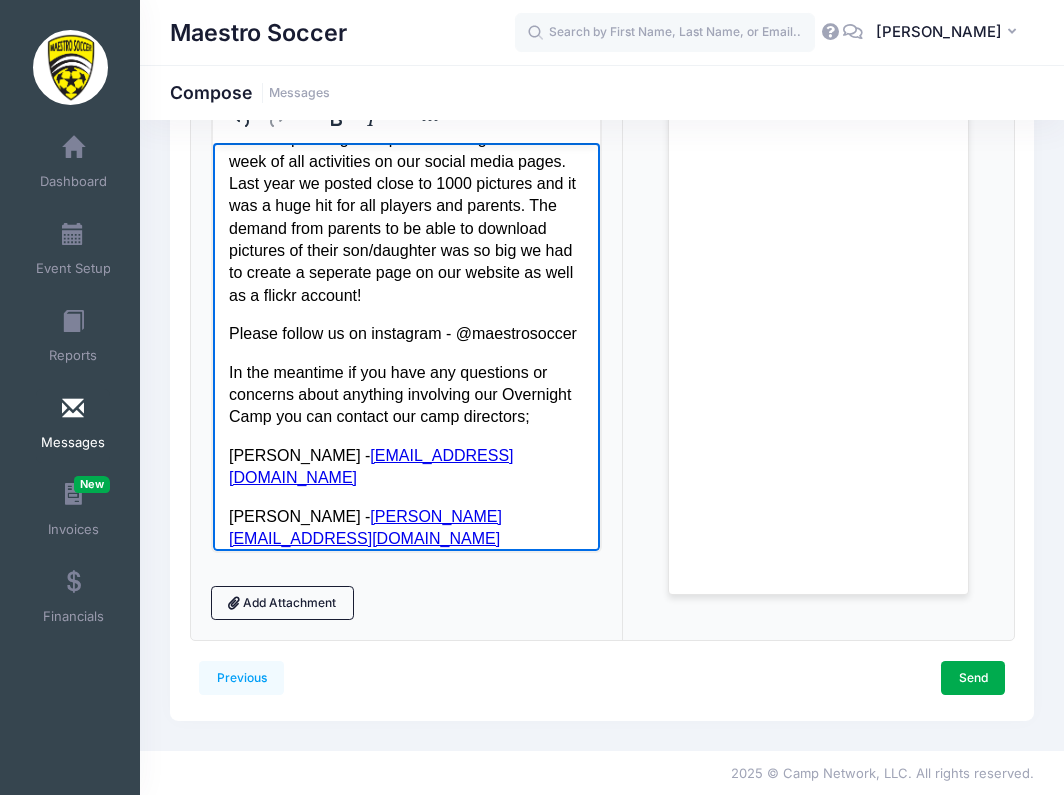 scroll, scrollTop: 864, scrollLeft: 0, axis: vertical 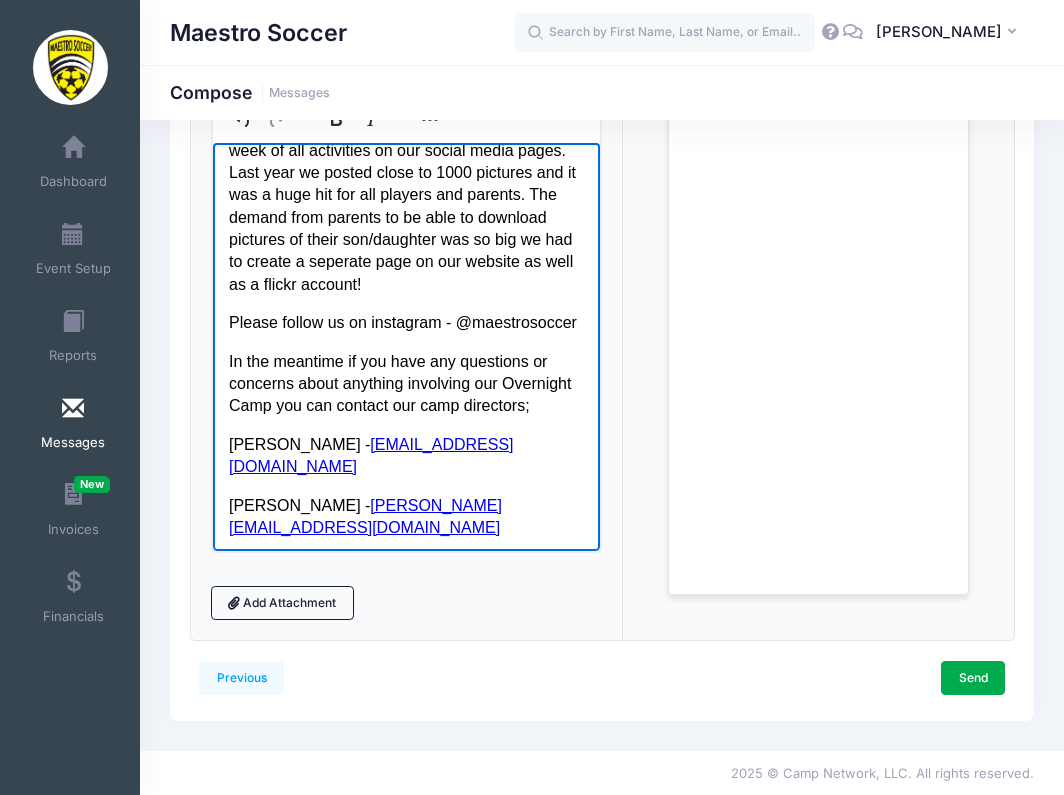 click on "In the meantime if you have any questions or concerns about anything involving our Overnight Camp you can contact our camp directors;" at bounding box center [405, 384] 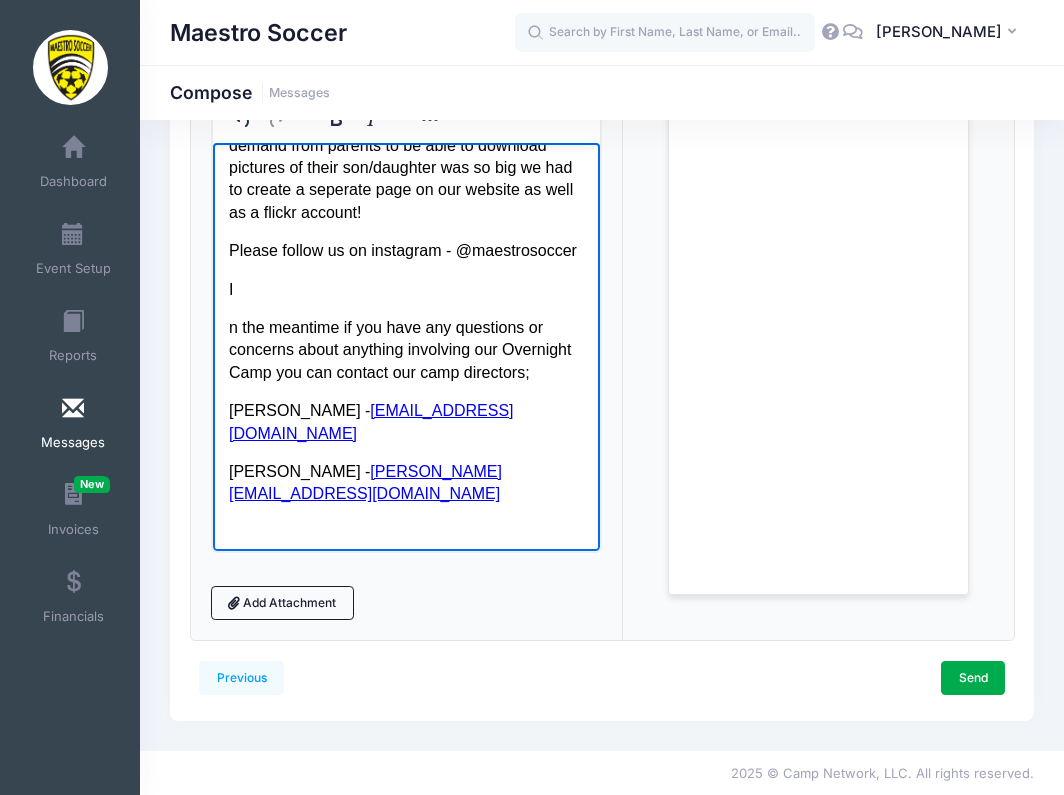 scroll, scrollTop: 938, scrollLeft: 0, axis: vertical 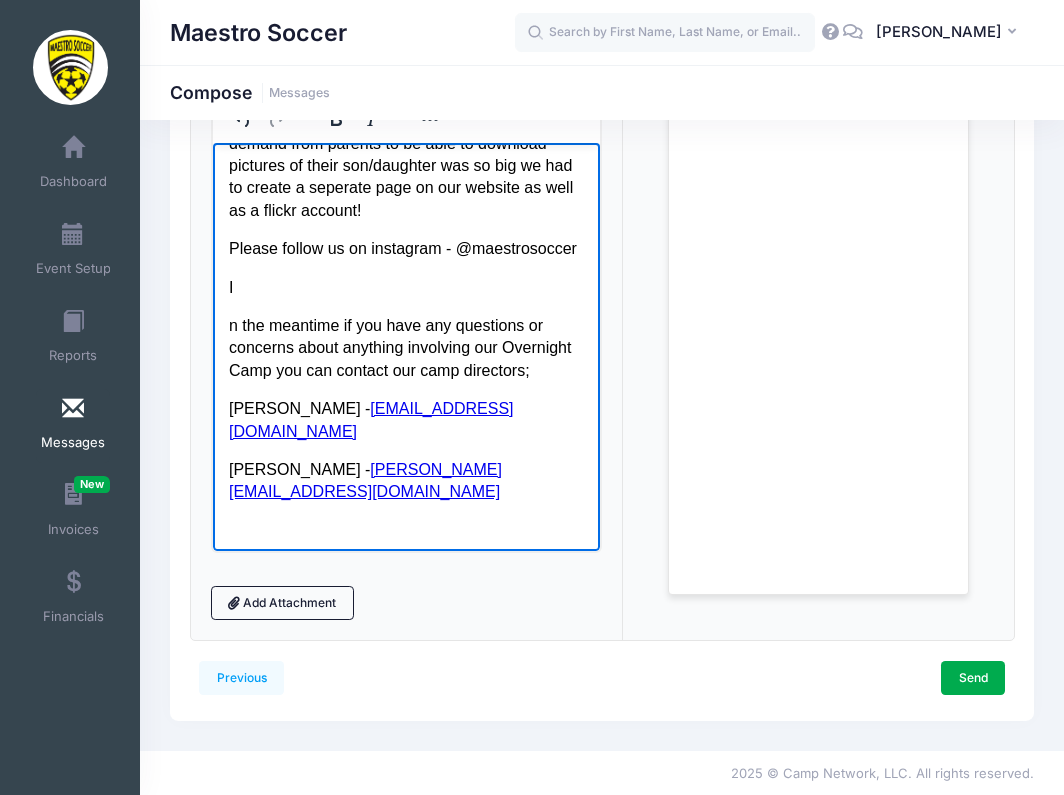 click at bounding box center (405, 531) 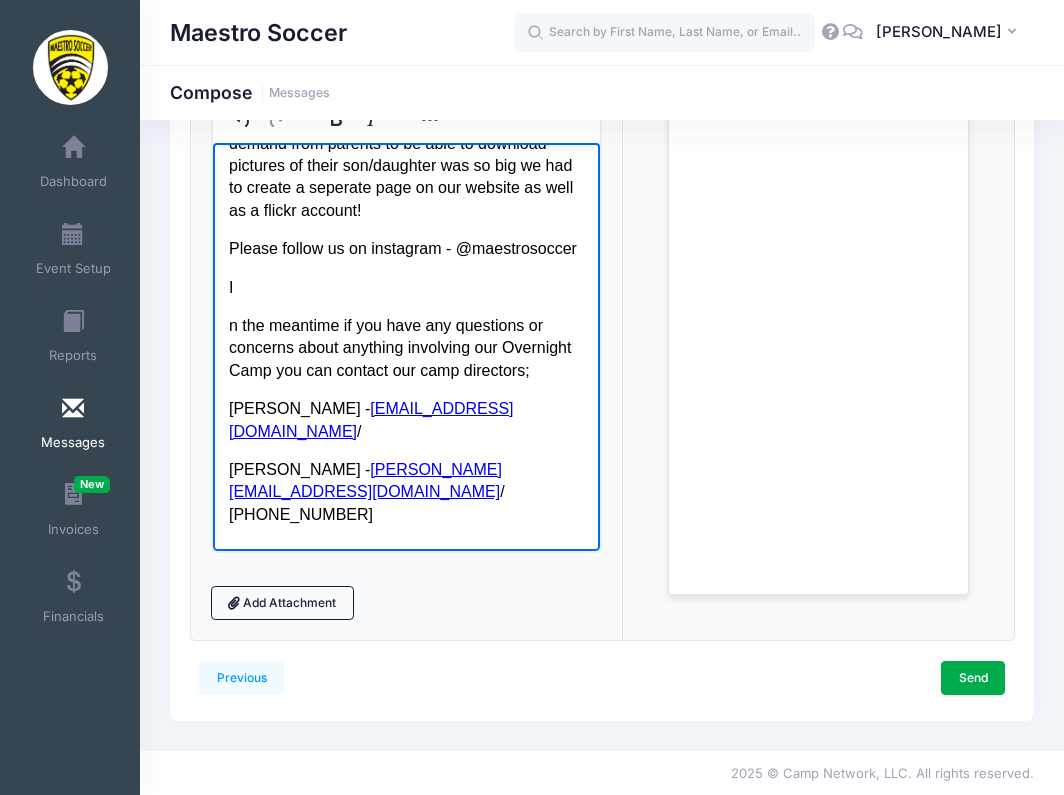 click on "Dave Byrne -  daveb@maestrosoccer.com  /" at bounding box center [405, 420] 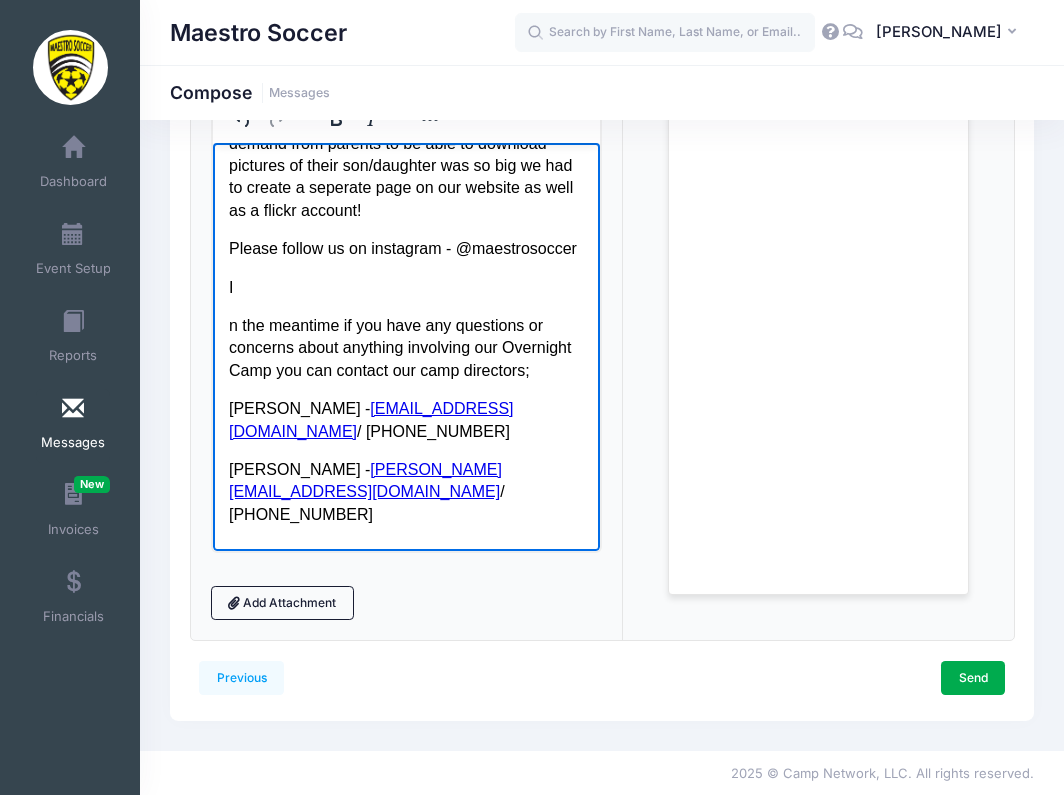 click on "Good afternoon, As a final reminder, if you have not yet completed the Medical Form for each child attending the Residntial Camp today, please do so as soon as possible. This form must be completed prior to arrival/check in today. The online form can be found using the following link;  www.maestrosoccer.com/medical-form As a reminder ahead of check in today; All outstanding balances  must  be paid prior to arrival on  Sunday July 20 . Please log into your account on  campnetwork.com  to complete any outstanding payments. Arrival on  Sunday July 20  is between  4:00pm-5:00pm , this allows all campers to receive their room key, settle into their room & unpack and familiarize themselves with the campus before we begin our first field session of the week at 5:15pm. Check in will be in the vestibule adjacent to the dining hall. Upon check in you will receive your room number & room code. We will have a small  snack store cash  ($10 should be fine) if they wish to purchase some snacks. I Dave Byrne -  Regards," at bounding box center [405, 129] 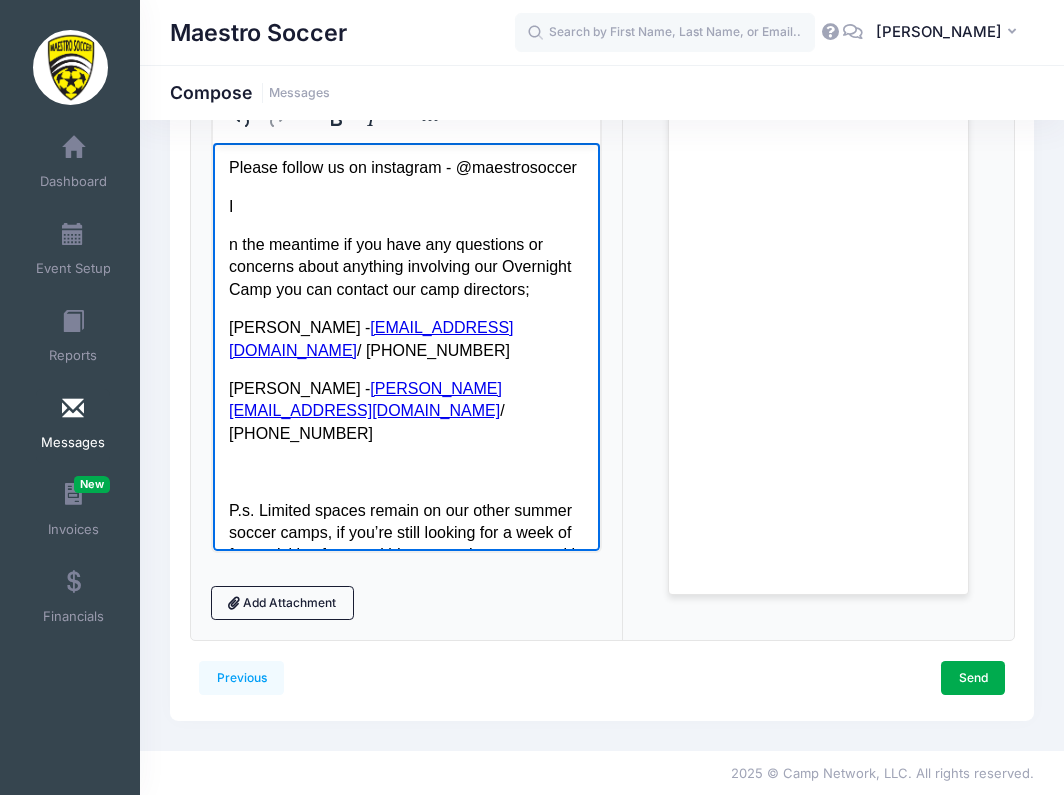 scroll, scrollTop: 1046, scrollLeft: 0, axis: vertical 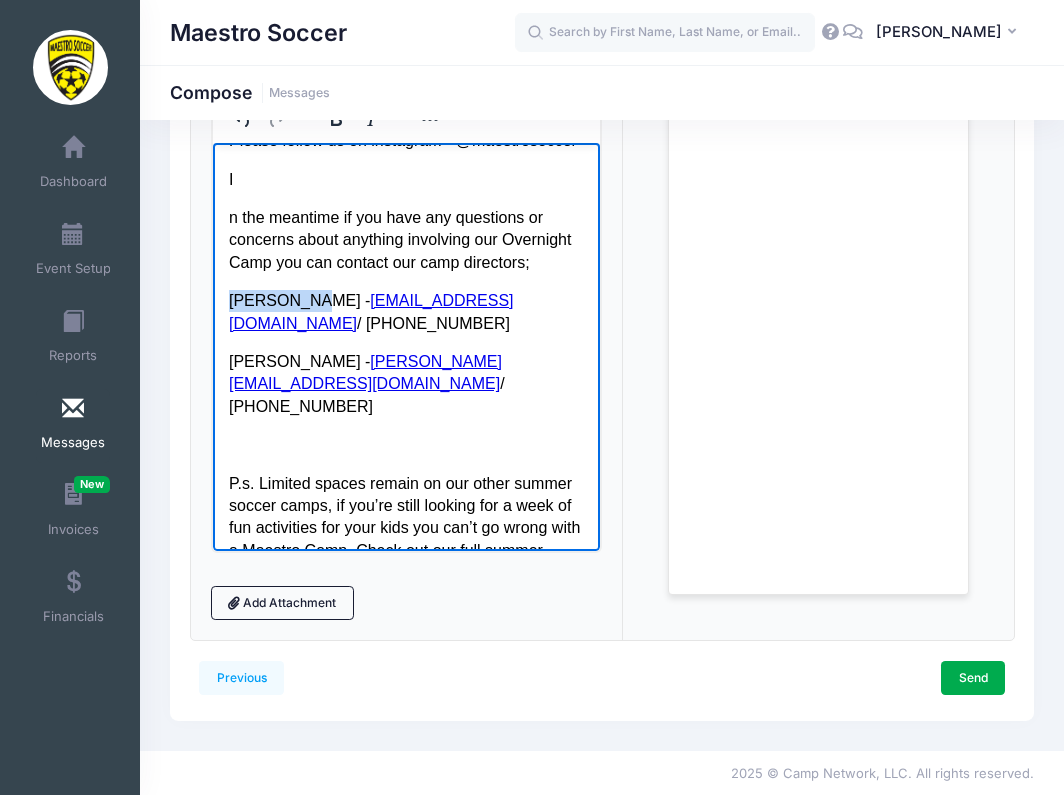drag, startPoint x: 309, startPoint y: 282, endPoint x: 232, endPoint y: 276, distance: 77.23341 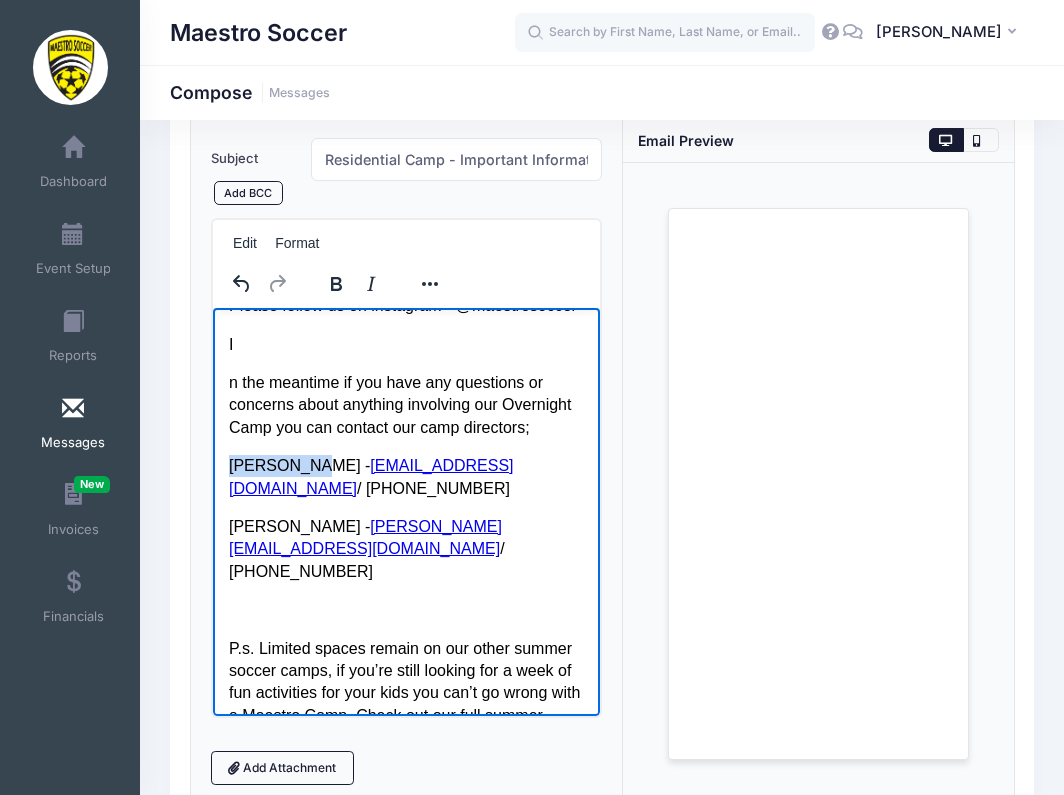 scroll, scrollTop: 110, scrollLeft: 0, axis: vertical 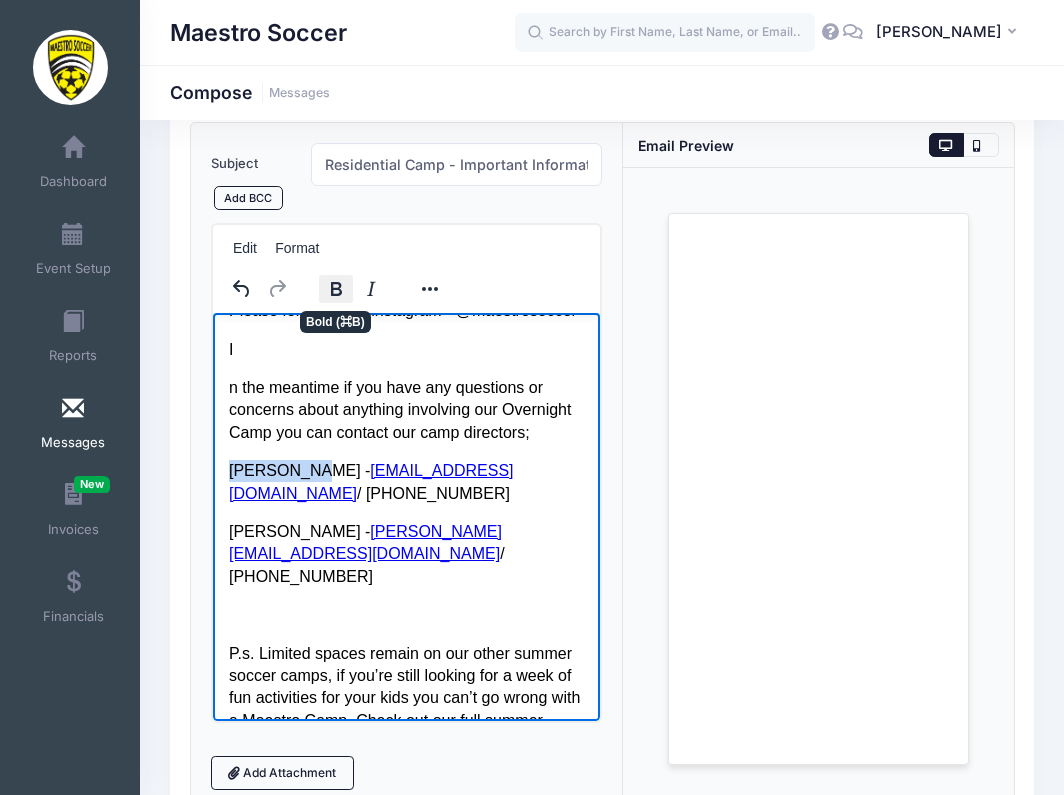 drag, startPoint x: 322, startPoint y: 287, endPoint x: 95, endPoint y: 160, distance: 260.1115 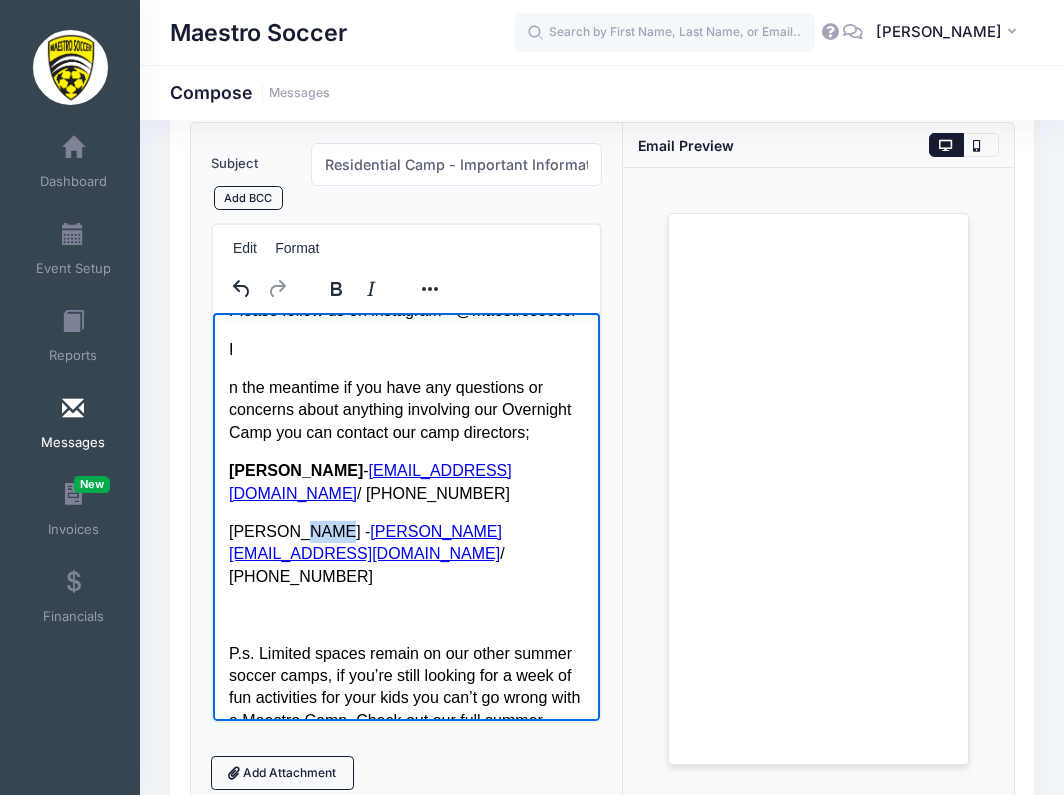 drag, startPoint x: 321, startPoint y: 514, endPoint x: 282, endPoint y: 511, distance: 39.115215 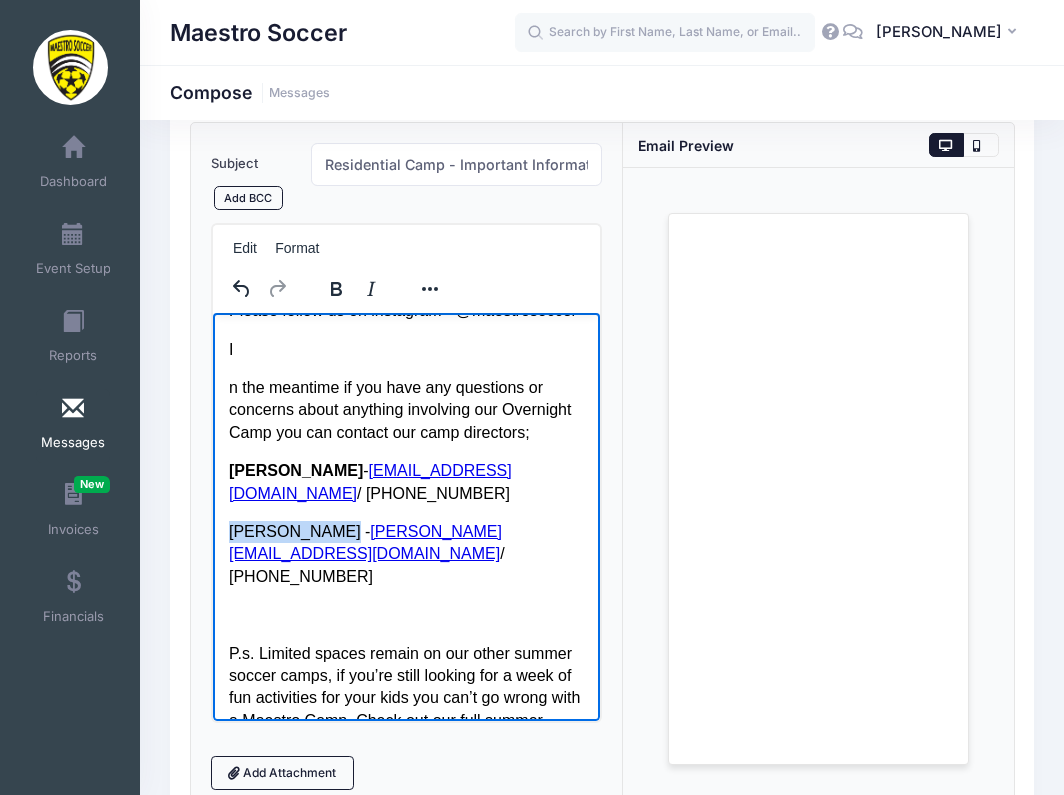drag, startPoint x: 323, startPoint y: 516, endPoint x: 229, endPoint y: 514, distance: 94.02127 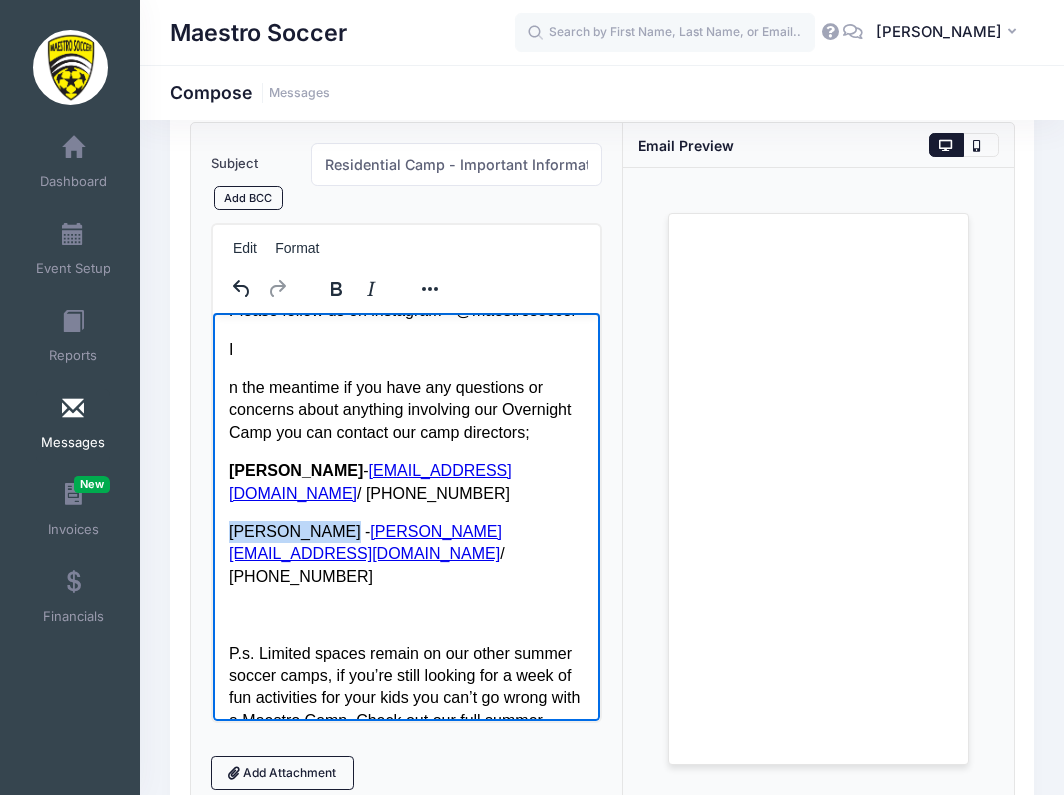 click on "Russell Burke -  russ@maestrosoccer.com  / 908-917-5666" at bounding box center [405, 554] 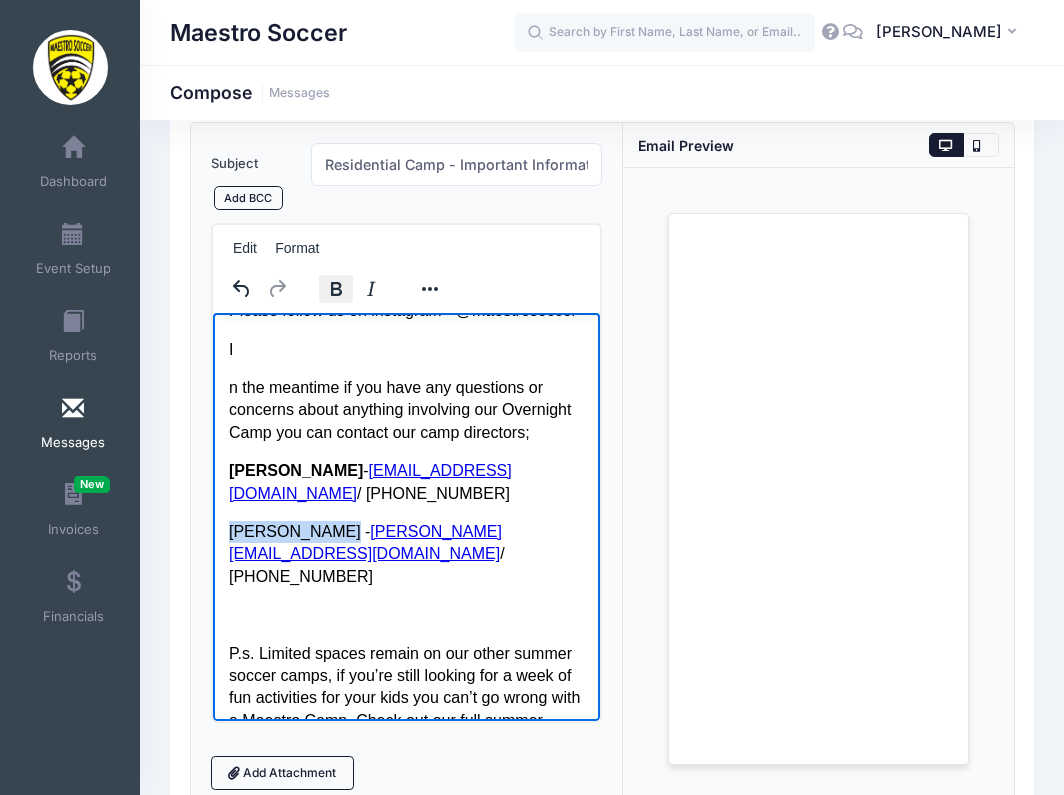 drag, startPoint x: 333, startPoint y: 288, endPoint x: 203, endPoint y: 140, distance: 196.9873 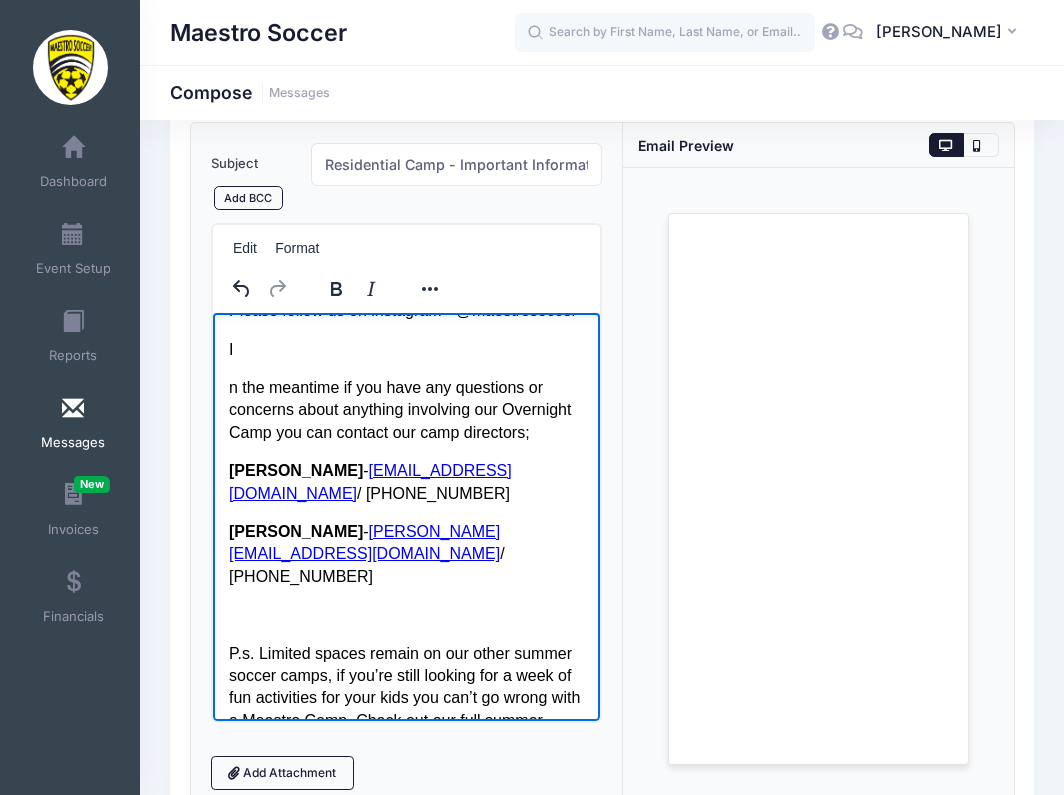 click on "Good afternoon, As a final reminder, if you have not yet completed the Medical Form for each child attending the Residntial Camp today, please do so as soon as possible. This form must be completed prior to arrival/check in today. The online form can be found using the following link;  www.maestrosoccer.com/medical-form As a reminder ahead of check in today; All outstanding balances  must  be paid prior to arrival on  Sunday July 20 . Please log into your account on  campnetwork.com  to complete any outstanding payments. Arrival on  Sunday July 20  is between  4:00pm-5:00pm , this allows all campers to receive their room key, settle into their room & unpack and familiarize themselves with the campus before we begin our first field session of the week at 5:15pm. Check in will be in the vestibule adjacent to the dining hall. Upon check in you will receive your room number & room code. We will have a small  snack store cash  ($10 should be fine) if they wish to purchase some snacks. I Dave Byrne  -   -" at bounding box center [405, 191] 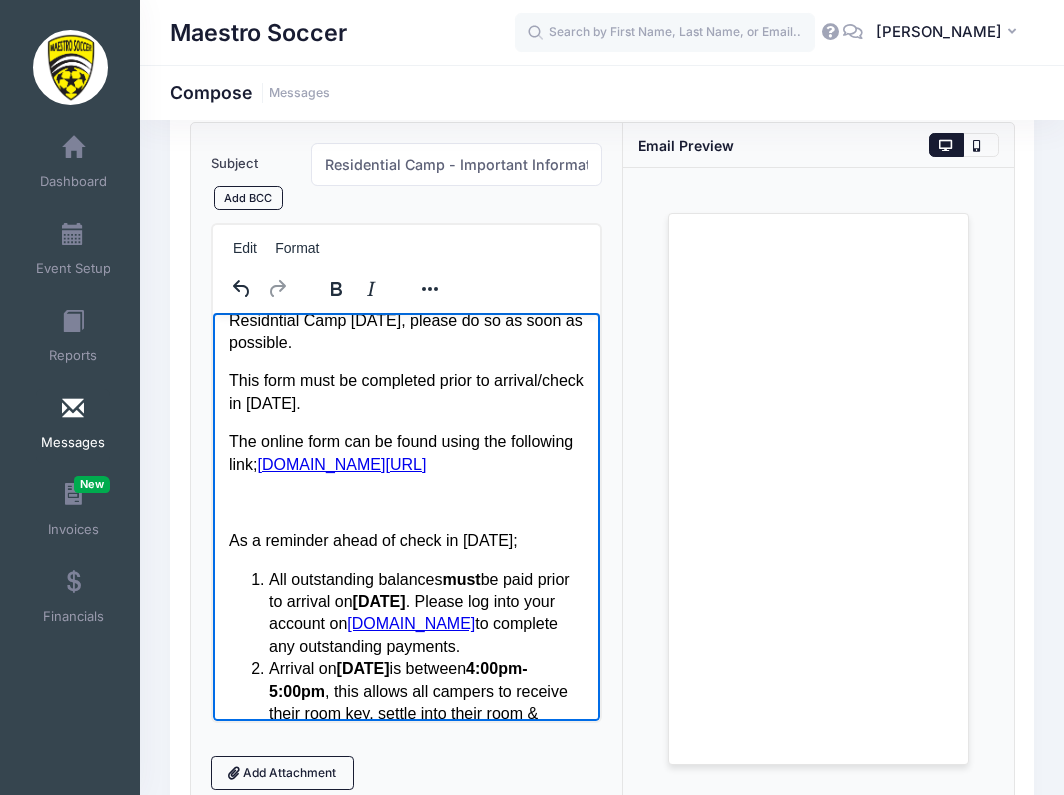 scroll, scrollTop: 166, scrollLeft: 0, axis: vertical 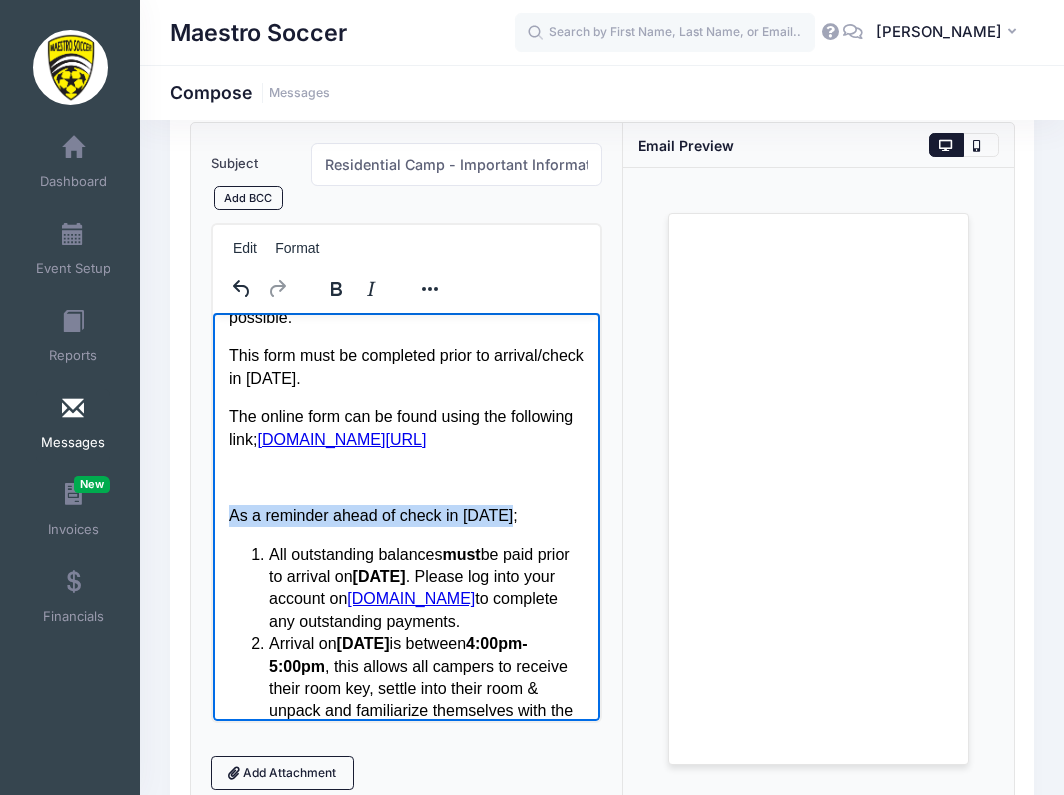 drag, startPoint x: 513, startPoint y: 512, endPoint x: 247, endPoint y: 496, distance: 266.48077 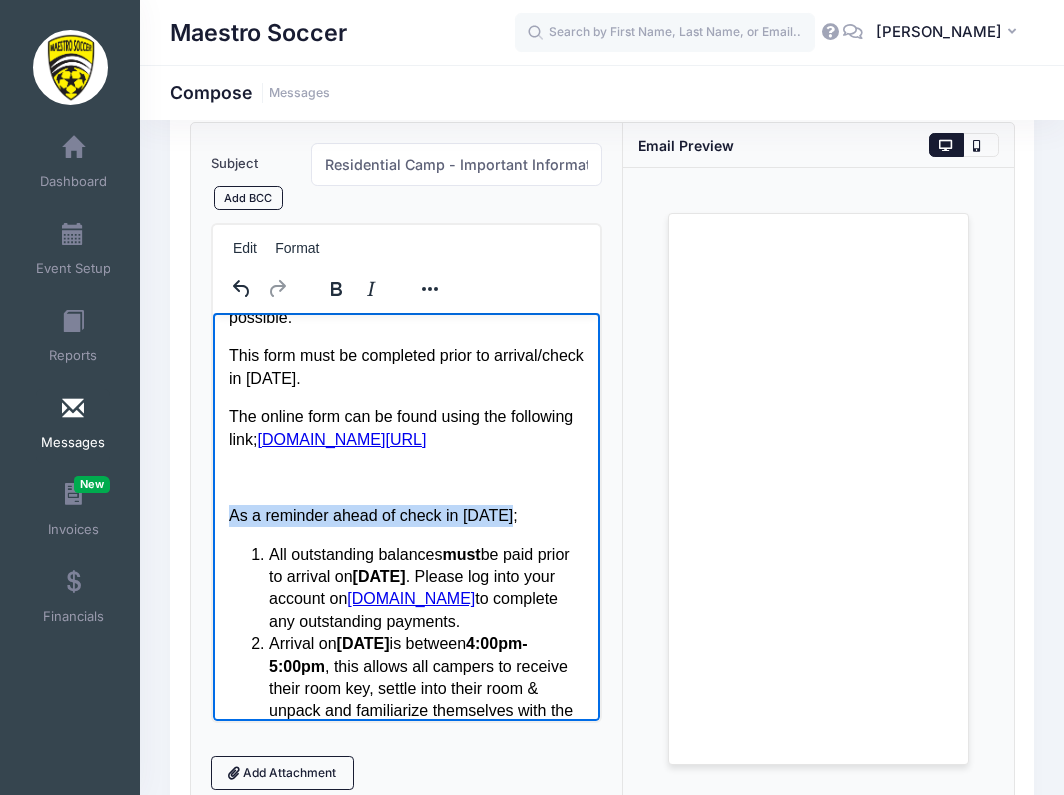 click on "Good afternoon, As a final reminder, if you have not yet completed the Medical Form for each child attending the Residntial Camp today, please do so as soon as possible. This form must be completed prior to arrival/check in today. The online form can be found using the following link;  www.maestrosoccer.com/medical-form As a reminder ahead of check in today; All outstanding balances  must  be paid prior to arrival on  Sunday July 20 . Please log into your account on  campnetwork.com  to complete any outstanding payments. Arrival on  Sunday July 20  is between  4:00pm-5:00pm , this allows all campers to receive their room key, settle into their room & unpack and familiarize themselves with the campus before we begin our first field session of the week at 5:15pm. Check in will be in the vestibule adjacent to the dining hall. Upon check in you will receive your room number & room code. We will have a small  snack store cash  ($10 should be fine) if they wish to purchase some snacks. I Dave Byrne  -   -" at bounding box center [405, 1071] 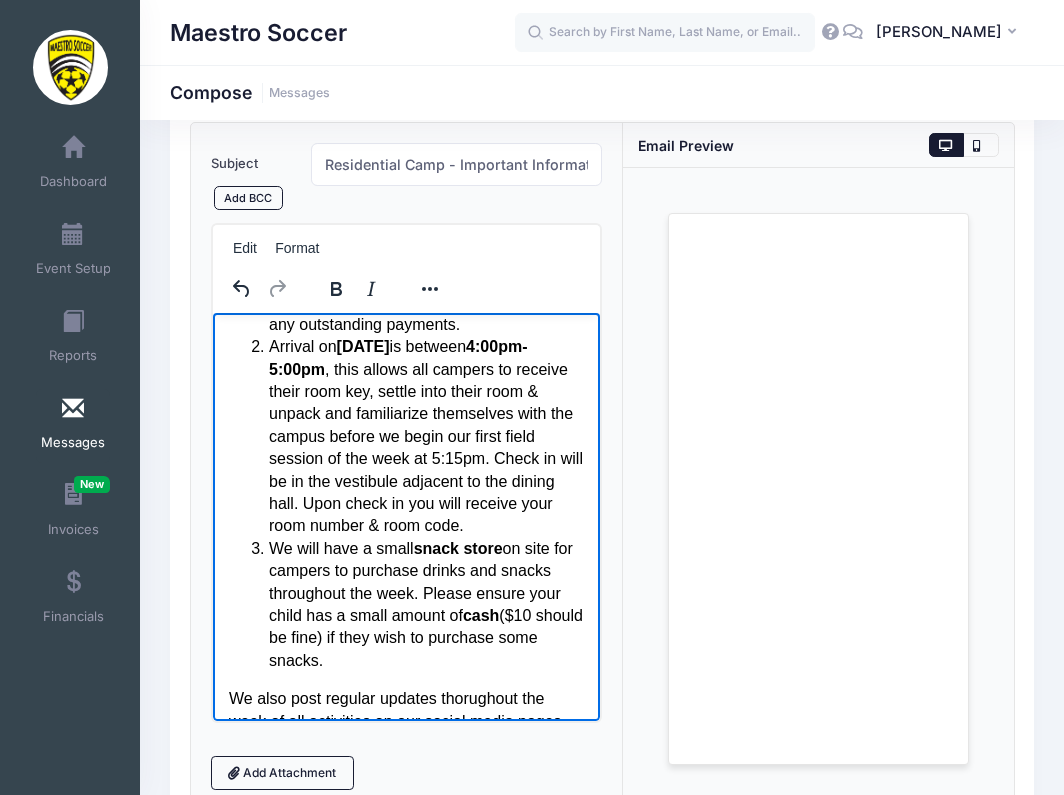 scroll, scrollTop: 465, scrollLeft: 0, axis: vertical 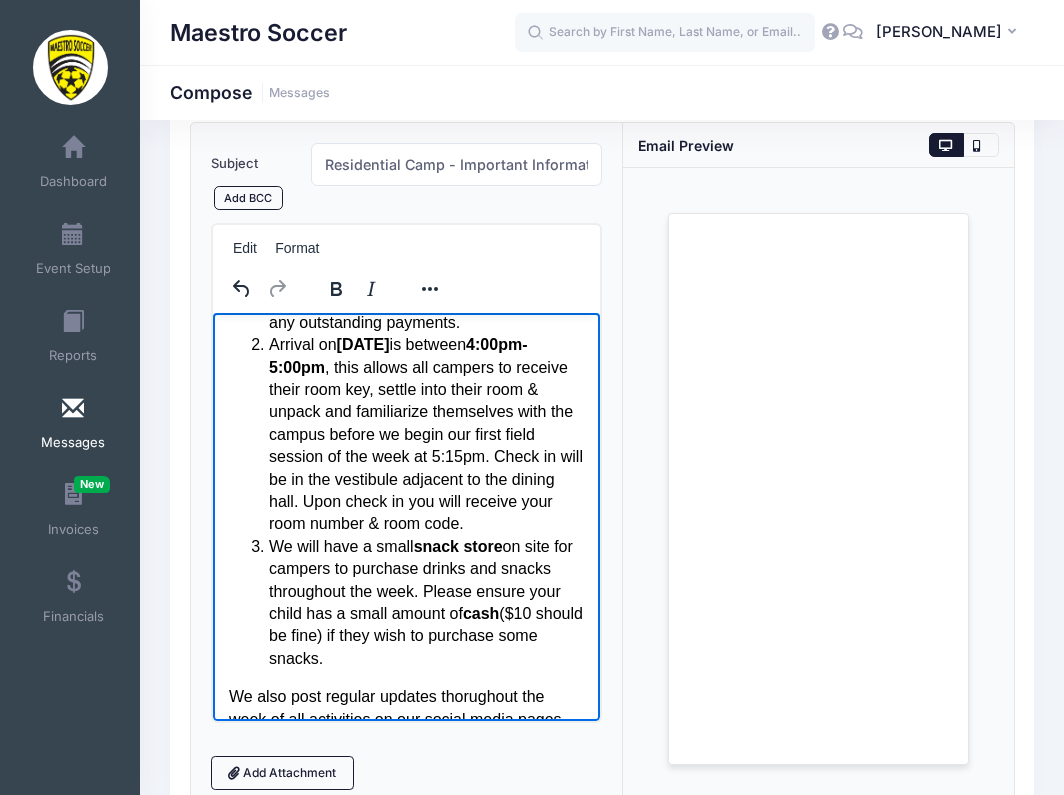 click on "Arrival on  Sunday July 20  is between  4:00pm-5:00pm , this allows all campers to receive their room key, settle into their room & unpack and familiarize themselves with the campus before we begin our first field session of the week at 5:15pm. Check in will be in the vestibule adjacent to the dining hall. Upon check in you will receive your room number & room code." at bounding box center [425, 435] 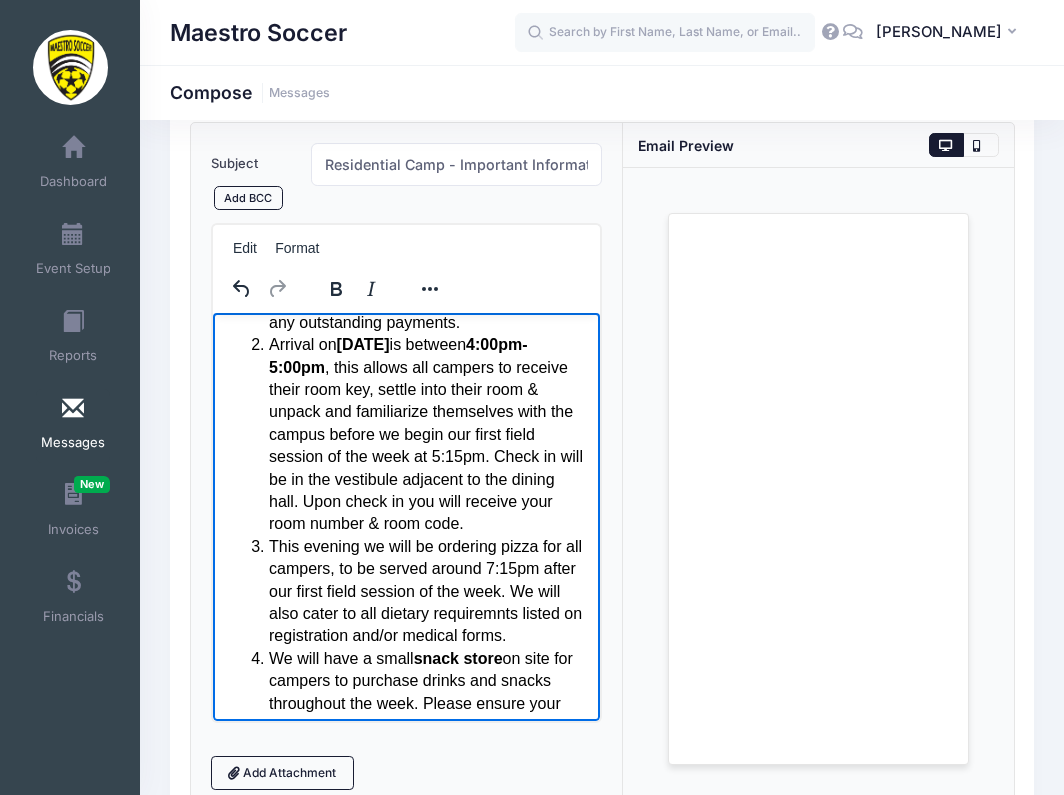 click on "This evening we will be ordering pizza for all campers, to be served around 7:15pm after our first field session of the week. We will also cater to all dietary requiremnts listed on registration and/or medical forms." at bounding box center [425, 592] 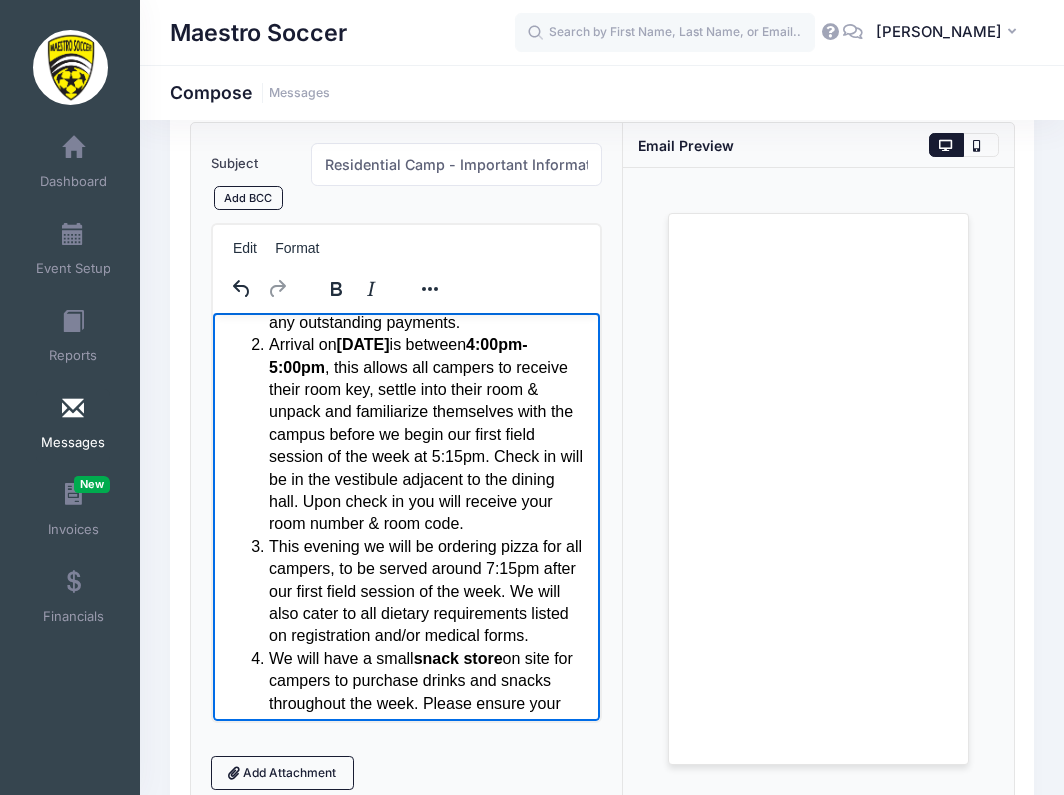 click on "We will have a small  snack store  on site for campers to purchase drinks and snacks throughout the week. Please ensure your child has a small amount of  cash  ($10 should be fine) if they wish to purchase some snacks." at bounding box center (425, 715) 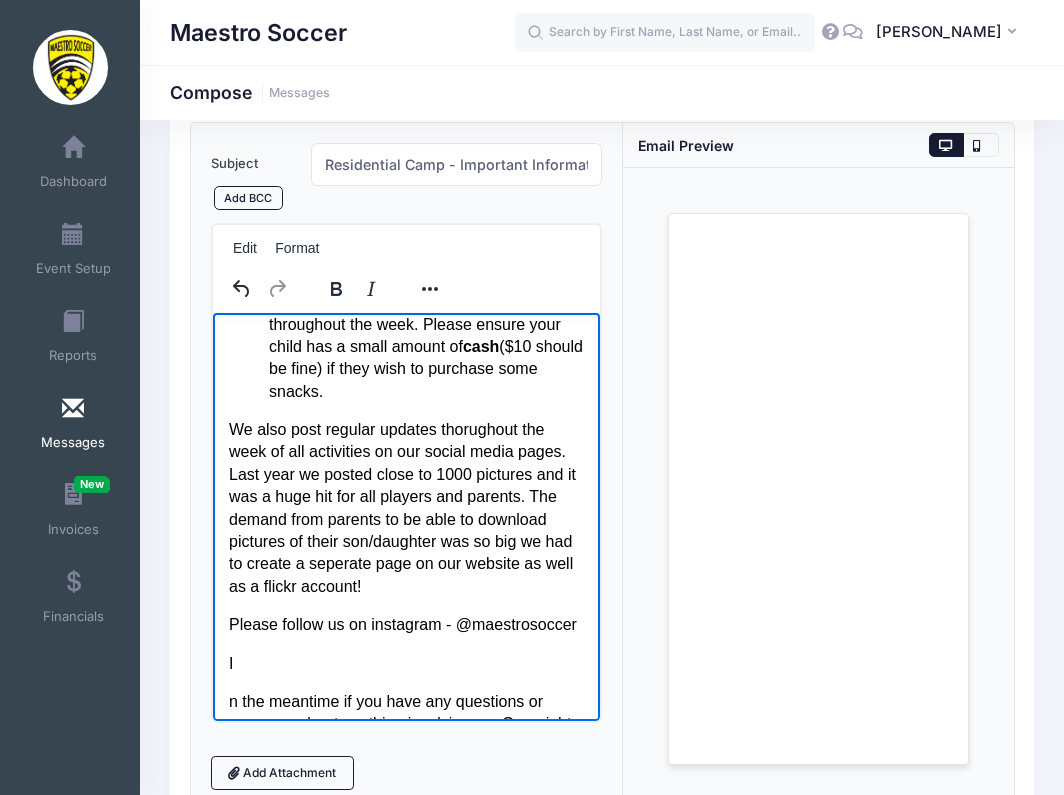 scroll, scrollTop: 845, scrollLeft: 0, axis: vertical 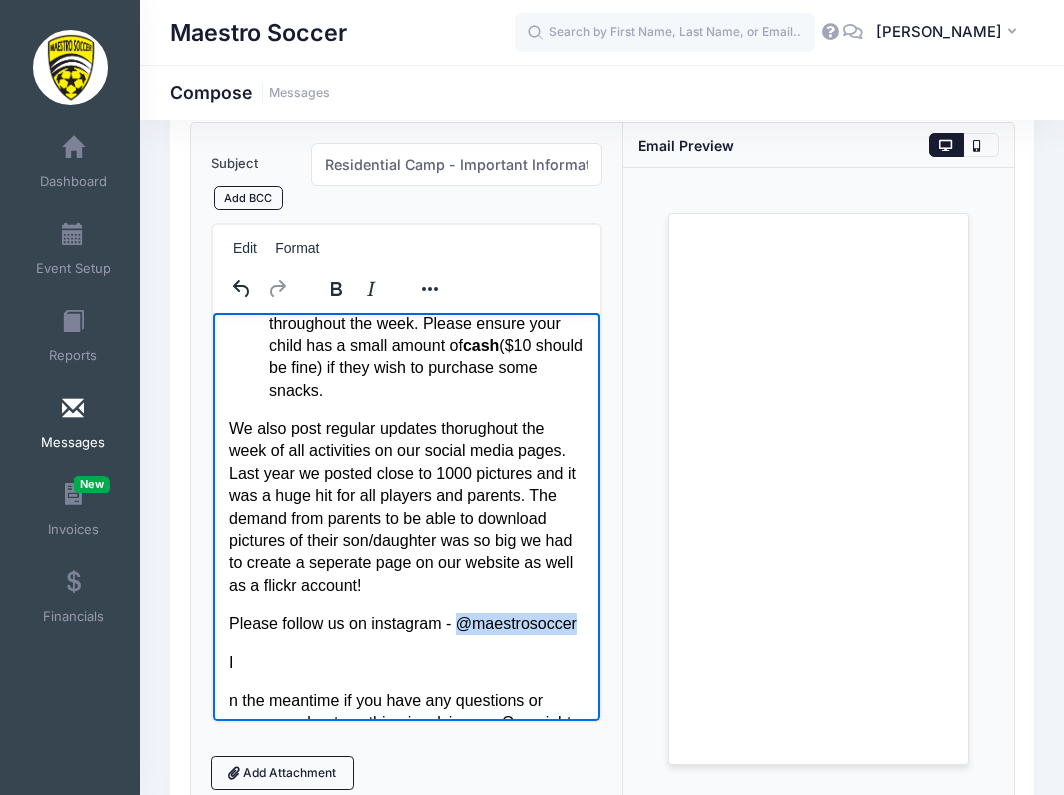 drag, startPoint x: 461, startPoint y: 605, endPoint x: 581, endPoint y: 605, distance: 120 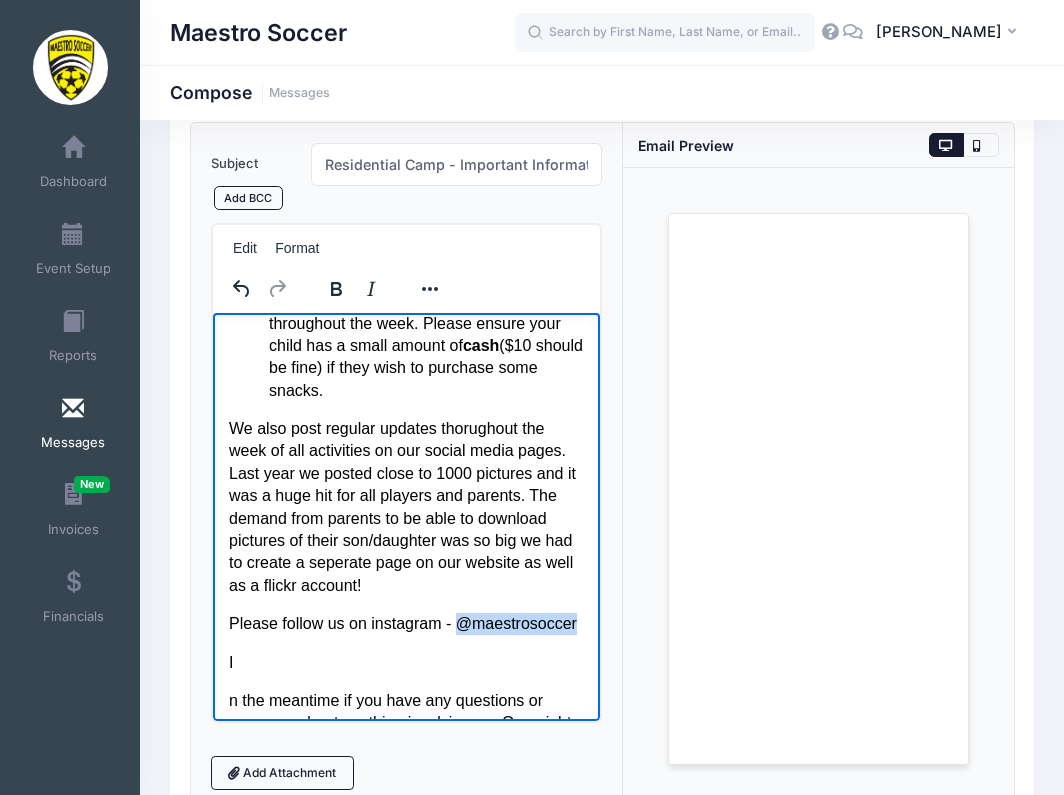 click on "Please follow us on instagram - @maestrosoccer" at bounding box center (405, 624) 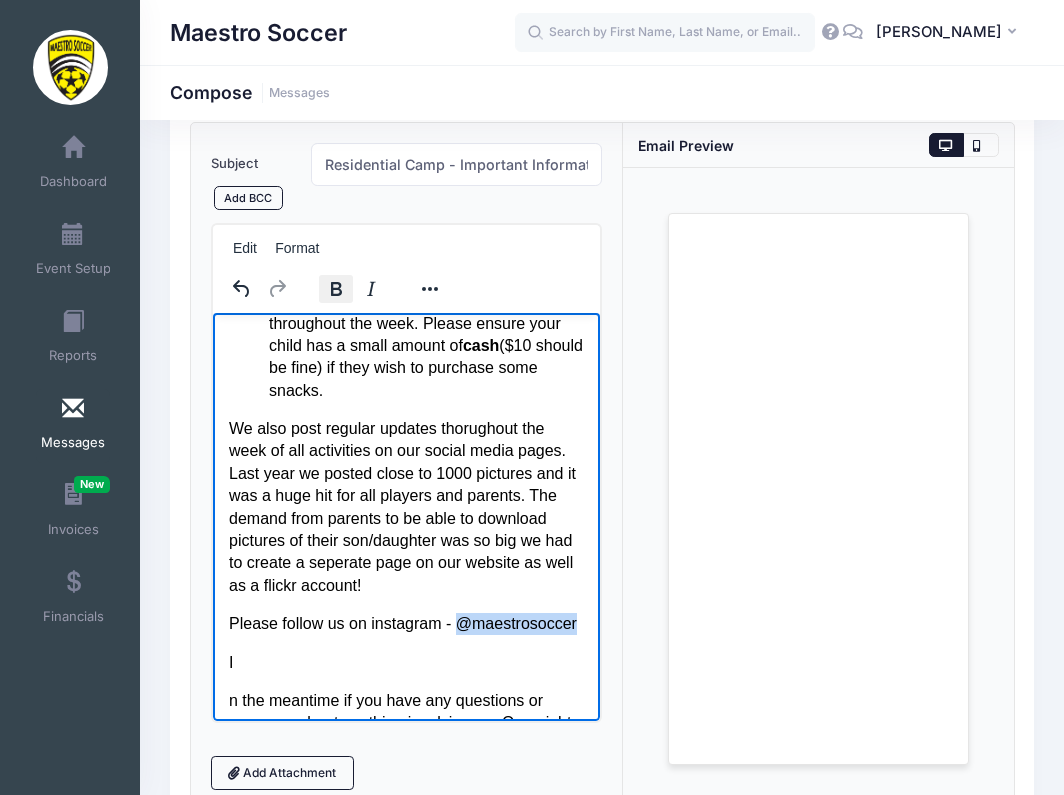 drag, startPoint x: 335, startPoint y: 296, endPoint x: 138, endPoint y: 231, distance: 207.44638 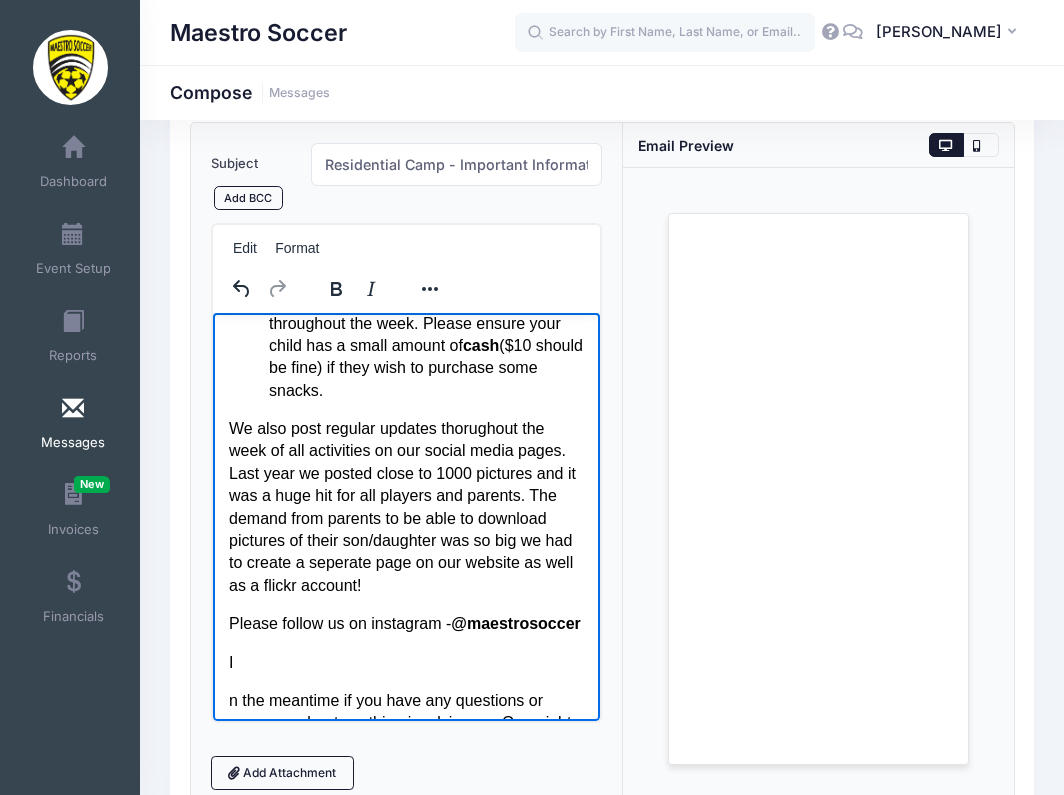click on "I" at bounding box center [405, 663] 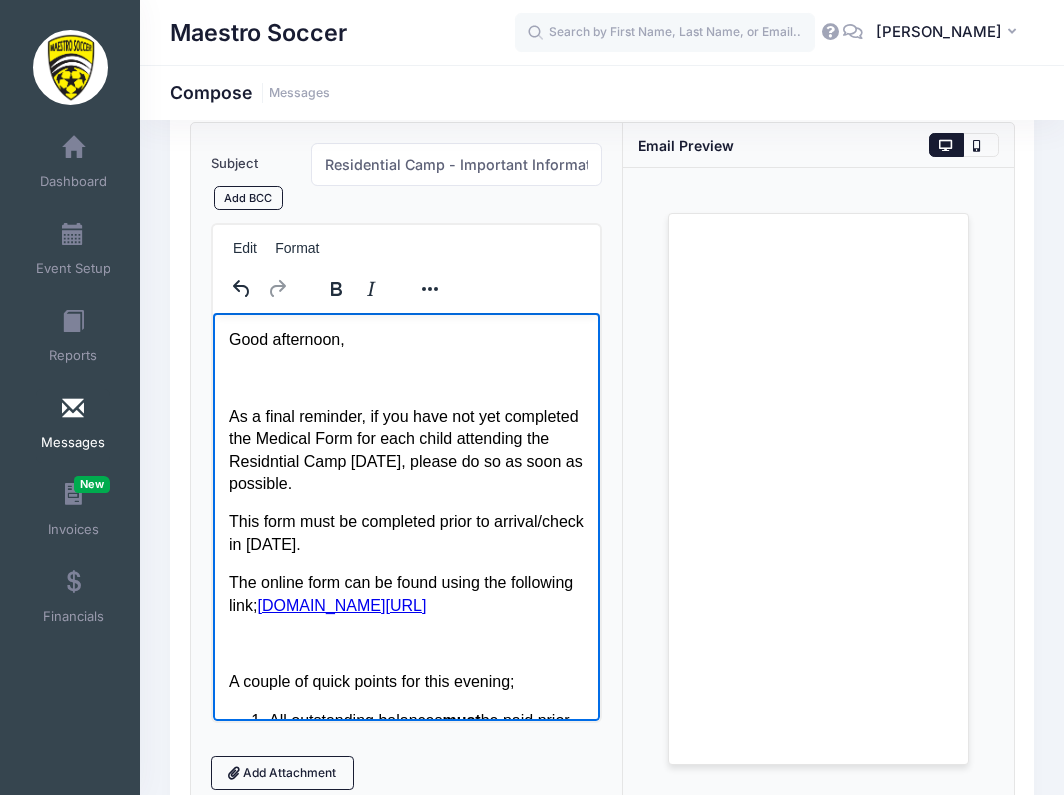 scroll, scrollTop: 0, scrollLeft: 0, axis: both 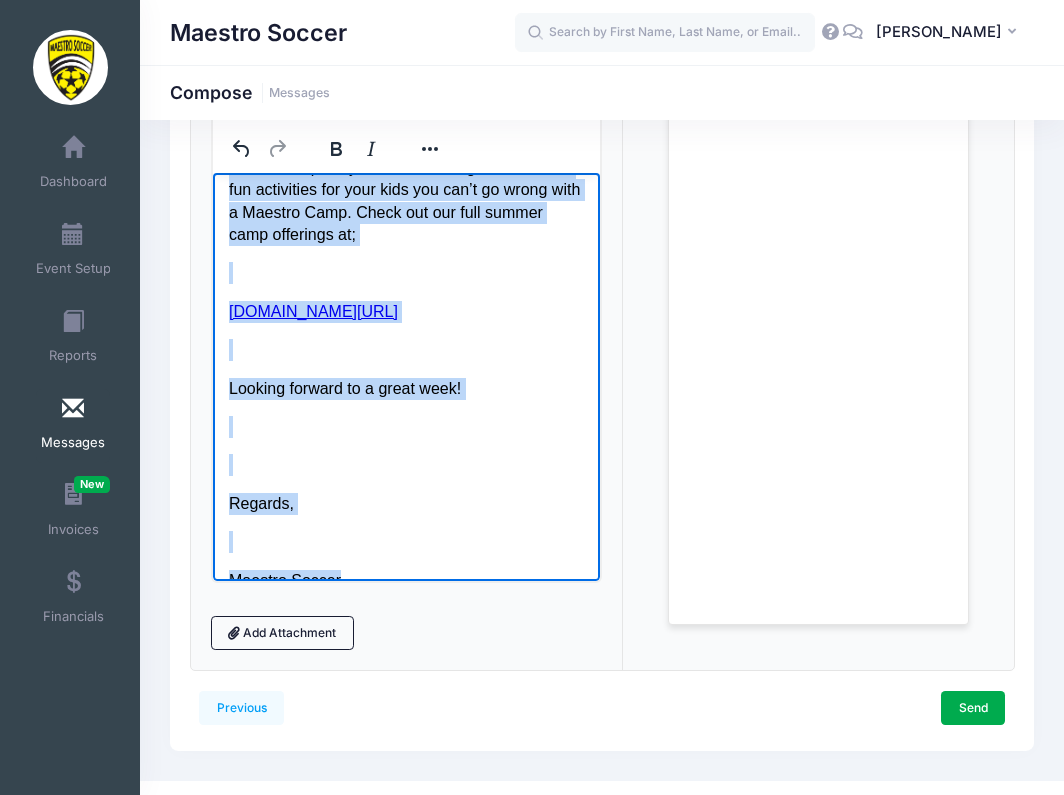 drag, startPoint x: 230, startPoint y: 198, endPoint x: 591, endPoint y: 654, distance: 581.59863 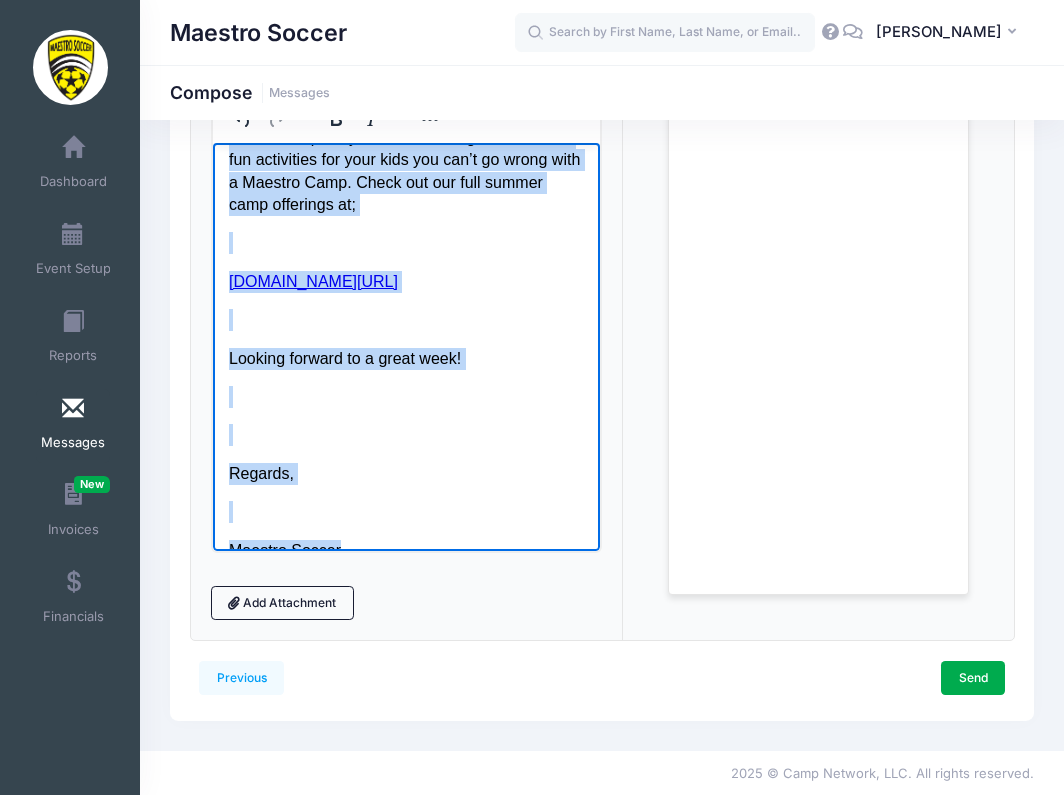 copy on "Good afternoon, As a final reminder, if you have not yet completed the Medical Form for each child attending the Residntial Camp today, please do so as soon as possible. This form must be completed prior to arrival/check in today. The online form can be found using the following link;  www.maestrosoccer.com/medical-form A couple of quick points for this evening; All outstanding balances  must  be paid prior to arrival on  Sunday July 20 . Please log into your account on  campnetwork.com  to complete any outstanding payments. Arrival on  Sunday July 20  is between  4:00pm-5:00pm , this allows all campers to receive their room key, settle into their room & unpack and familiarize themselves with the campus before we begin our first field session of the week at 5:15pm. Check in will be in the vestibule adjacent to the dining hall. Upon check in you will receive your room number & room code. This evening we will be ordering pizza for all campers, to be served around 7:15pm after our first field session of the w..." 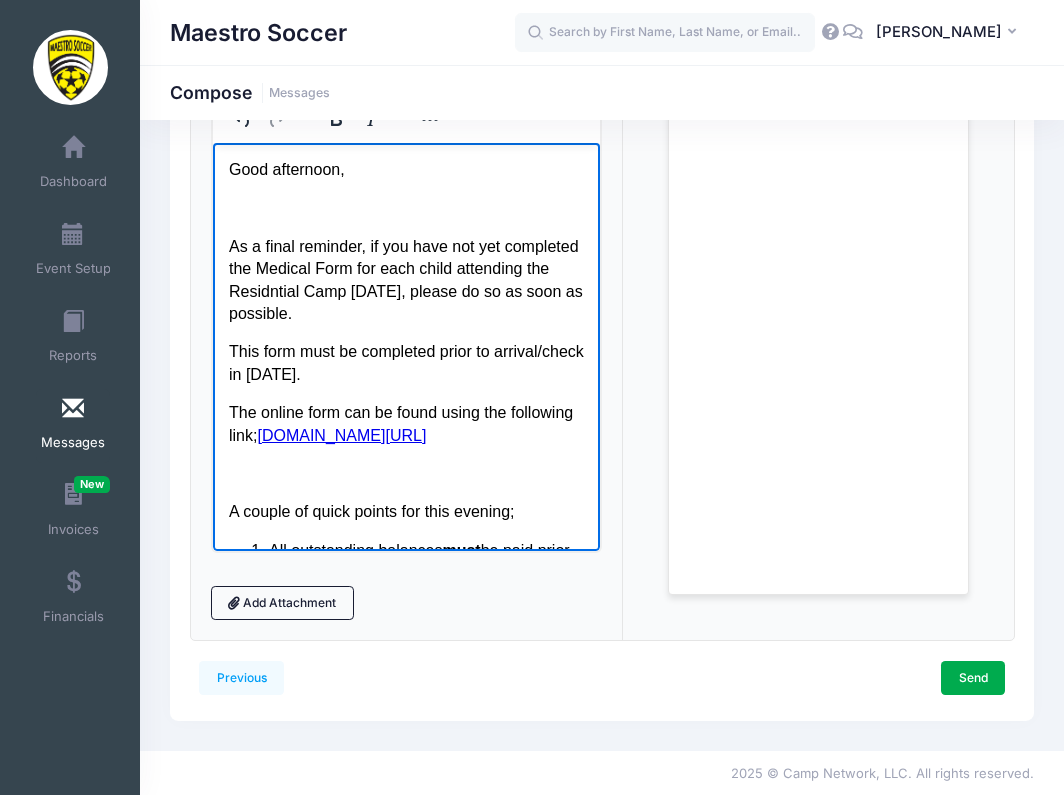 scroll, scrollTop: 0, scrollLeft: 0, axis: both 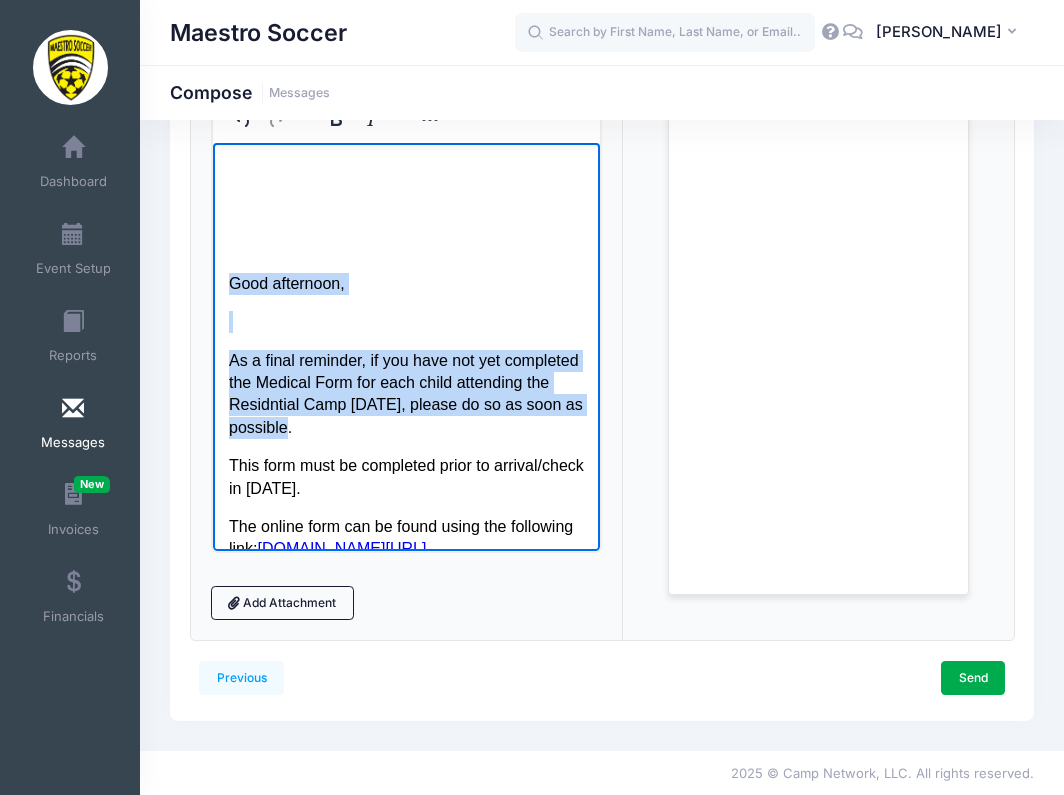 drag, startPoint x: 228, startPoint y: 454, endPoint x: 463, endPoint y: 396, distance: 242.05165 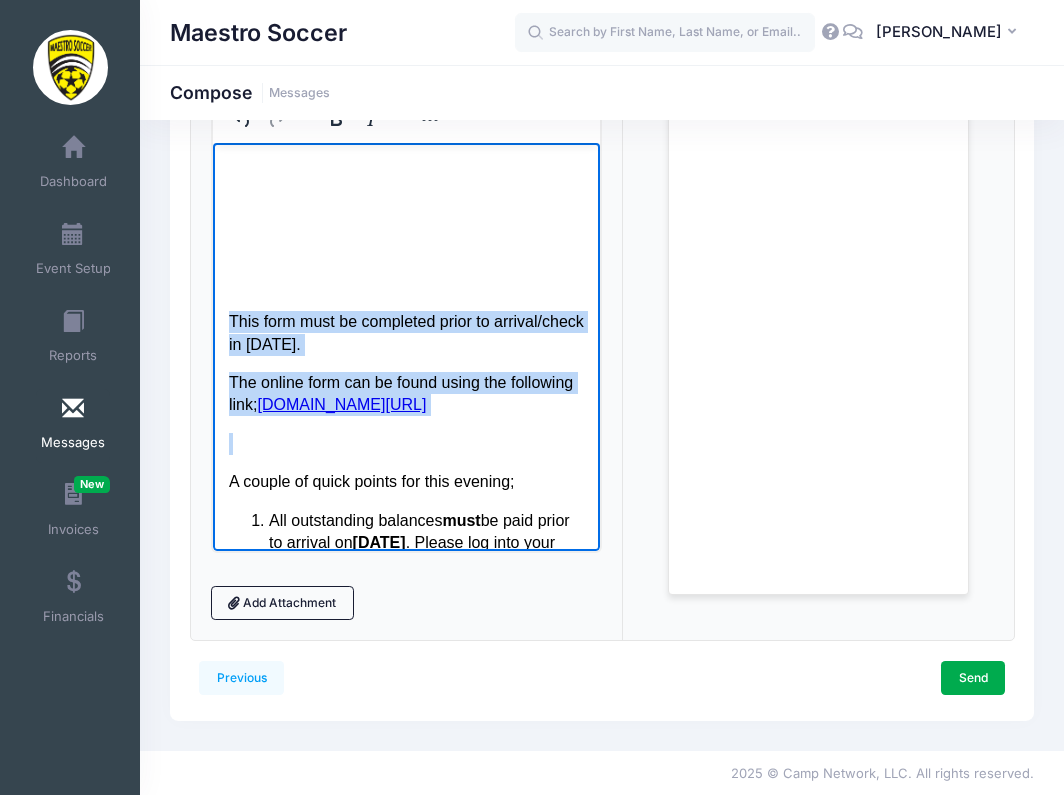 drag, startPoint x: 518, startPoint y: 415, endPoint x: 228, endPoint y: 290, distance: 315.79266 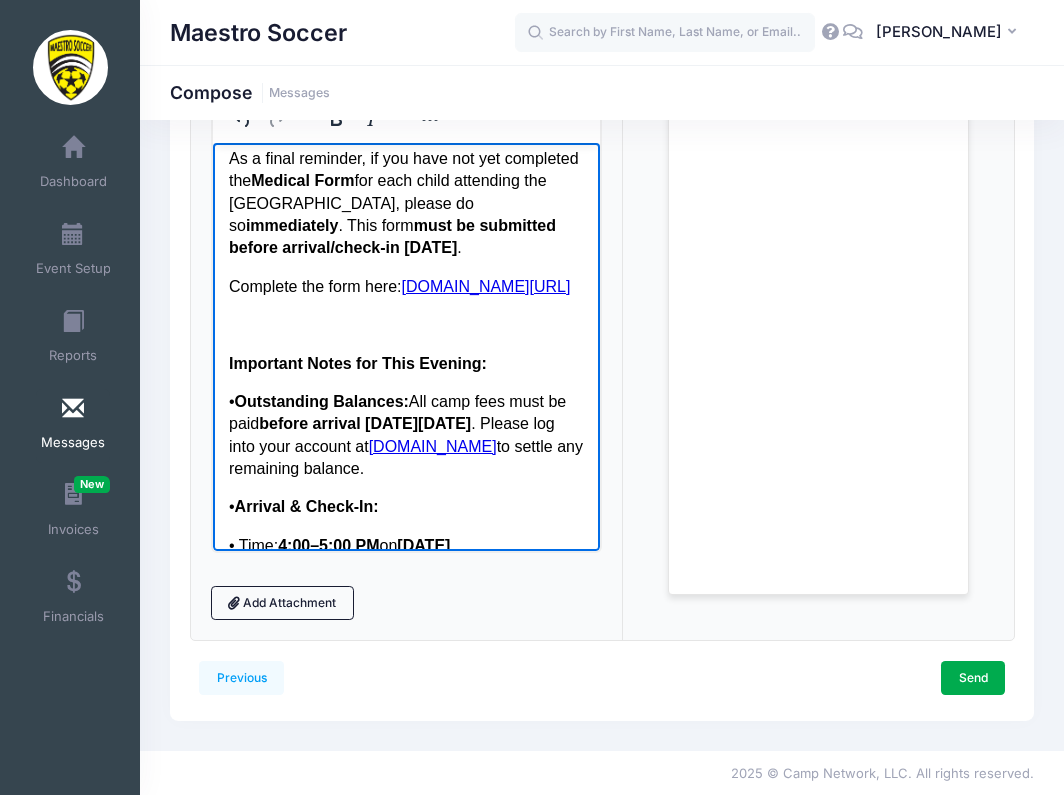 scroll, scrollTop: 122, scrollLeft: 0, axis: vertical 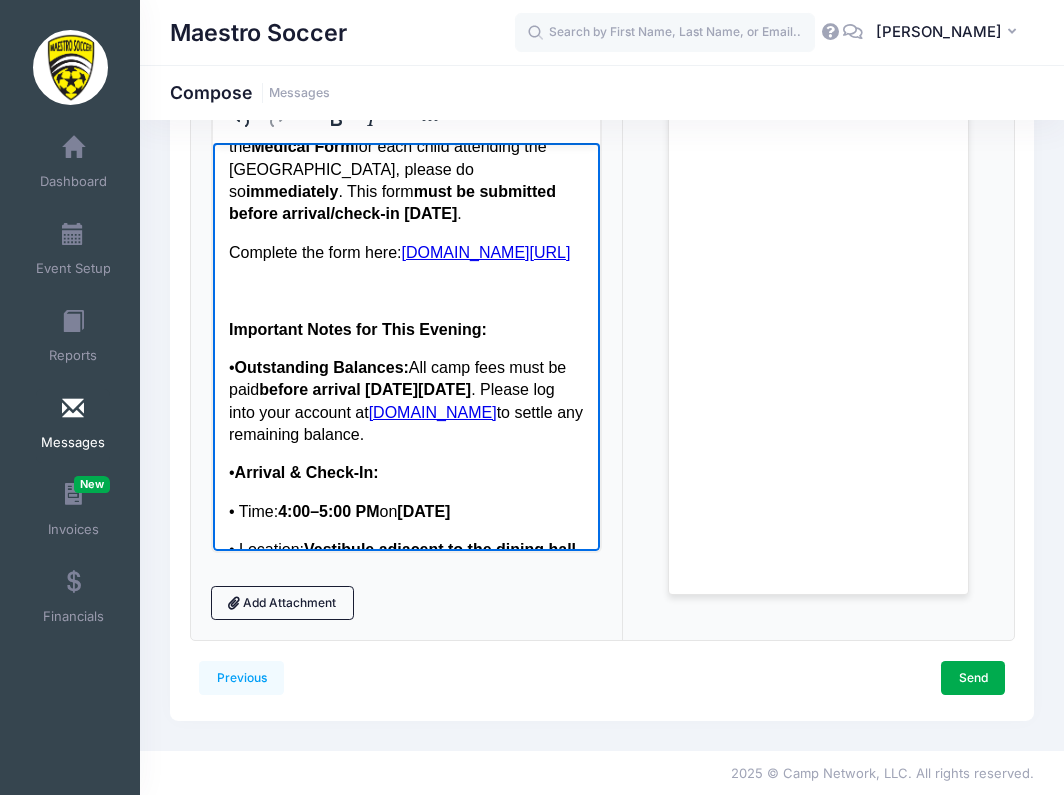 click on "Outstanding Balances:" at bounding box center (321, 367) 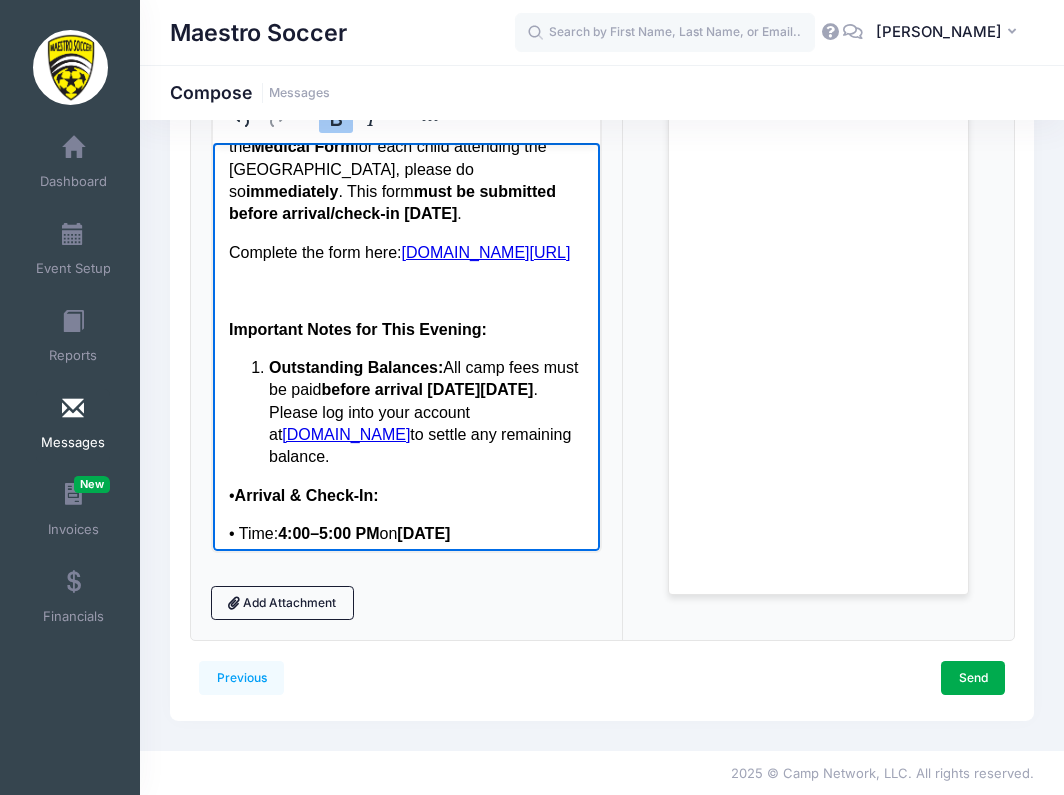 click on "Arrival & Check-In:" at bounding box center [306, 495] 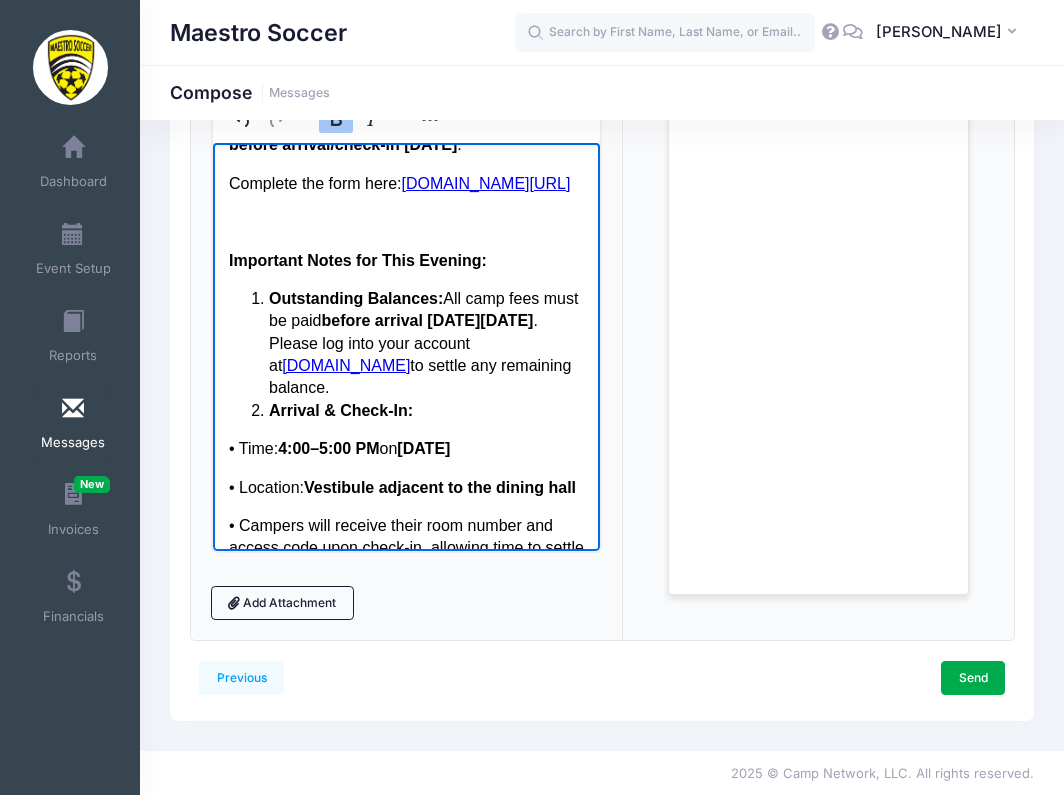 scroll, scrollTop: 214, scrollLeft: 0, axis: vertical 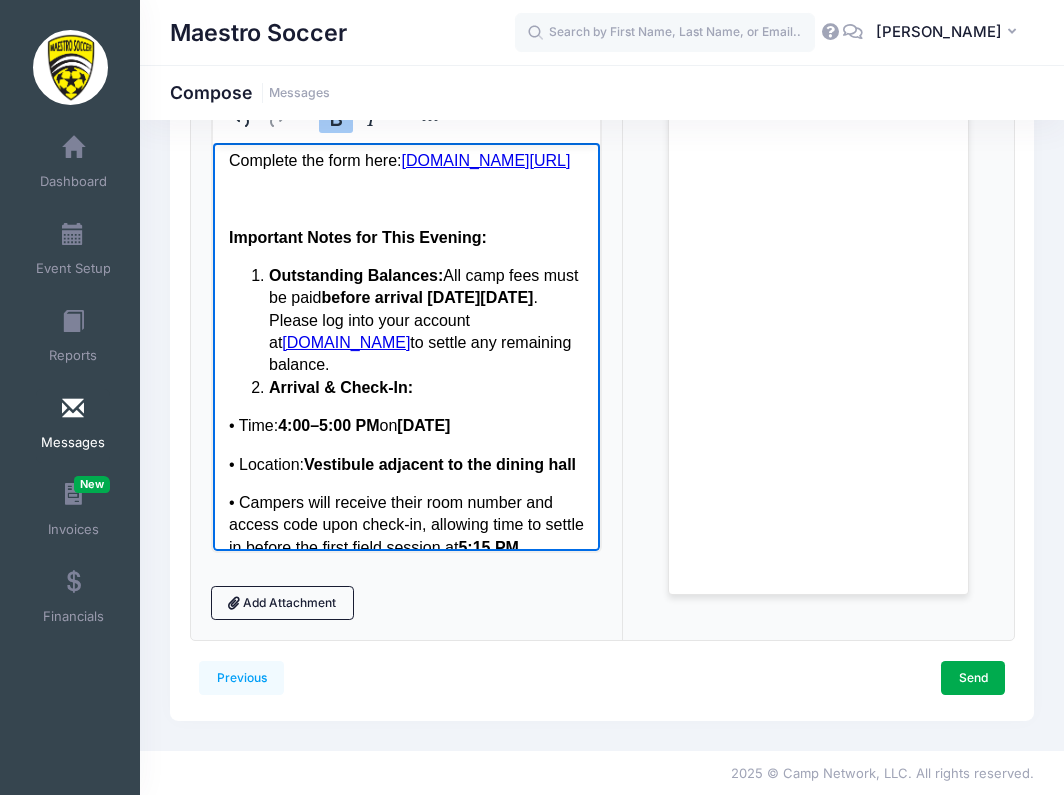 click on "• Time:  4:00–5:00 PM  on  Sunday, July 20" at bounding box center (405, 426) 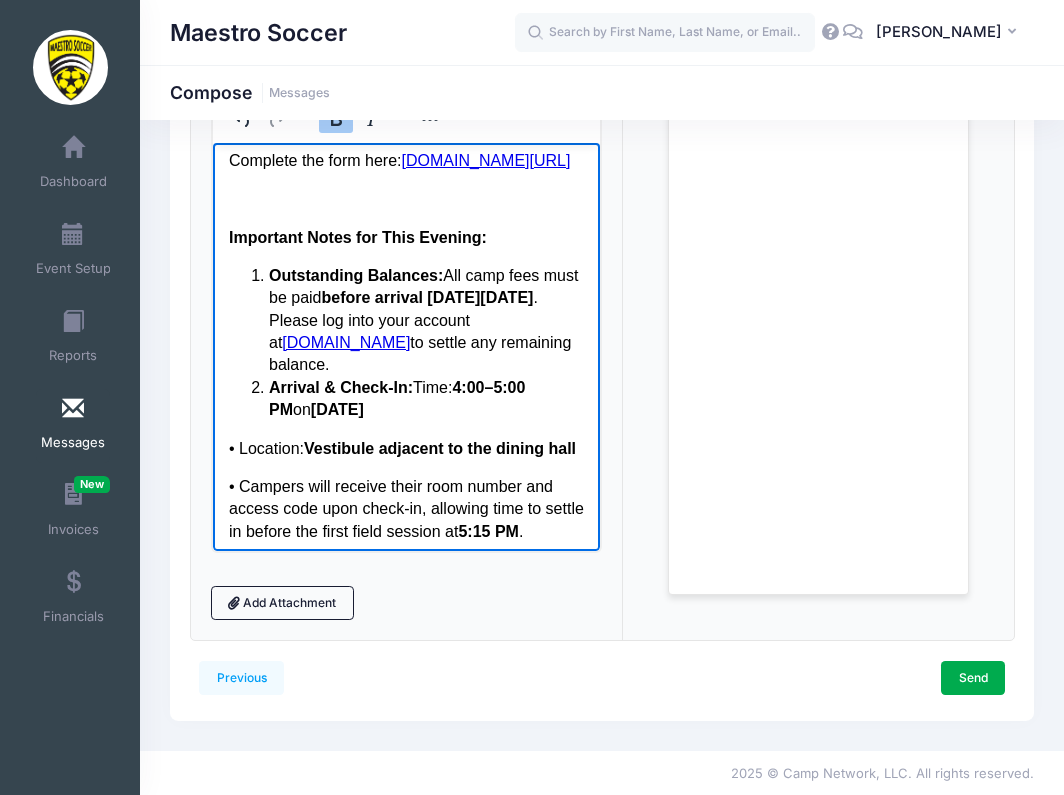 click on "• Location:  Vestibule adjacent to the dining hall" at bounding box center [405, 449] 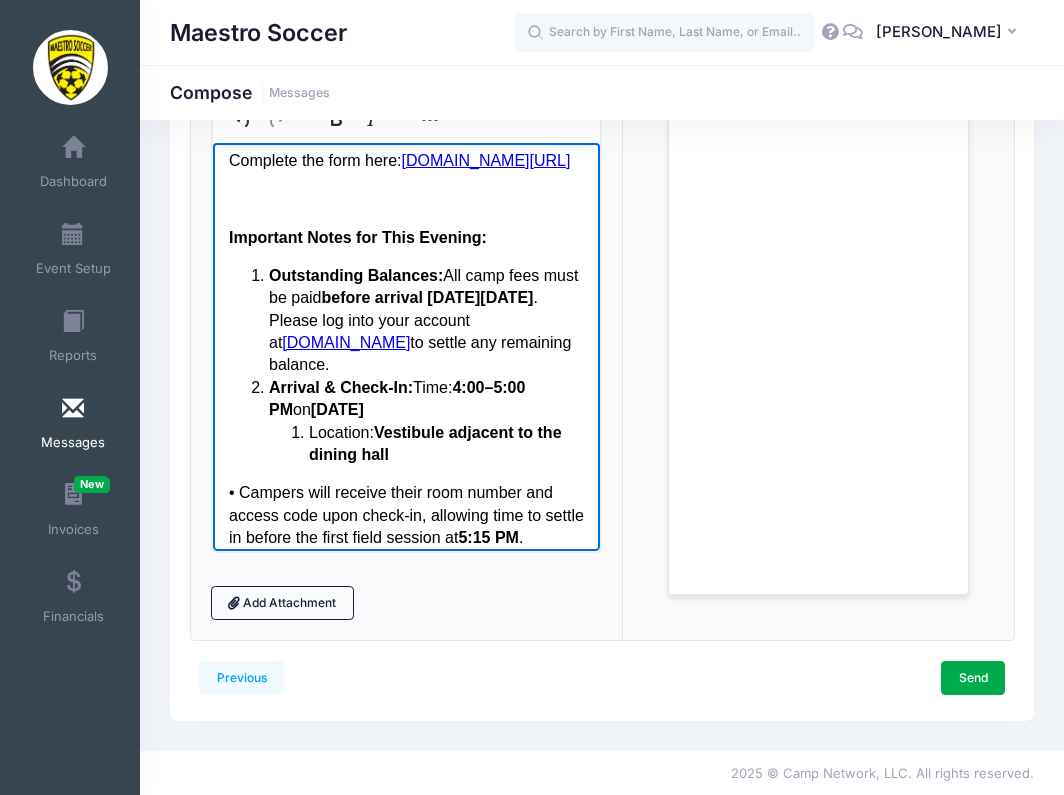click on "Location:  Vestibule adjacent to the dining hall" at bounding box center (445, 444) 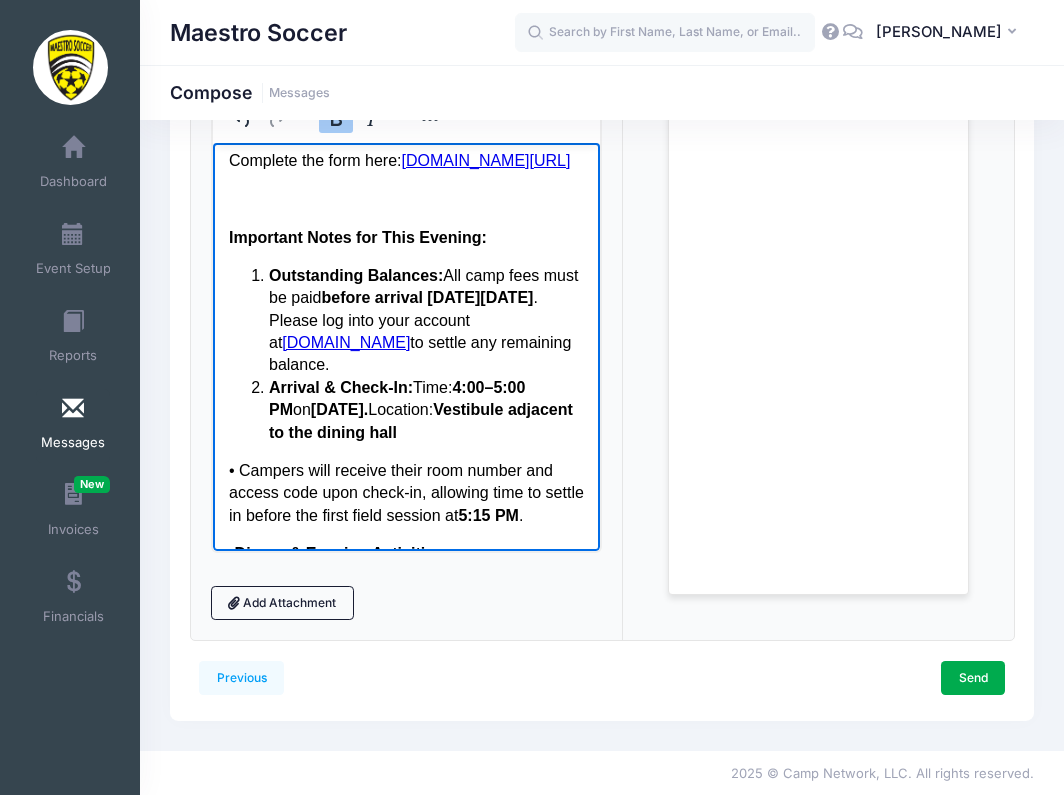 click on "Arrival & Check-In:  Time:  4:00–5:00 PM  on  Sunday, July 20.  Location:  Vestibule adjacent to the dining hall" at bounding box center [425, 410] 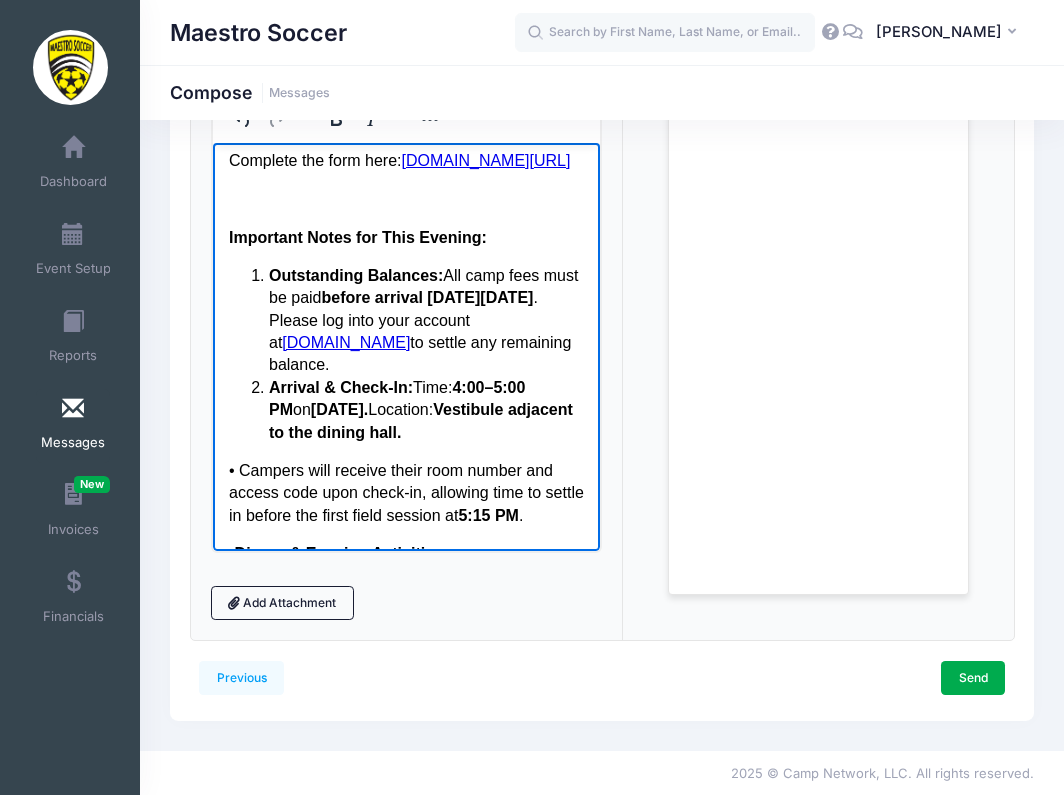 click on "• Campers will receive their room number and access code upon check-in, allowing time to settle in before the first field session at  5:15 PM ." at bounding box center (405, 493) 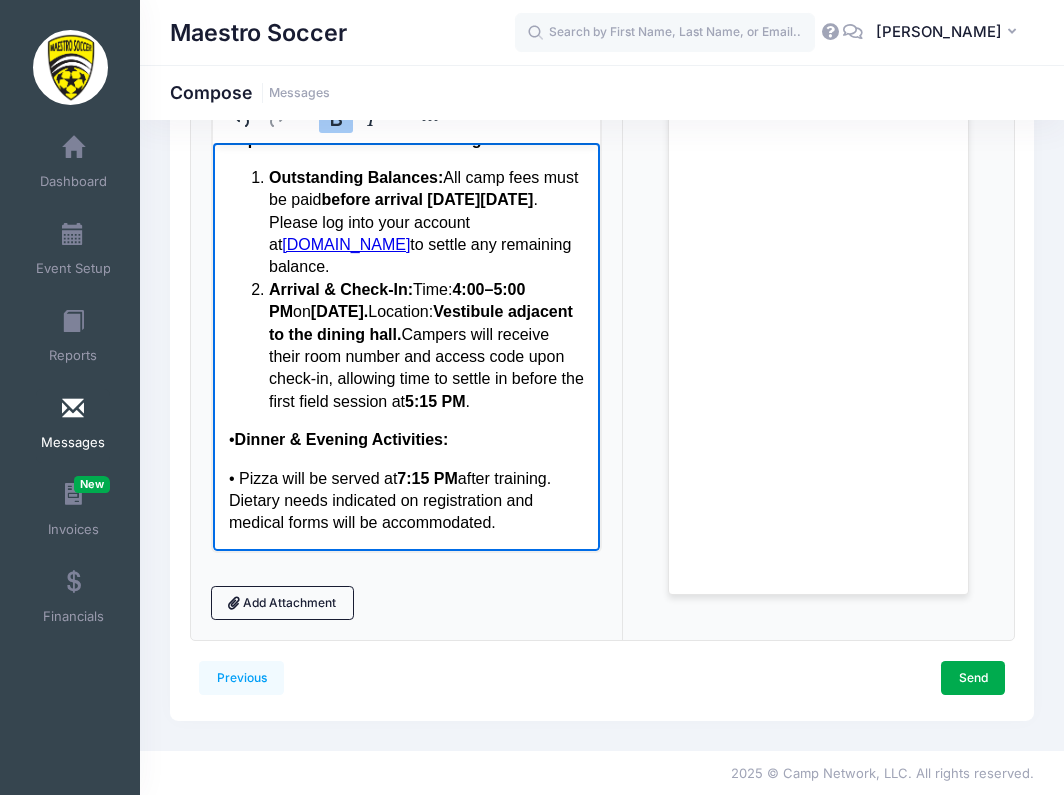 scroll, scrollTop: 319, scrollLeft: 0, axis: vertical 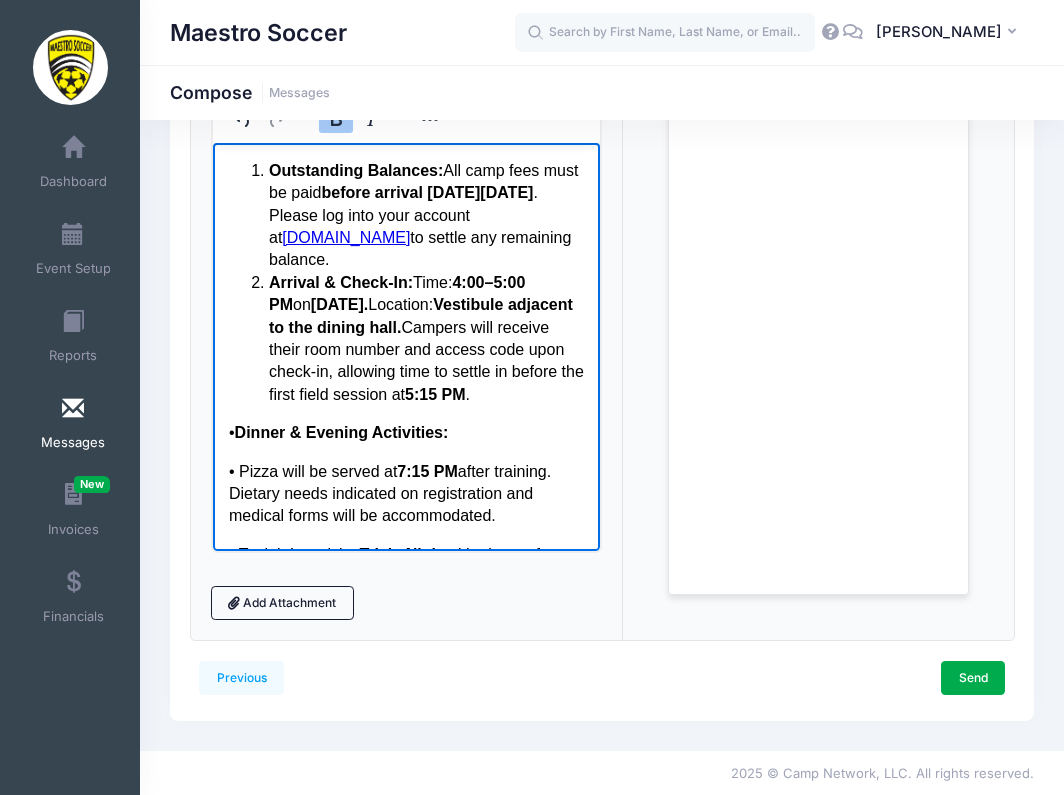 click on "Dinner & Evening Activities:" at bounding box center [341, 432] 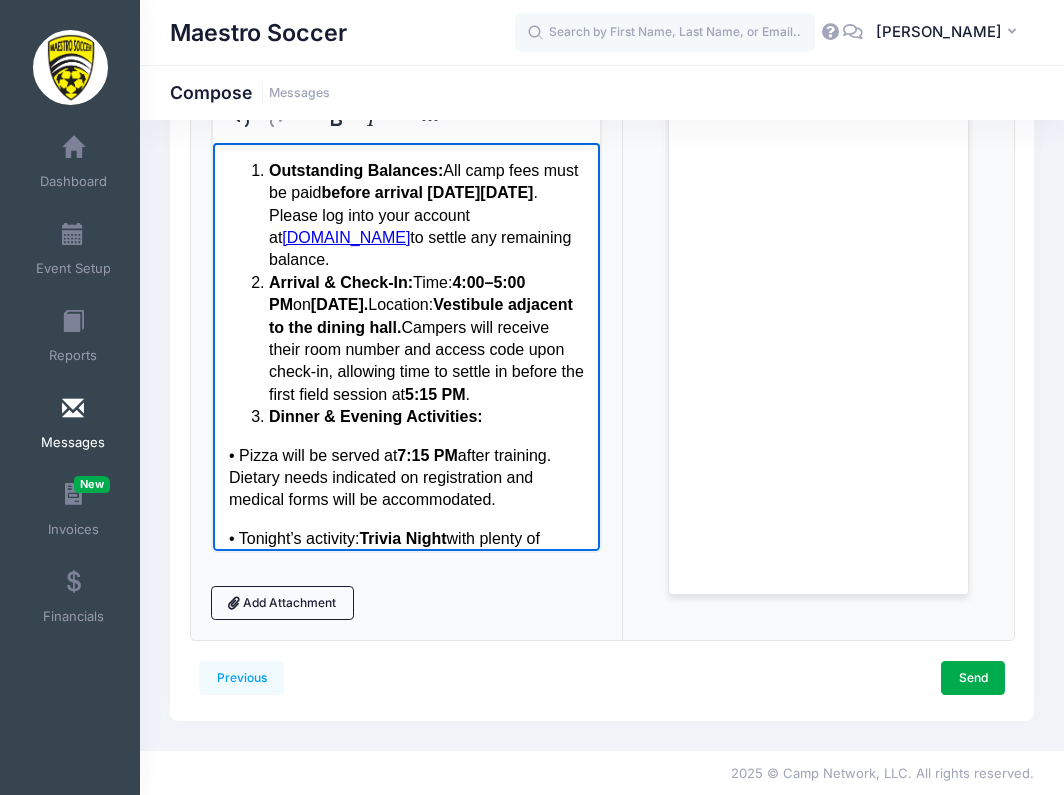click on "• Pizza will be served at  7:15 PM  after training. Dietary needs indicated on registration and medical forms will be accommodated." at bounding box center [405, 478] 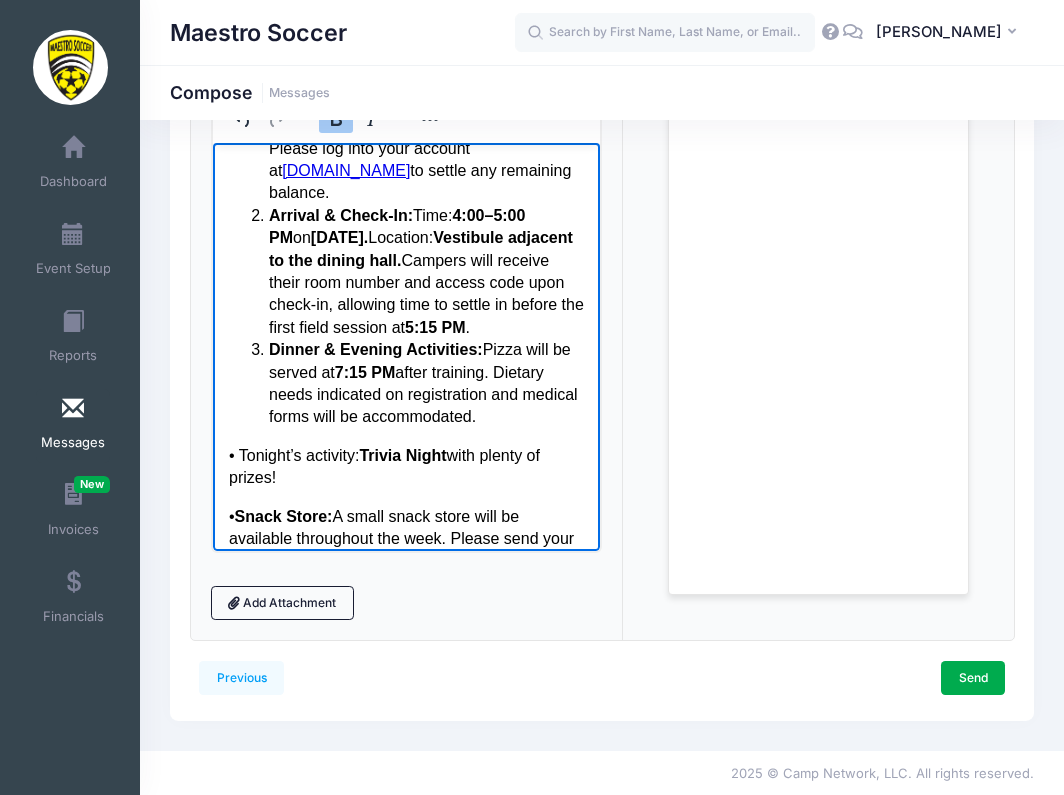 scroll, scrollTop: 385, scrollLeft: 0, axis: vertical 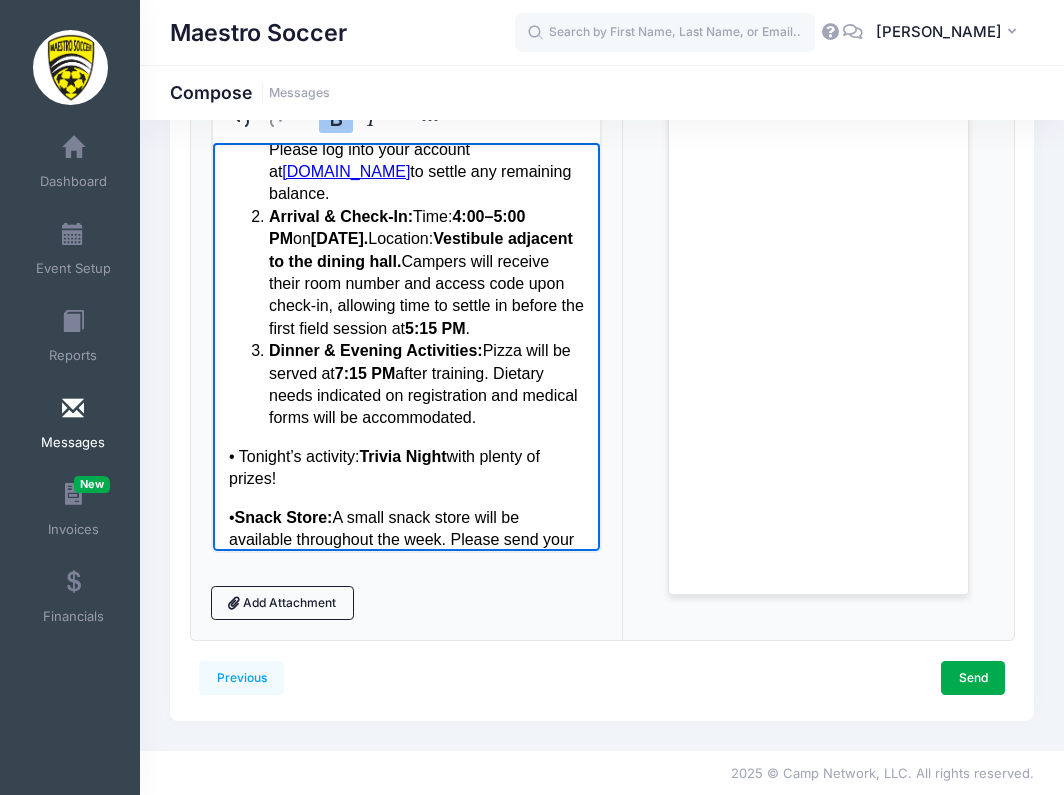 click on "• Tonight’s activity:  Trivia Night  with plenty of prizes!" at bounding box center (405, 468) 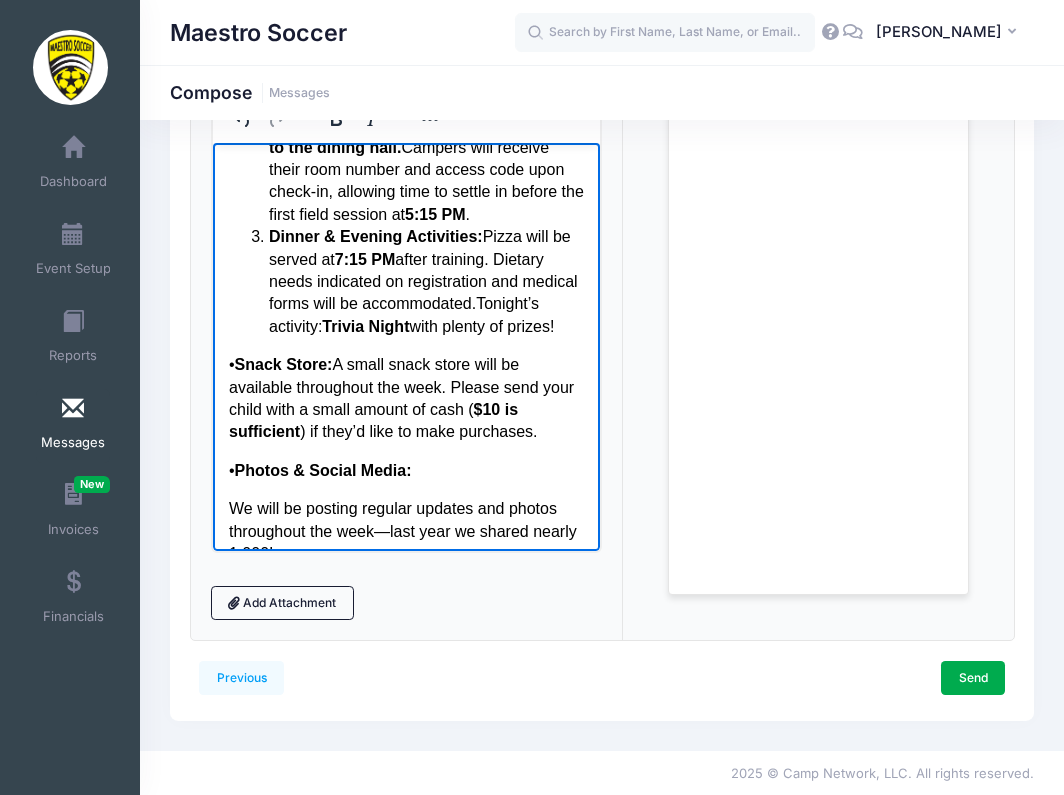 scroll, scrollTop: 527, scrollLeft: 0, axis: vertical 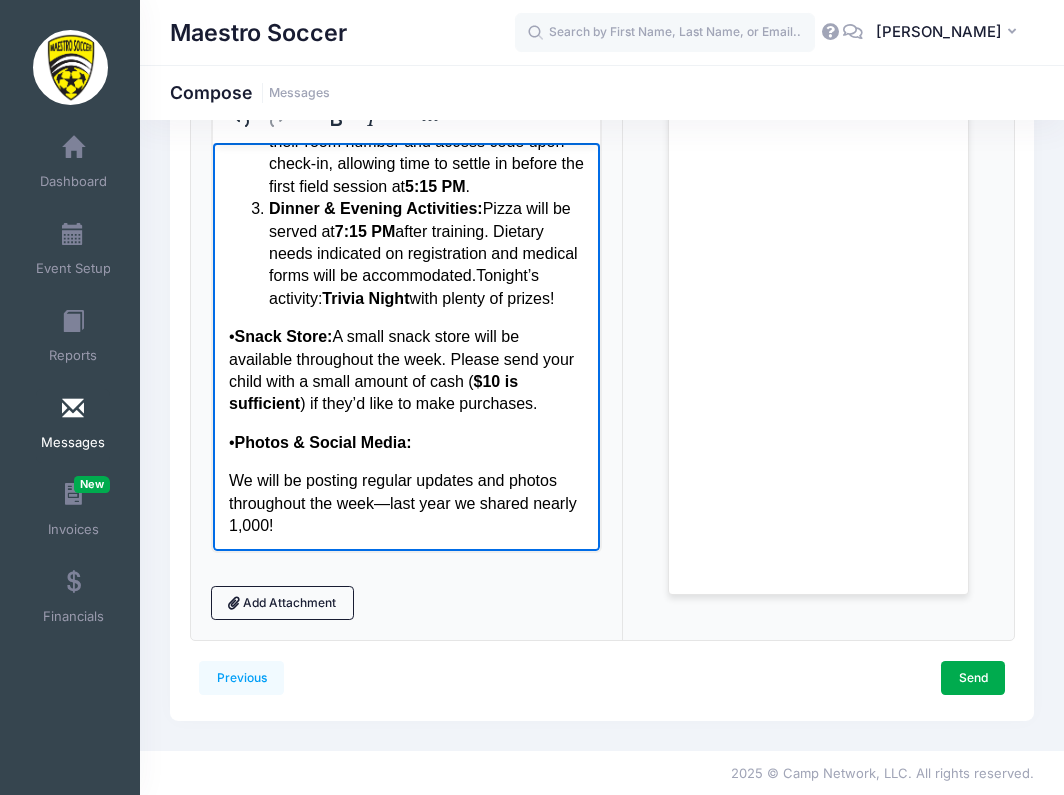 click on "•  Snack Store:  A small snack store will be available throughout the week. Please send your child with a small amount of cash ( $10 is sufficient ) if they’d like to make purchases." at bounding box center [405, 371] 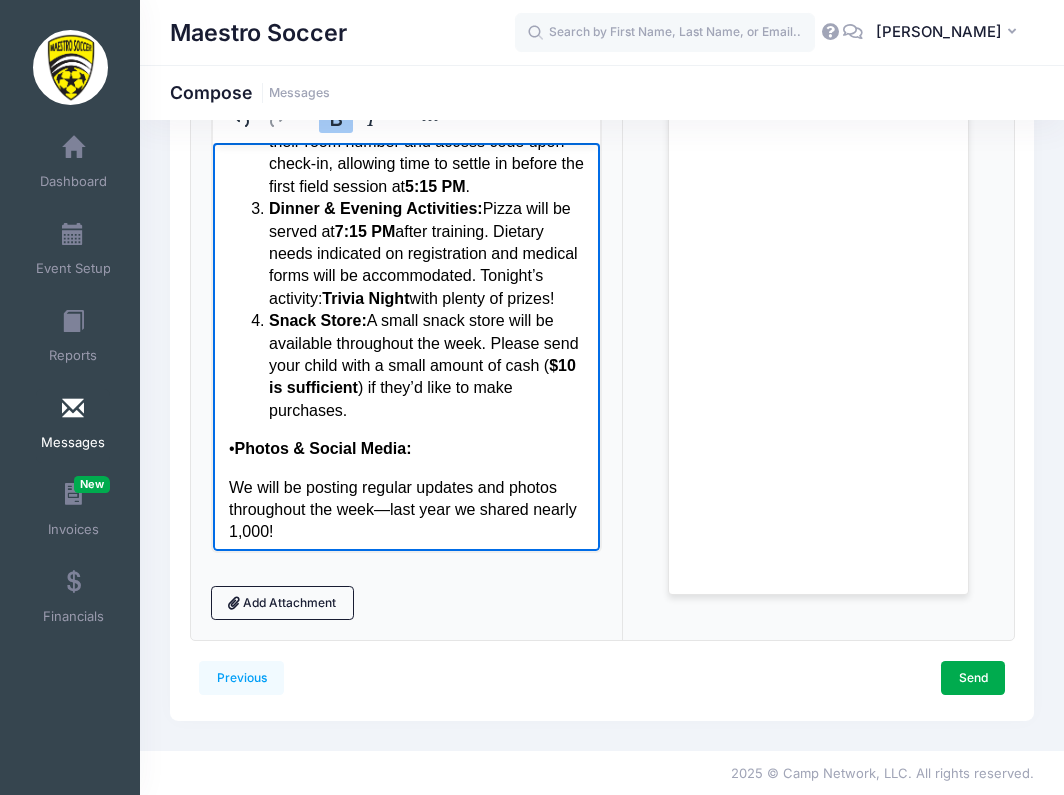 click on "Snack Store:  A small snack store will be available throughout the week. Please send your child with a small amount of cash ( $10 is sufficient ) if they’d like to make purchases." at bounding box center (425, 366) 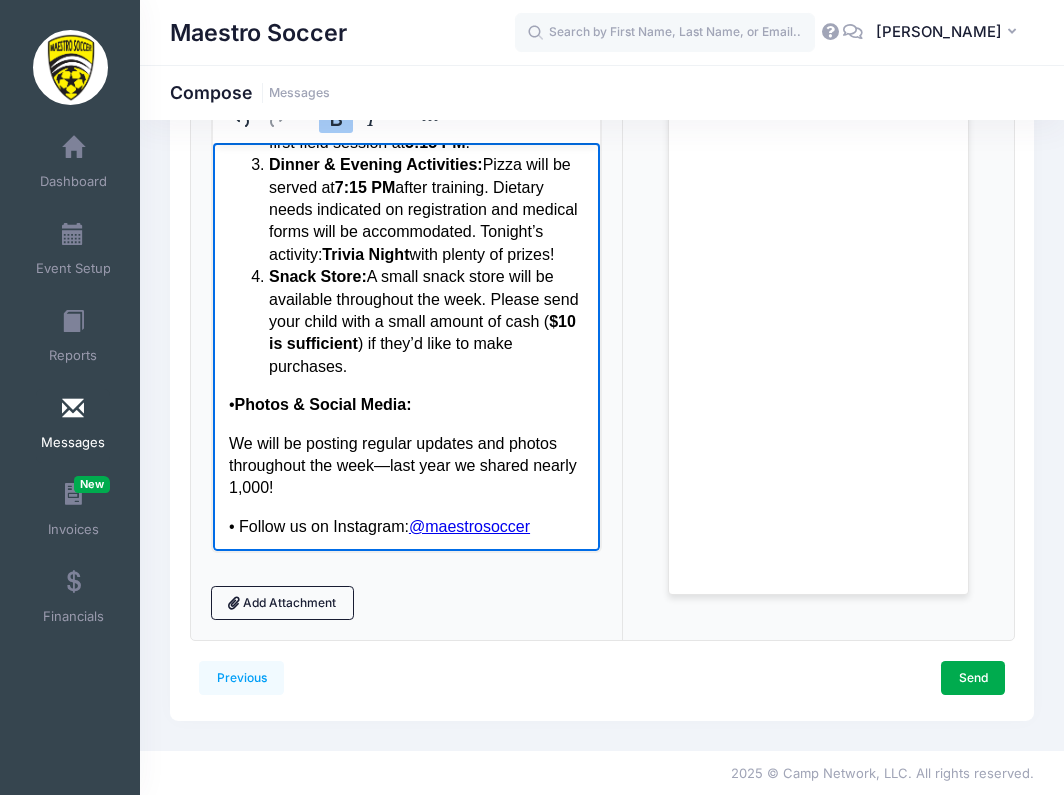 scroll, scrollTop: 572, scrollLeft: 0, axis: vertical 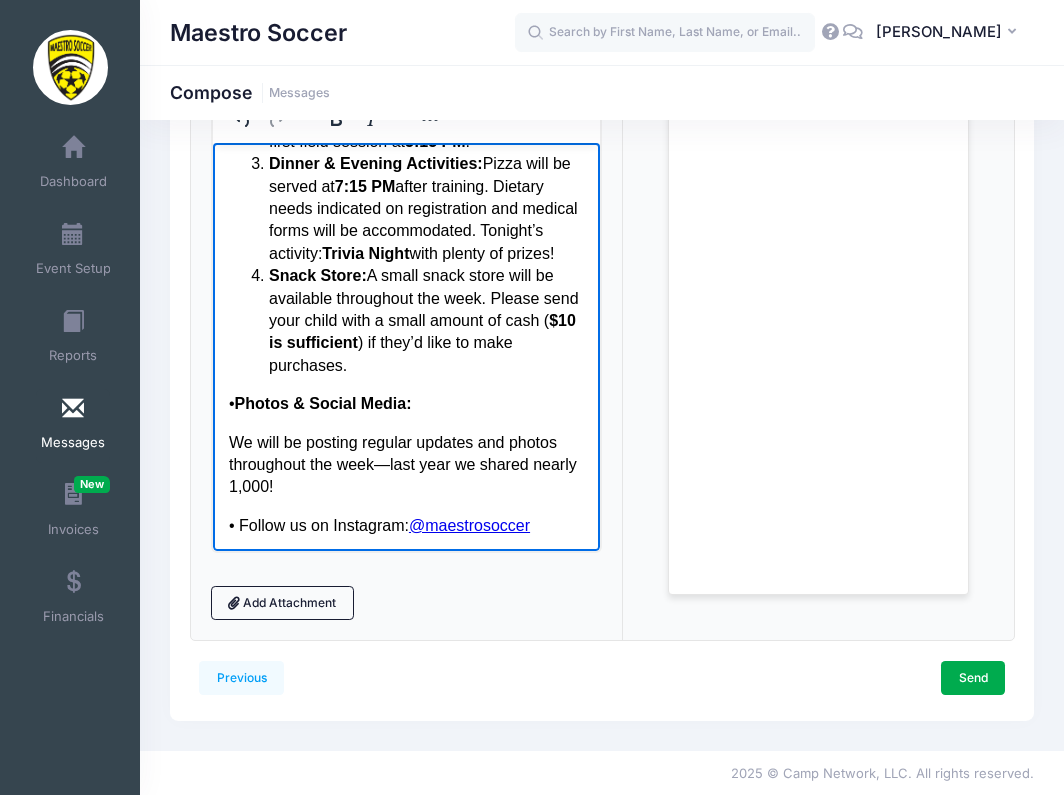 click on "Photos & Social Media:" at bounding box center (322, 403) 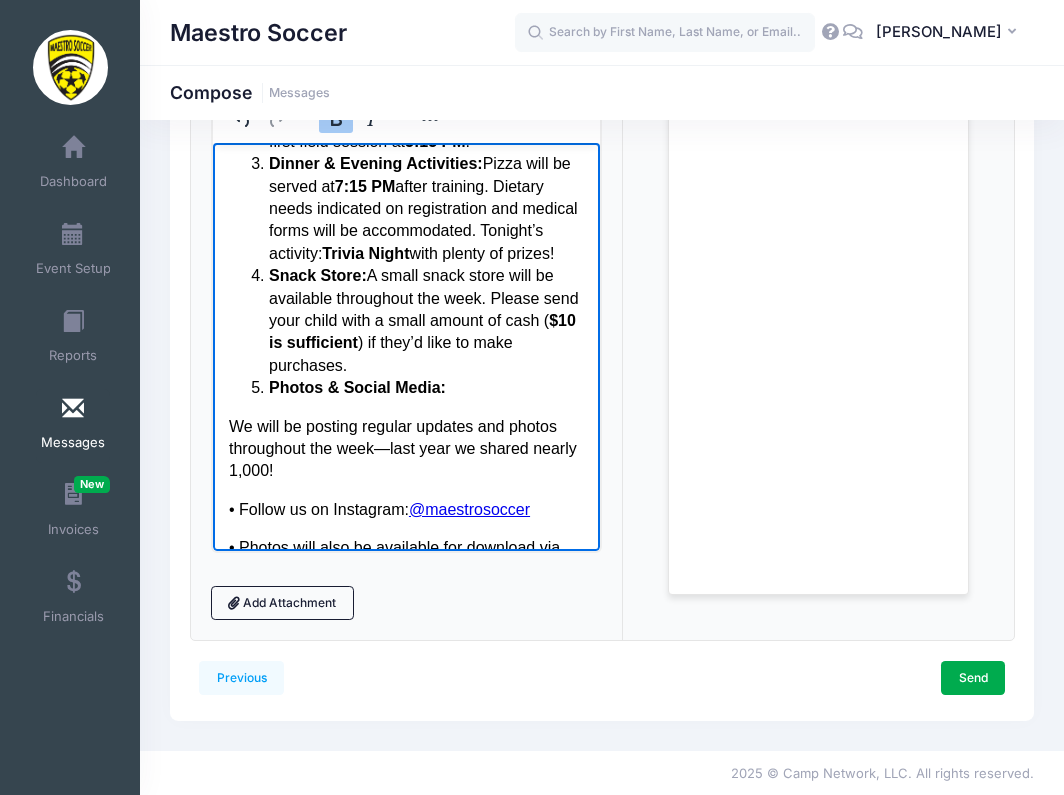 click on "We will be posting regular updates and photos throughout the week—last year we shared nearly 1,000!" at bounding box center [405, 449] 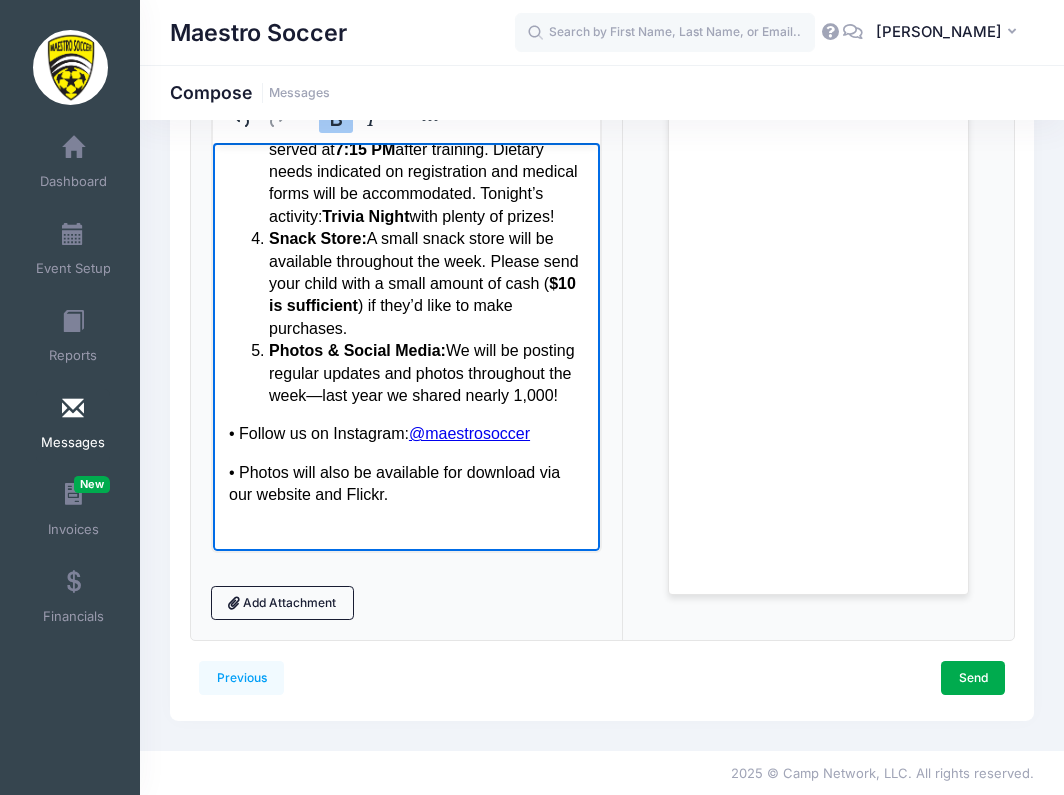 scroll, scrollTop: 629, scrollLeft: 0, axis: vertical 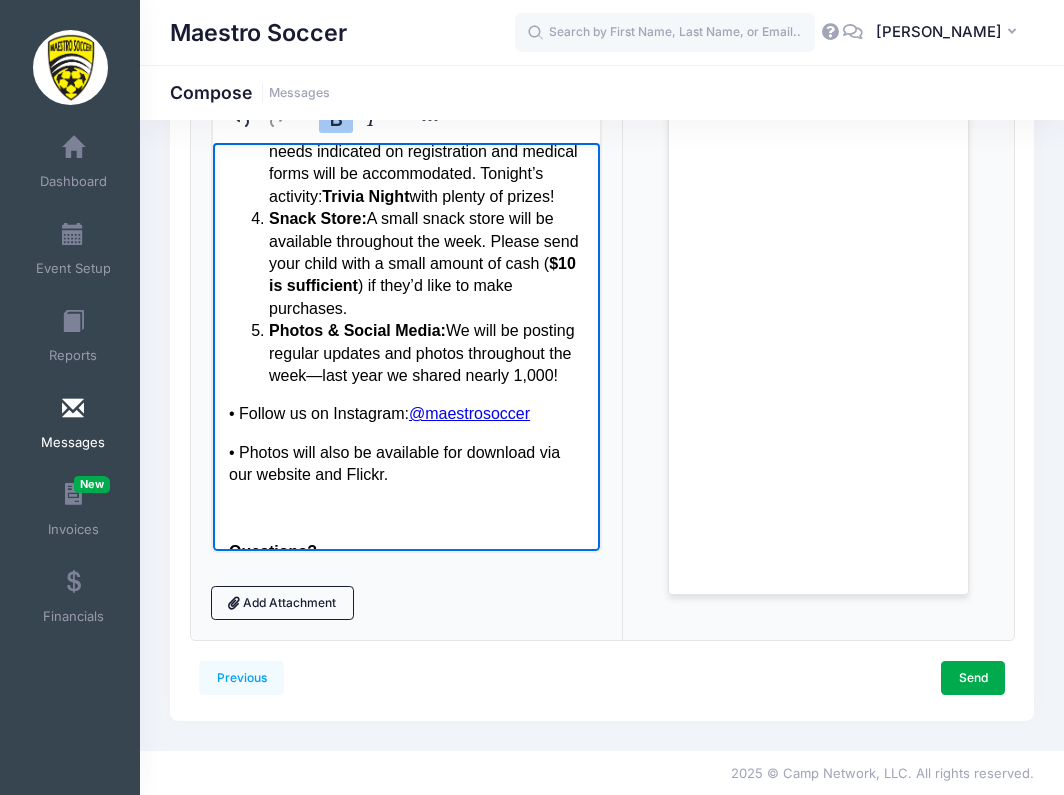 click on "• Follow us on Instagram:  @maestrosoccer" at bounding box center (405, 414) 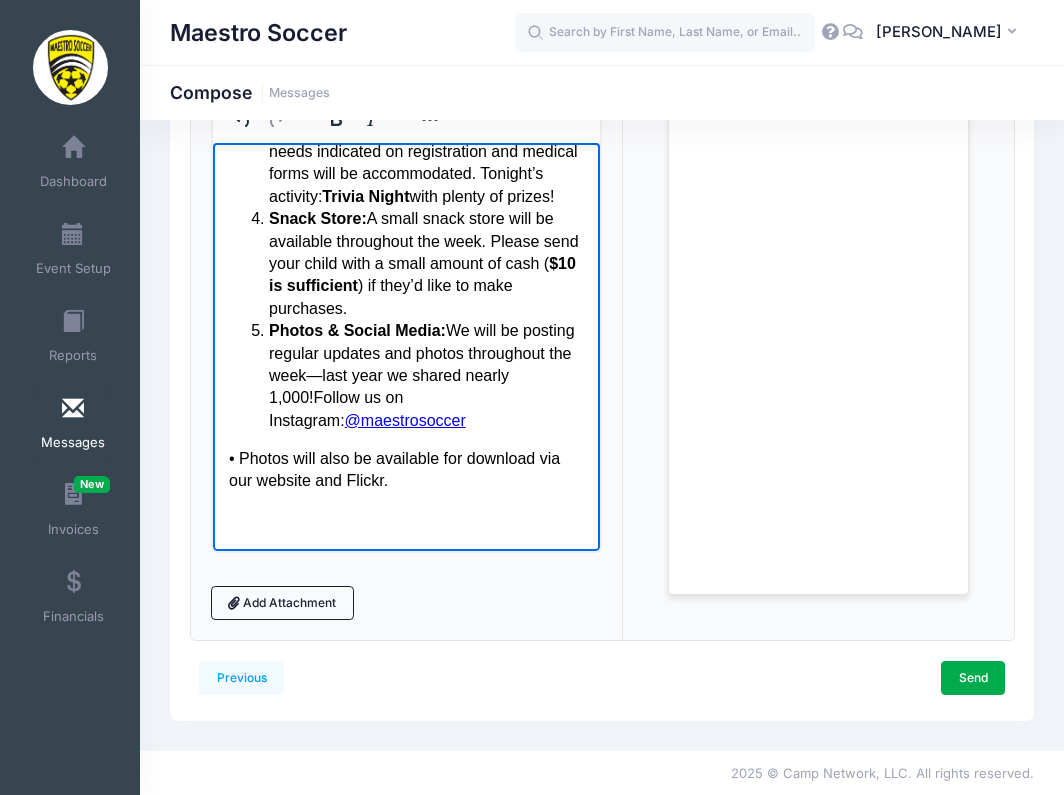 click on "• Photos will also be available for download via our website and Flickr." at bounding box center [405, 470] 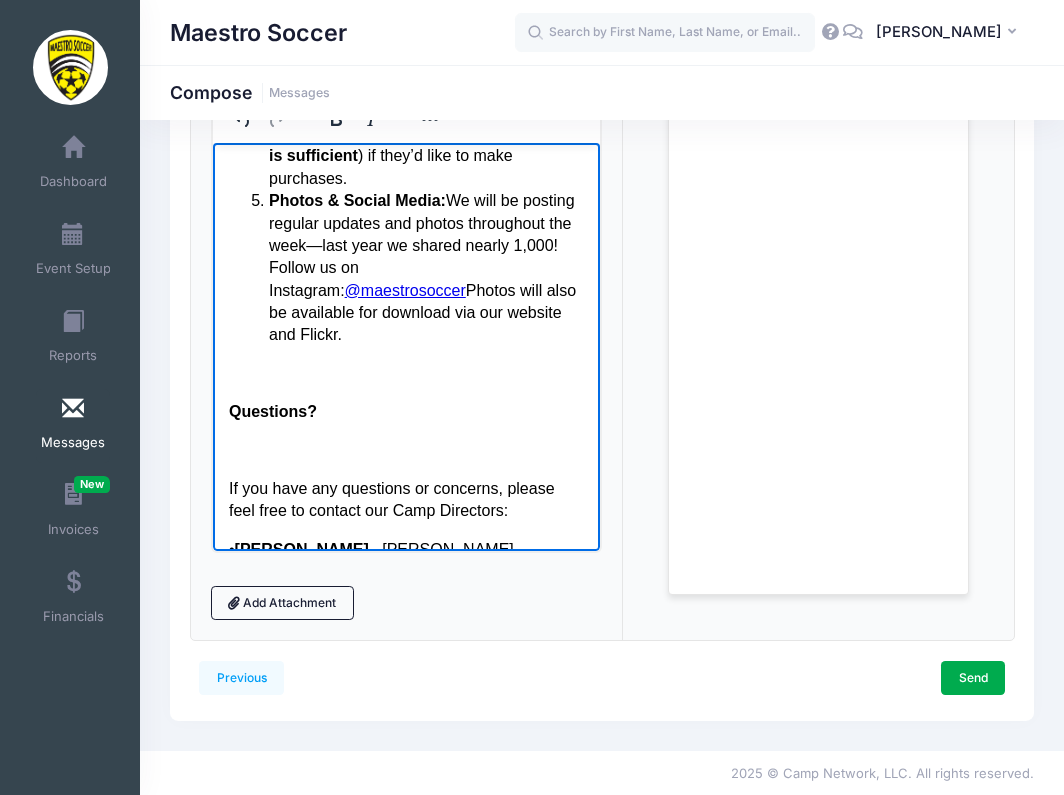 scroll, scrollTop: 766, scrollLeft: 0, axis: vertical 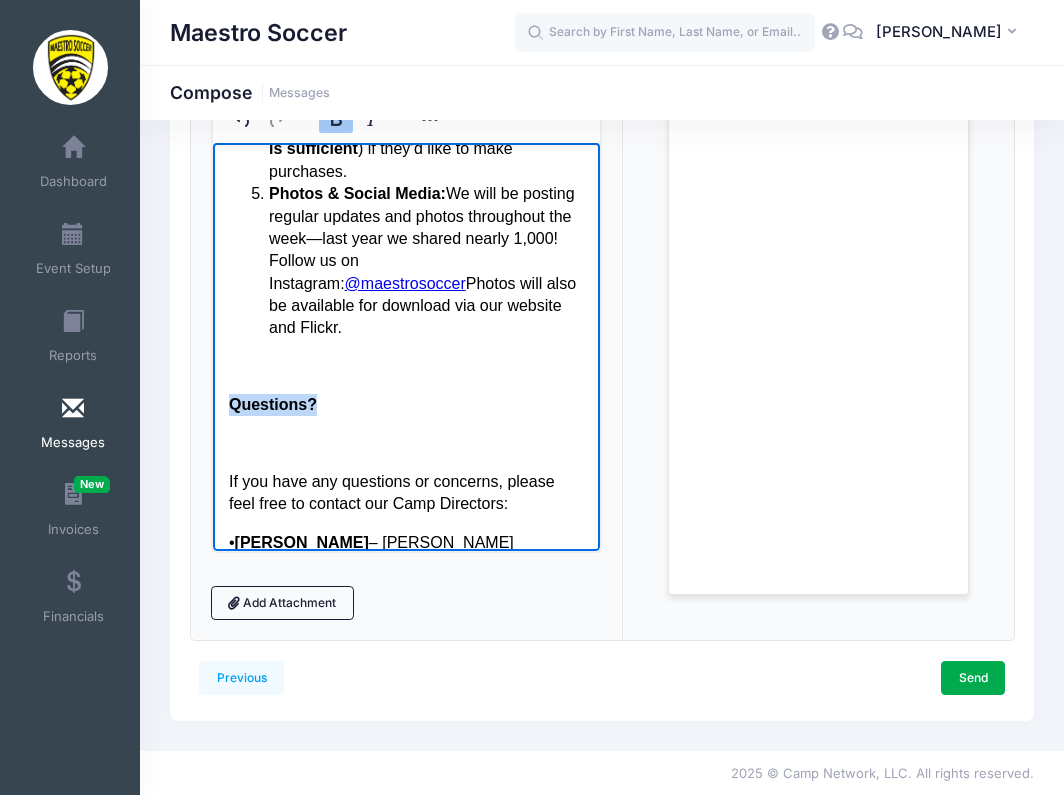 drag, startPoint x: 313, startPoint y: 407, endPoint x: 228, endPoint y: 404, distance: 85.052925 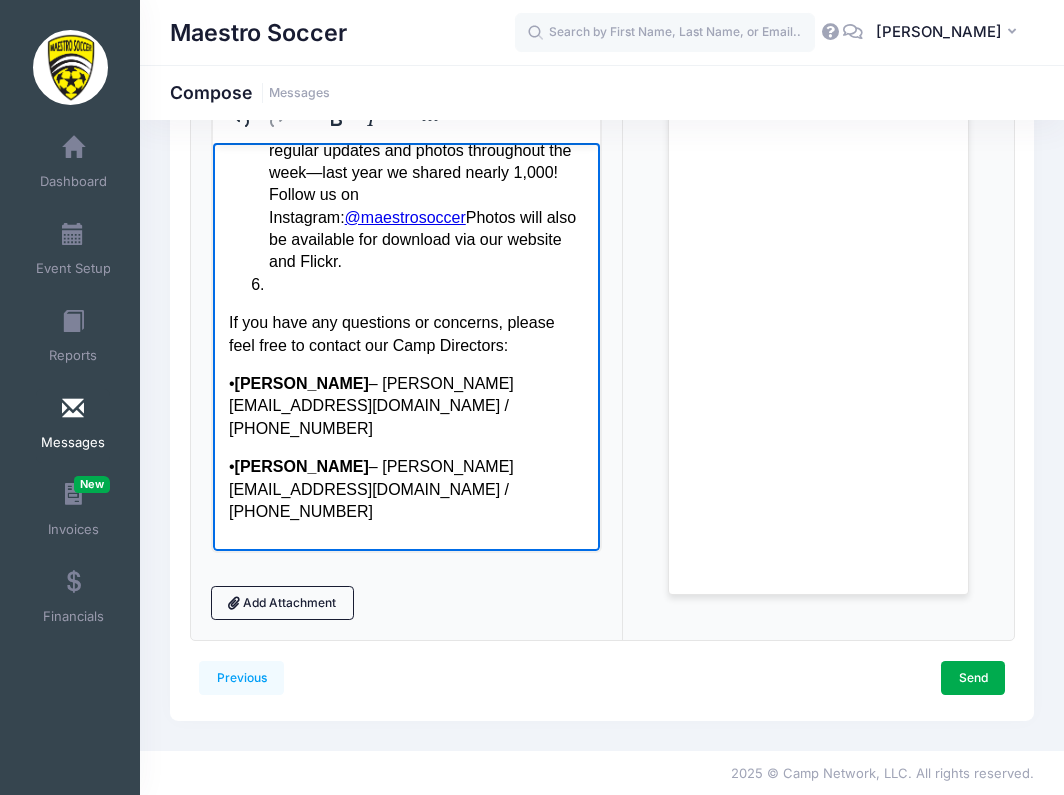 scroll, scrollTop: 835, scrollLeft: 0, axis: vertical 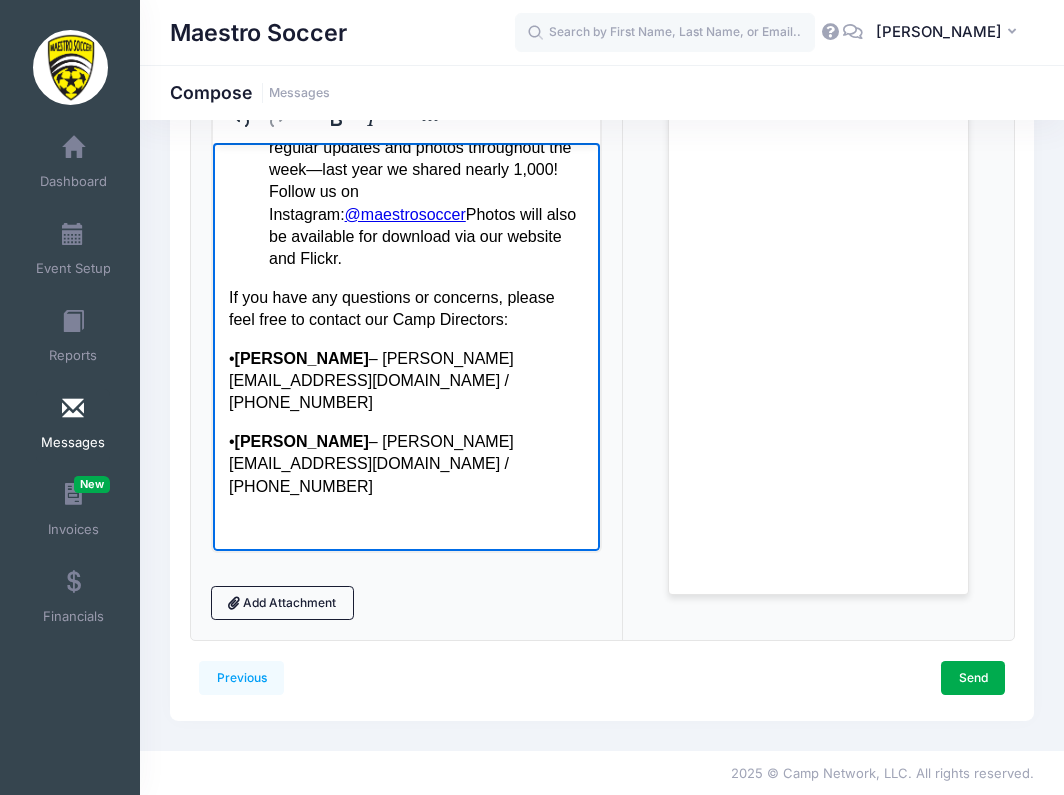 click on "Good afternoon, As a final reminder, if you have not yet completed the  Medical Form  for each child attending the Residential Camp, please do so  immediately . This form  must be submitted before arrival/check-in today . Complete the form here:  www.maestrosoccer.com/medical-form Important Notes for This Evening: Outstanding Balances:  All camp fees must be paid  before arrival on Sunday, July 20 . Please log into your account at  campnetwork.com  to settle any remaining balance. Arrival & Check-In:  Time:  4:00–5:00 PM  on  Sunday, July 20.  Location:  Vestibule adjacent to the dining hall.  Campers will receive their room number and access code upon check-in, allowing time to settle in before the first field session at  5:15 PM . Dinner & Evening Activities:  Pizza will be served at  7:15 PM  after training. Dietary needs indicated on registration and medical forms will be accommodated. Tonight’s activity:  Trivia Night  with plenty of prizes! Snack Store: $10 is sufficient Photos & Social Media:" at bounding box center (405, 946) 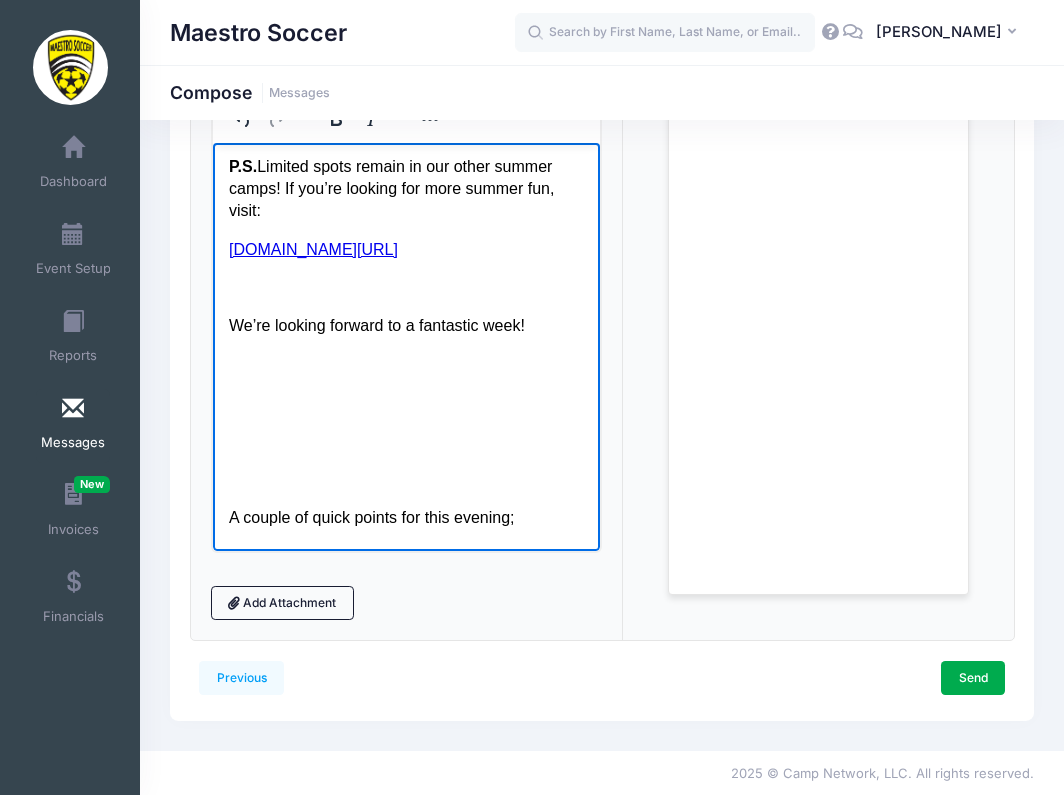 scroll, scrollTop: 1366, scrollLeft: 0, axis: vertical 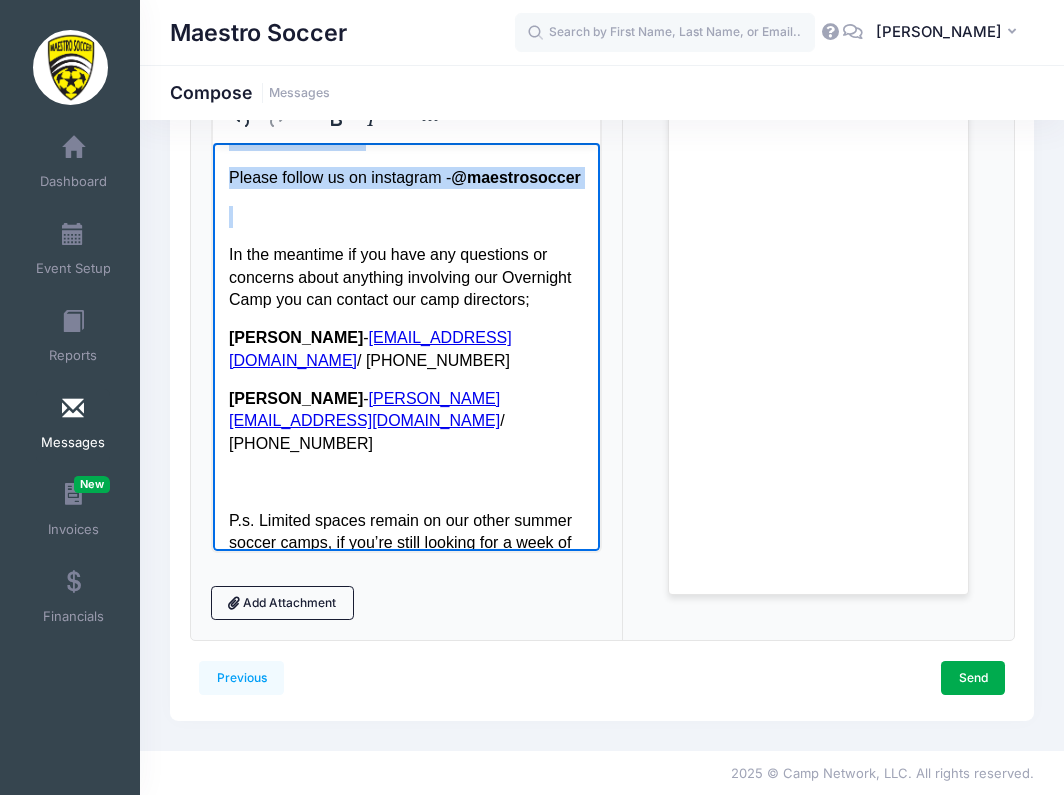 drag, startPoint x: 230, startPoint y: 445, endPoint x: 489, endPoint y: 184, distance: 367.69824 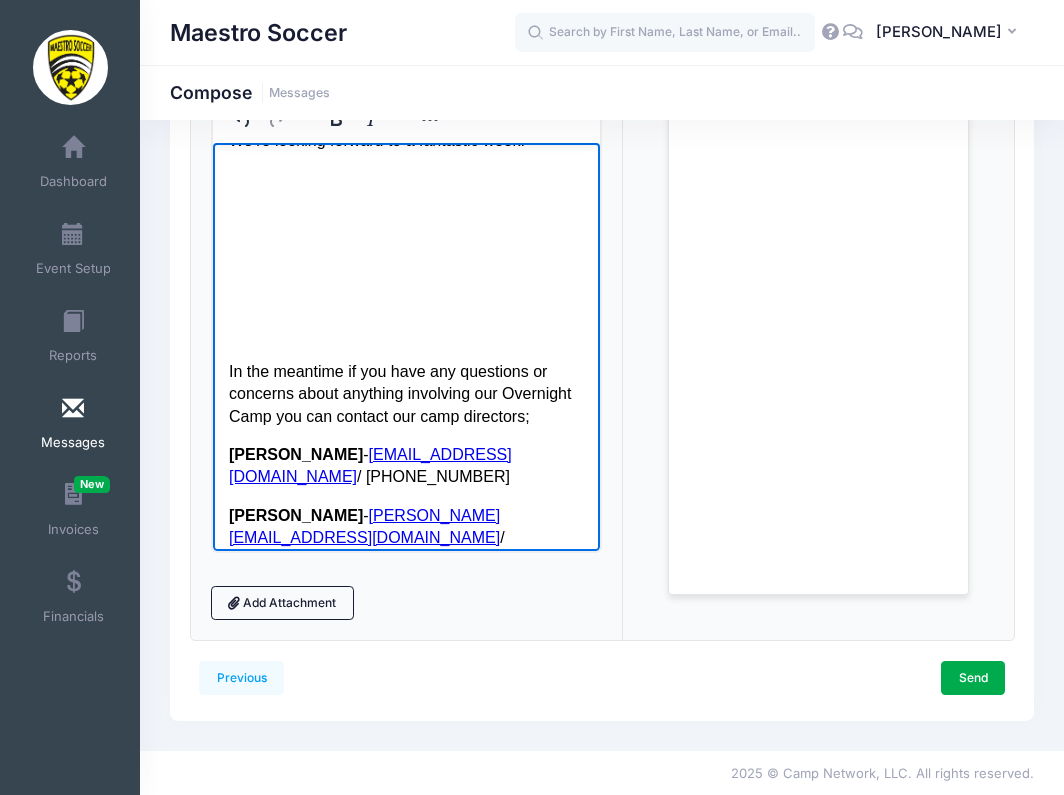 scroll, scrollTop: 1535, scrollLeft: 0, axis: vertical 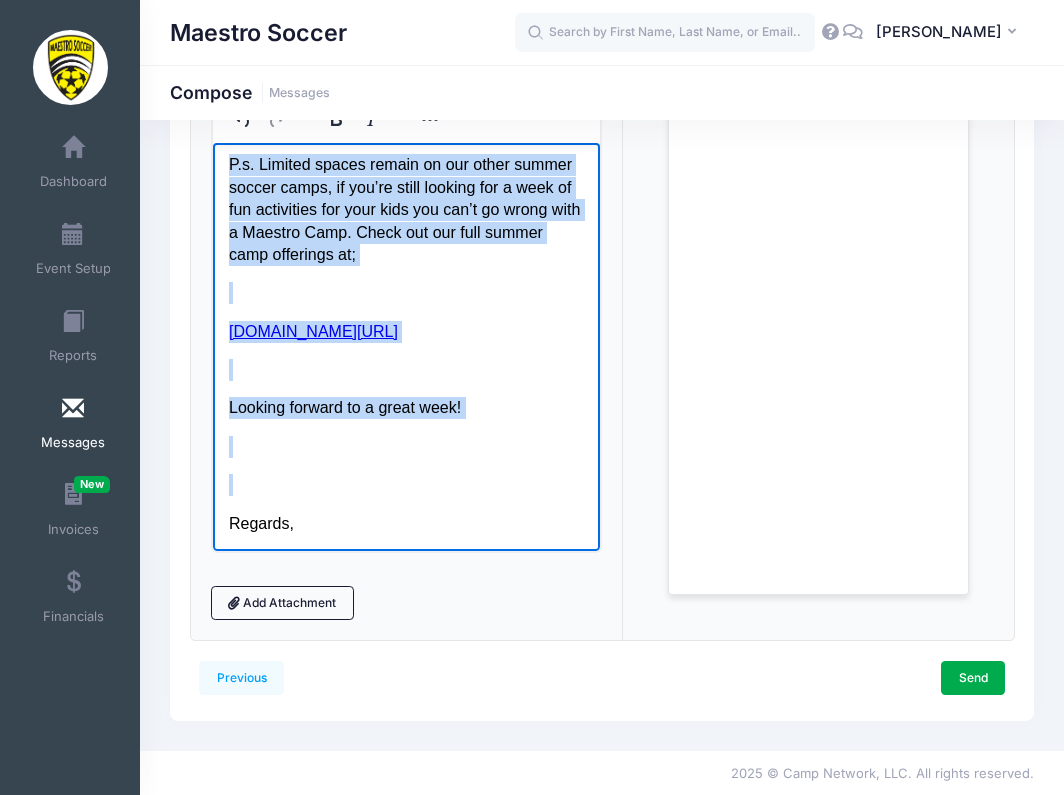 drag, startPoint x: 229, startPoint y: 298, endPoint x: 541, endPoint y: 385, distance: 323.90277 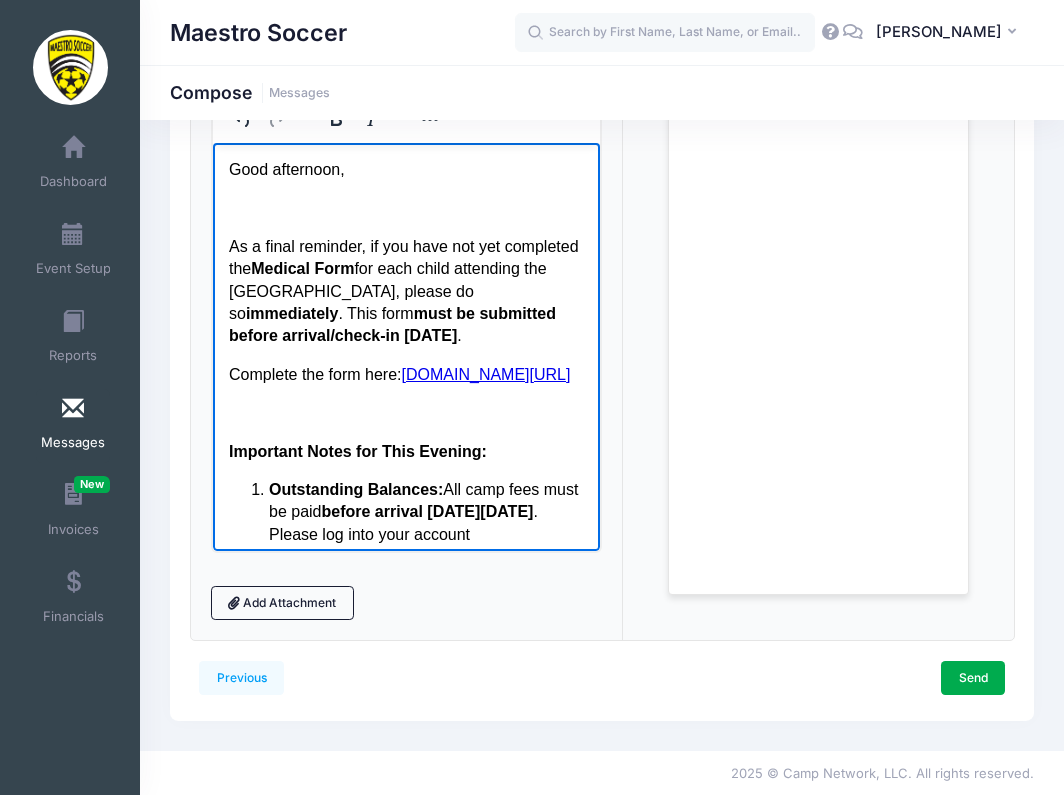scroll, scrollTop: 0, scrollLeft: 0, axis: both 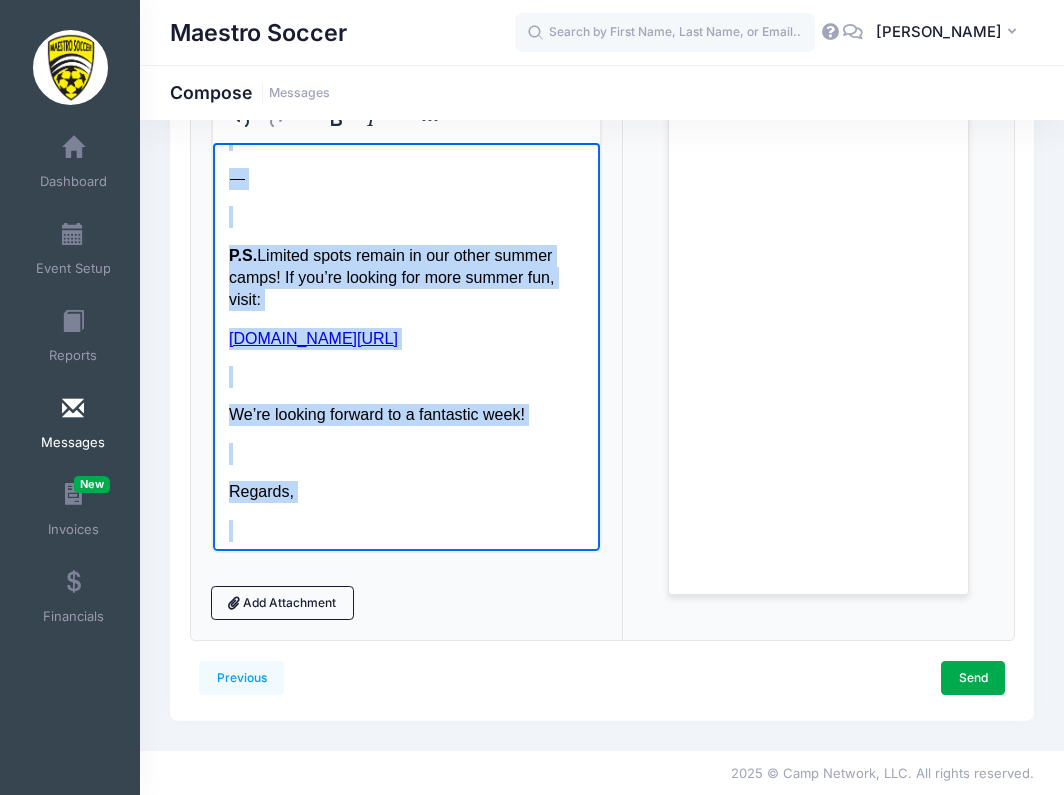 drag, startPoint x: 232, startPoint y: 176, endPoint x: 840, endPoint y: 937, distance: 974.05597 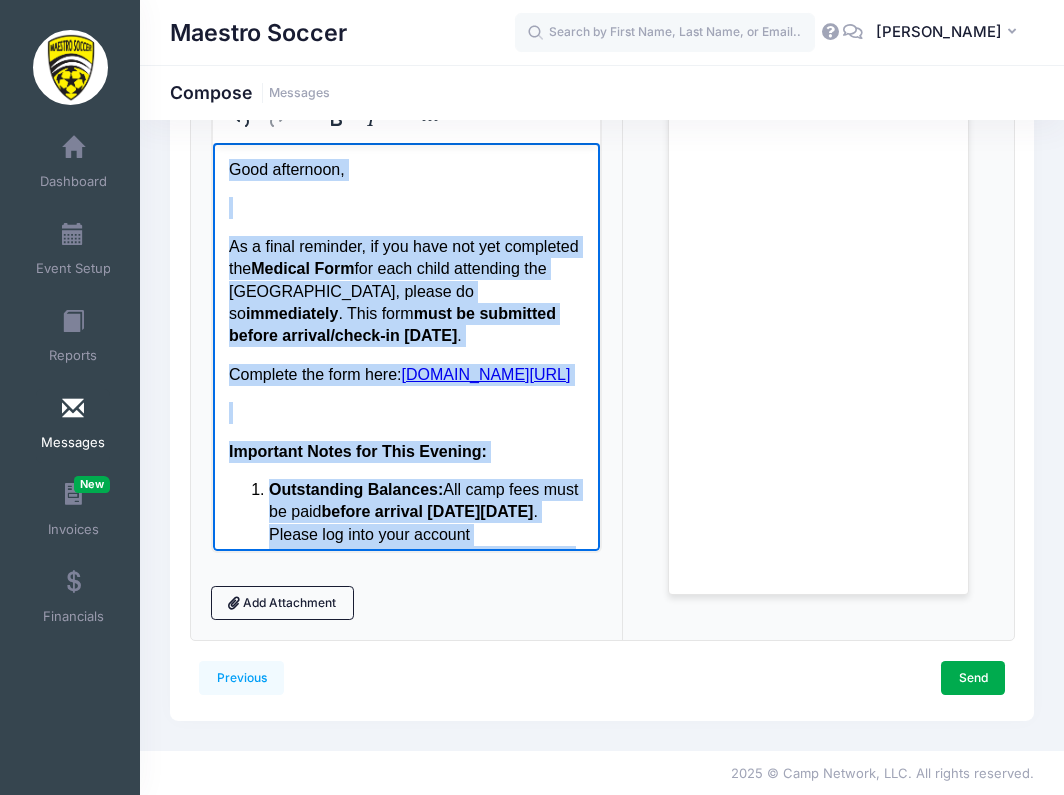 scroll, scrollTop: 0, scrollLeft: 0, axis: both 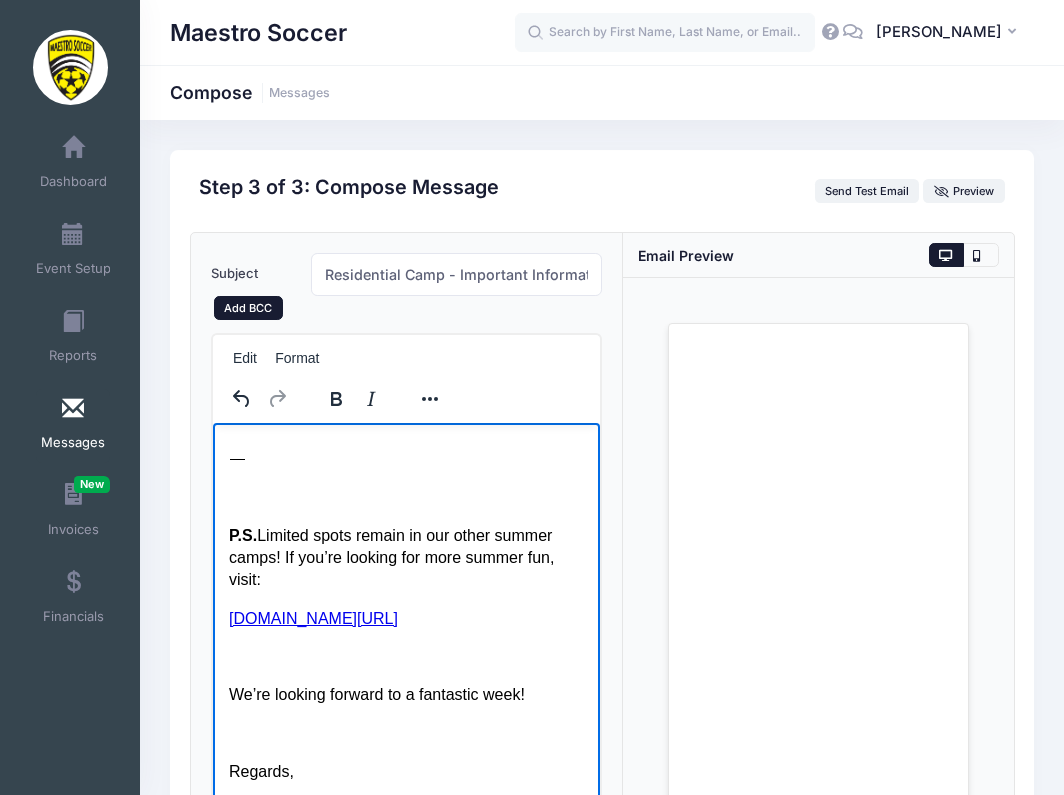 click on "Add BCC" at bounding box center (248, 308) 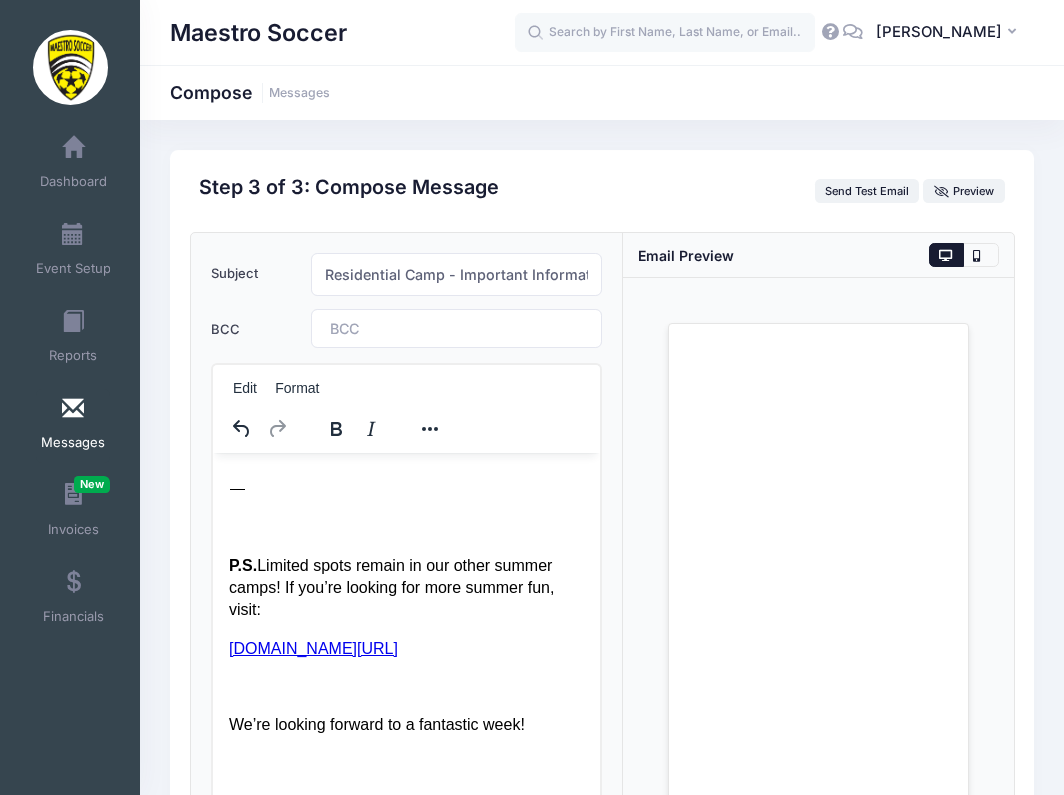 click at bounding box center [385, 328] 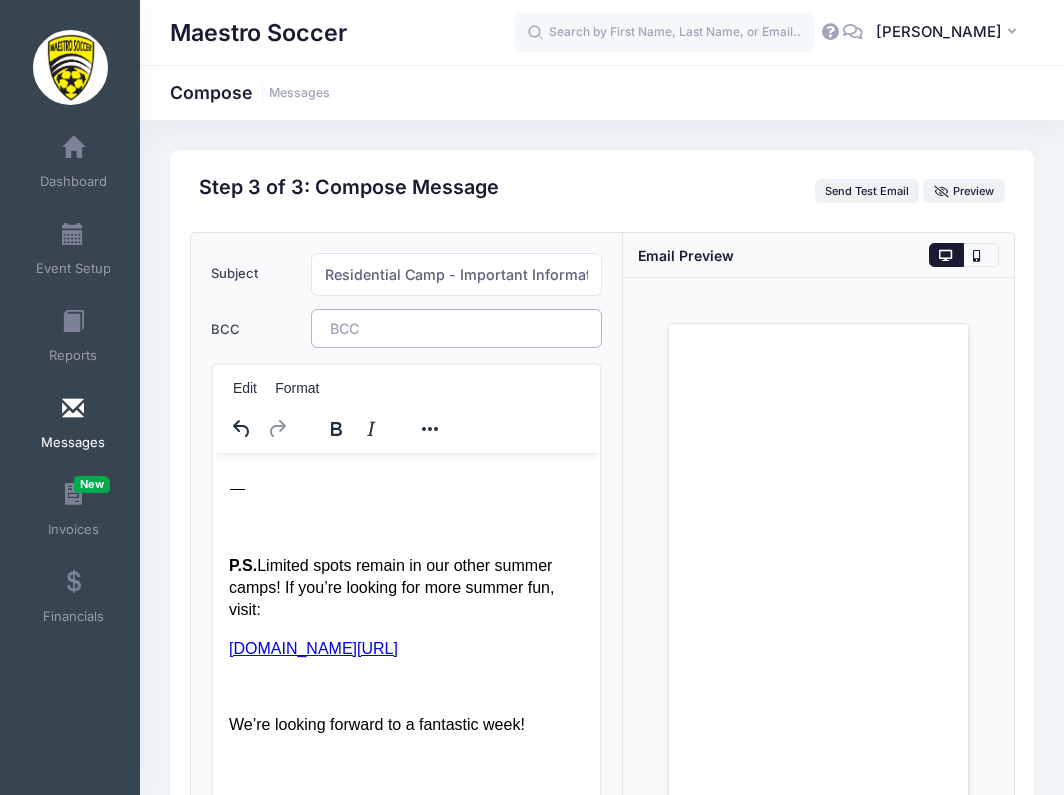 type 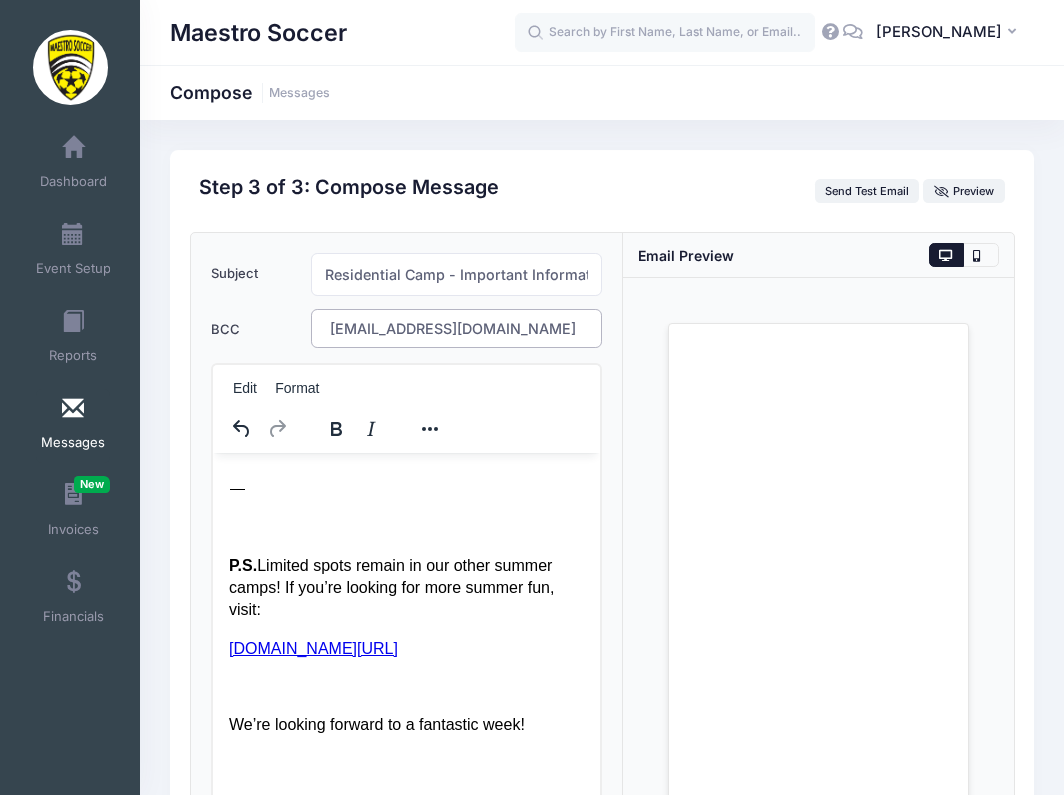 click on "Subject
Residential Camp - Important Information!
Add CC
Add BCC
CC
​
BCC
daveb@maestrosoccer.com
​
daveb@maestrosoccer.com
Edit Format
Add Attachment" at bounding box center [406, 591] 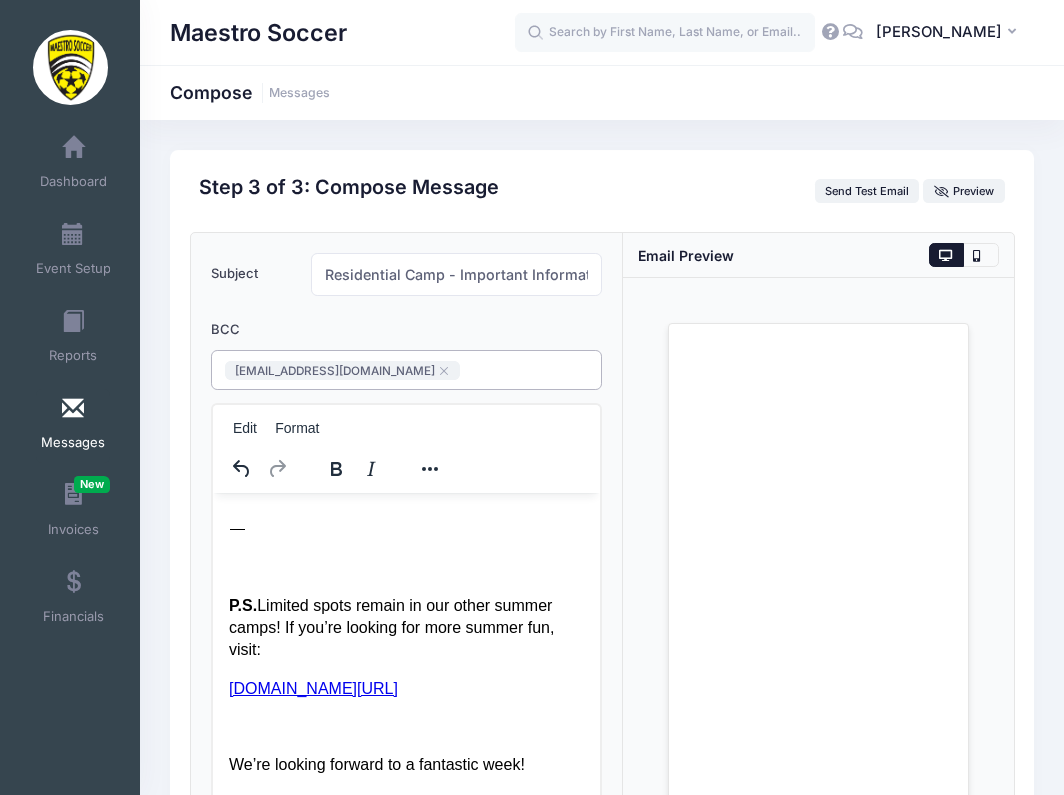 click on "daveb@maestrosoccer.com
​" at bounding box center [406, 369] 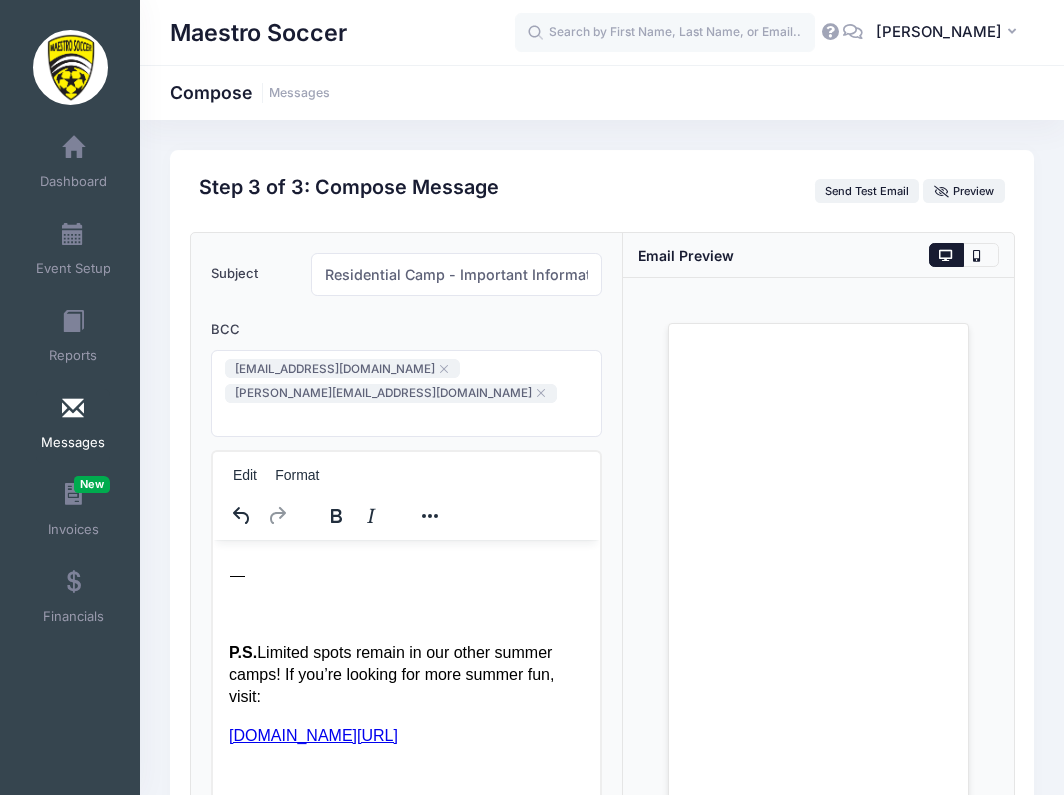 click on "Subject
Residential Camp - Important Information!
Add CC
Add BCC
CC
​
BCC
daveb@maestrosoccer.com russ@maestrosoccer.com
​
daveb@maestrosoccer.com,russ@maestrosoccer.com
Edit Format" at bounding box center (406, 635) 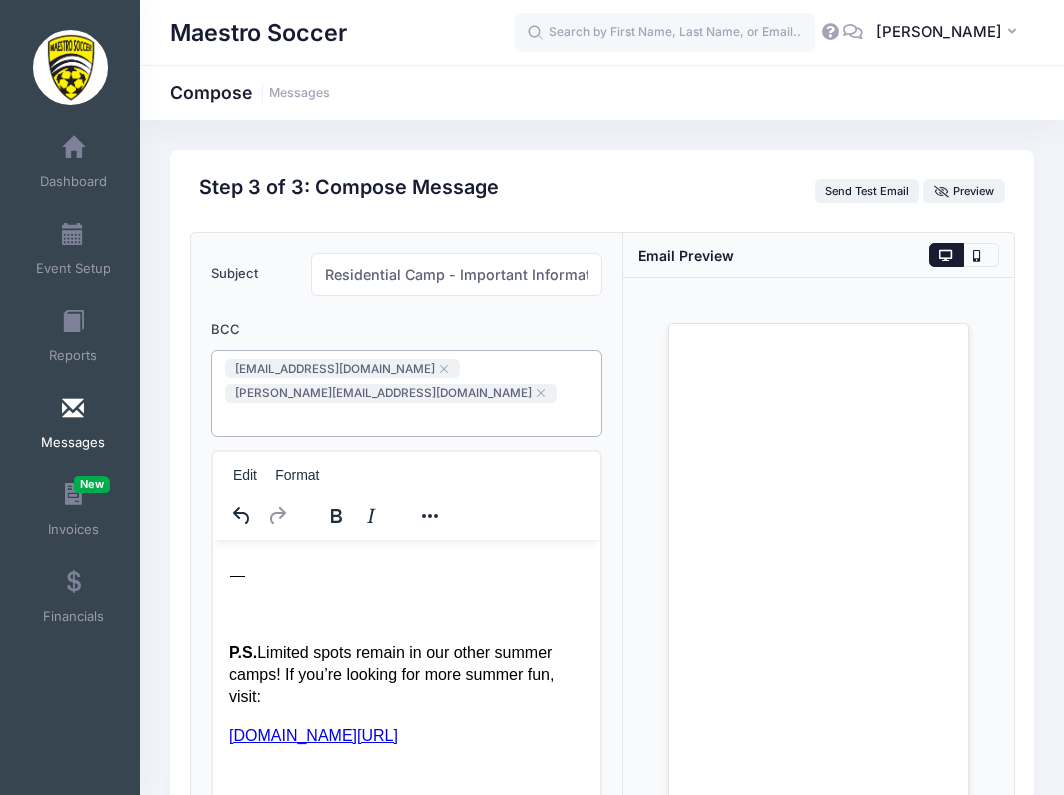 click on "daveb@maestrosoccer.com russ@maestrosoccer.com
​" at bounding box center (406, 393) 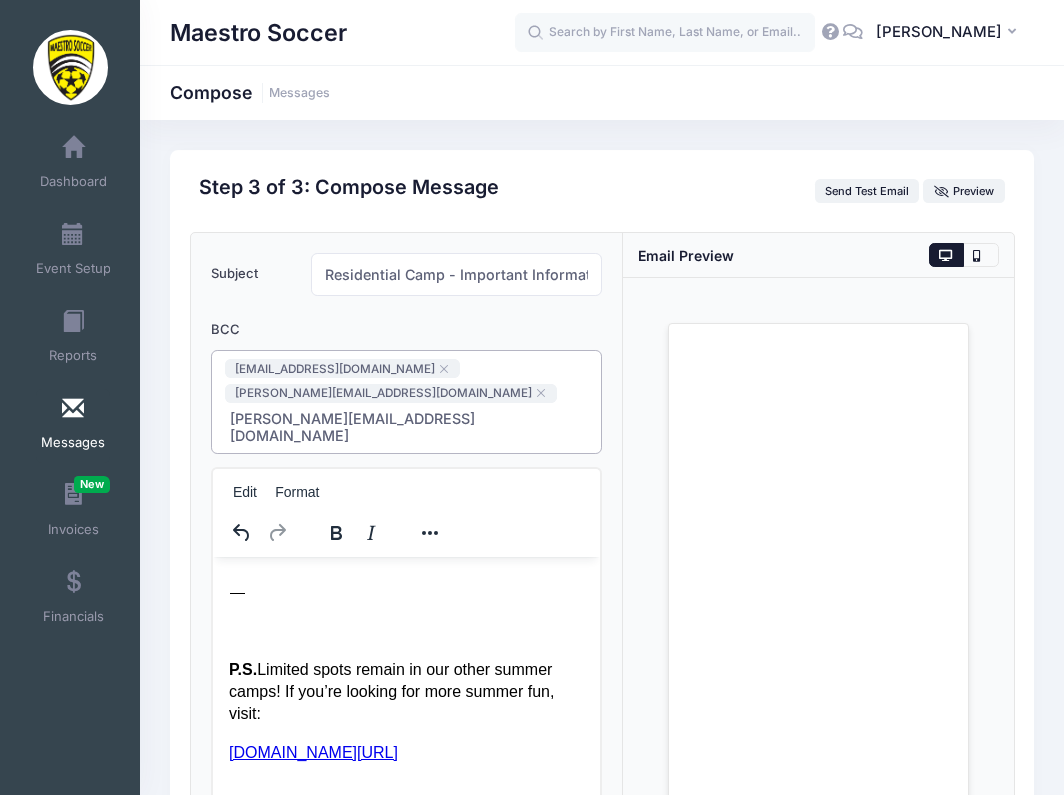 click on "Subject
Residential Camp - Important Information!
Add CC
Add BCC
CC
​
BCC
daveb@maestrosoccer.com russ@maestrosoccer.com jim@maestrosoccer.com
​
daveb@maestrosoccer.com,russ@maestrosoccer.com,jim@maestrosoccer.com
Edit Format" at bounding box center [407, 643] 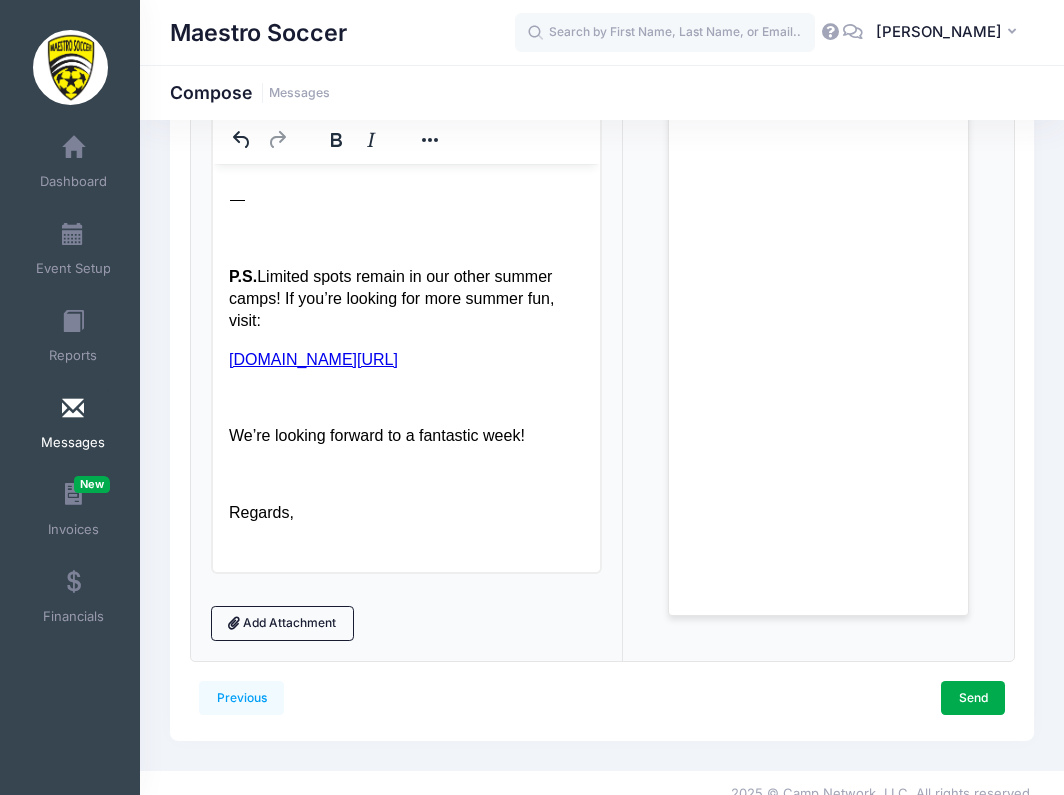 scroll, scrollTop: 399, scrollLeft: 0, axis: vertical 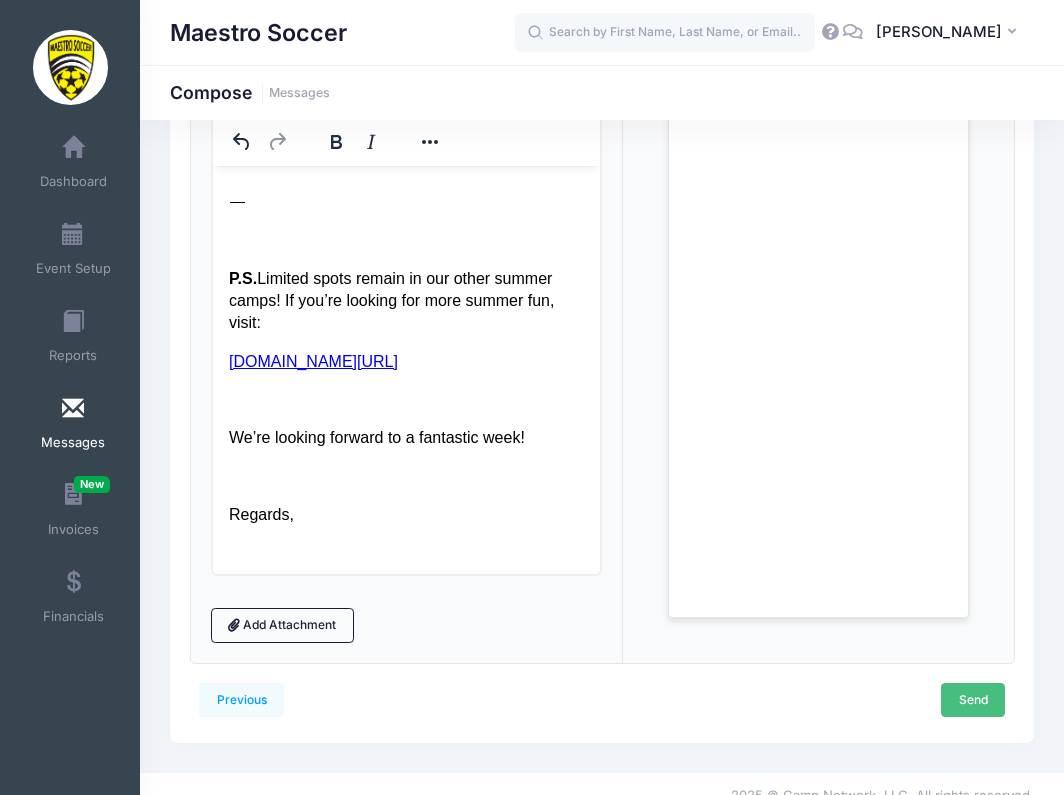 click on "Send" at bounding box center (973, 700) 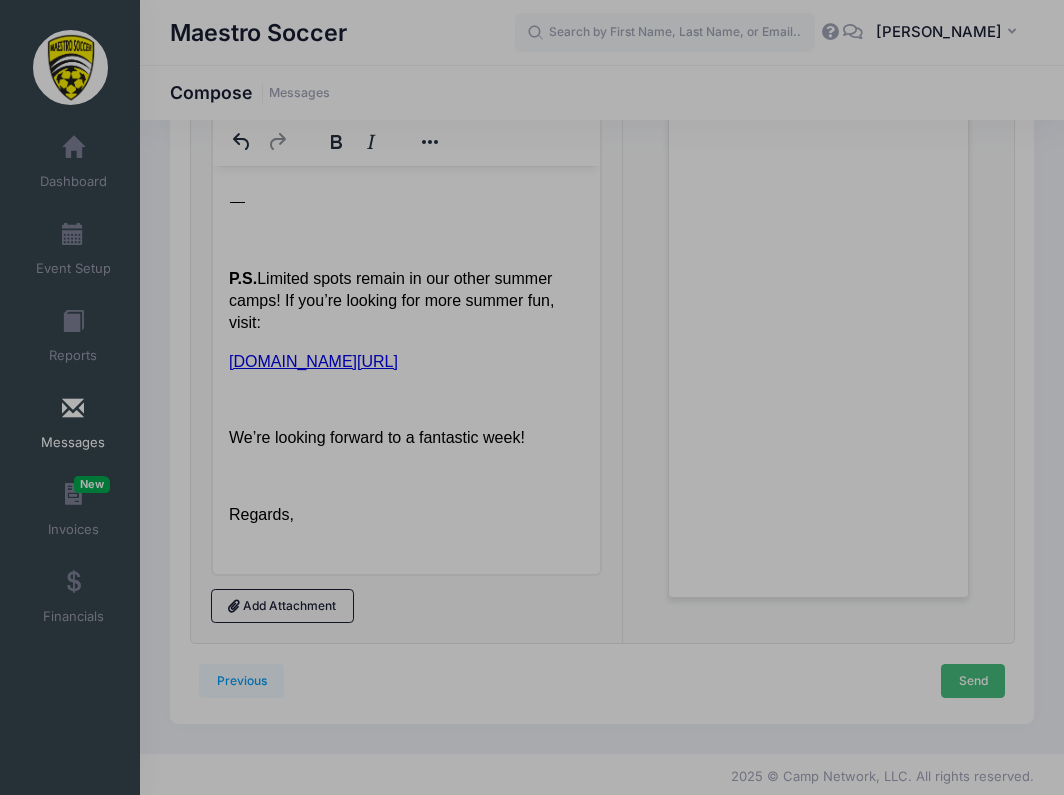 scroll, scrollTop: 0, scrollLeft: 0, axis: both 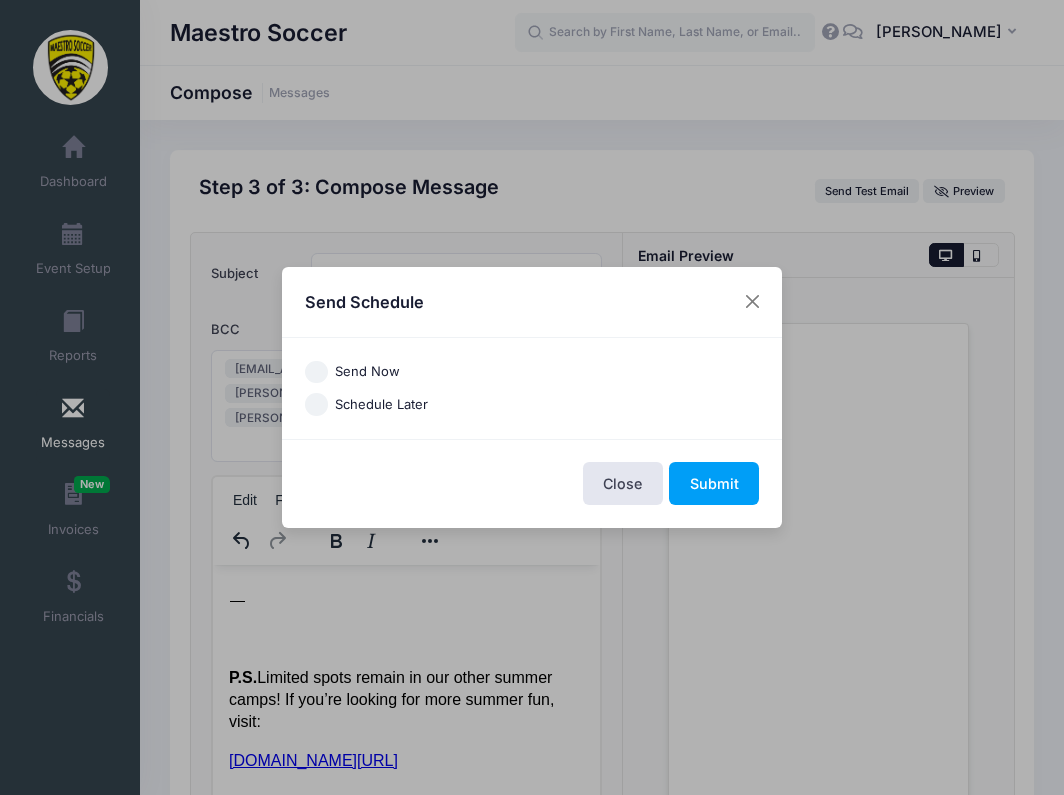 click on "Send Now" at bounding box center (367, 372) 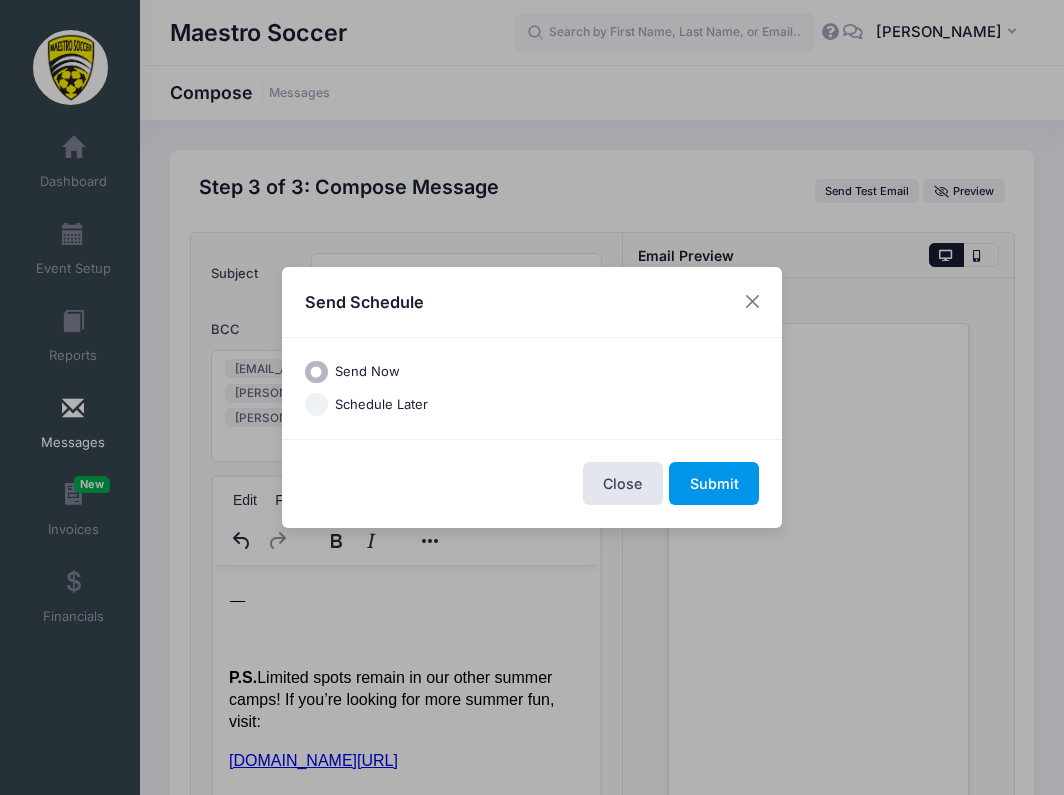 click on "Submit" at bounding box center [714, 483] 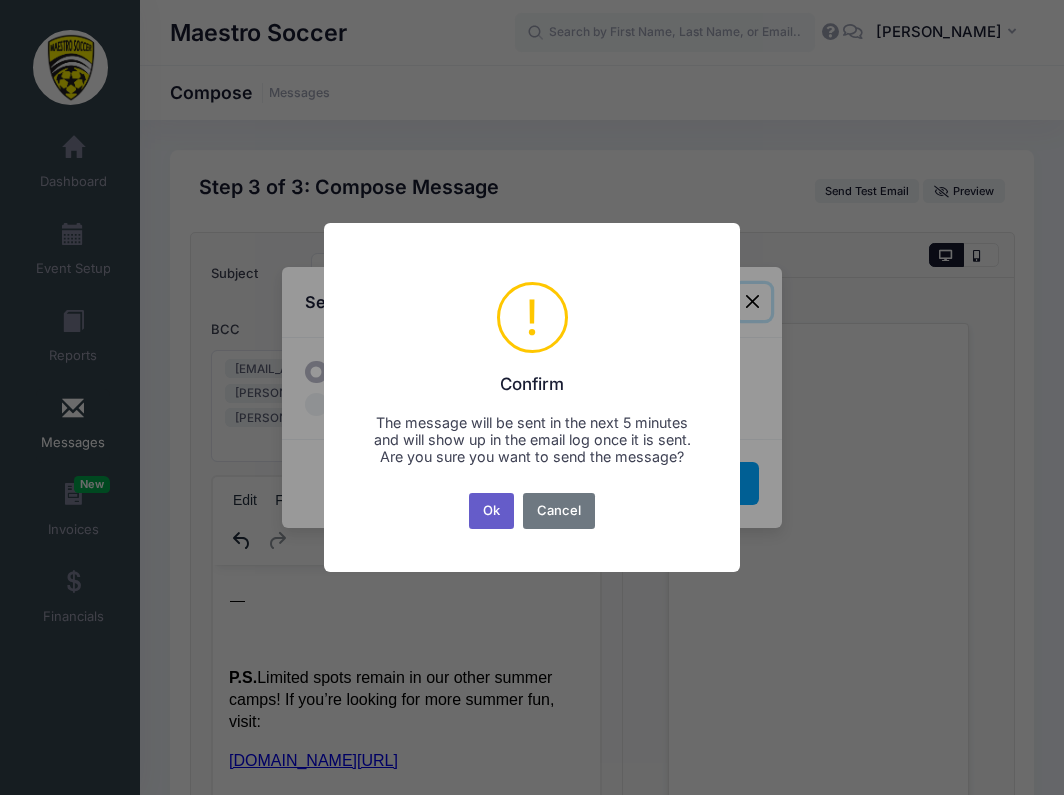 click on "Ok" at bounding box center (492, 511) 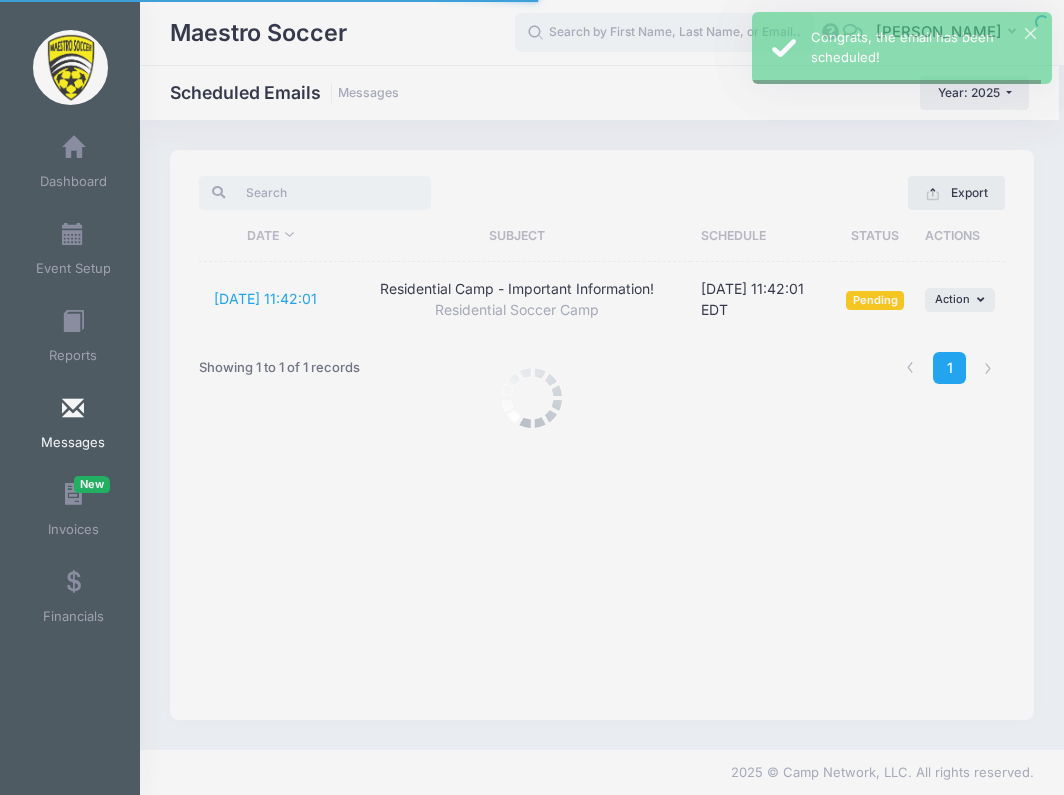 scroll, scrollTop: 0, scrollLeft: 0, axis: both 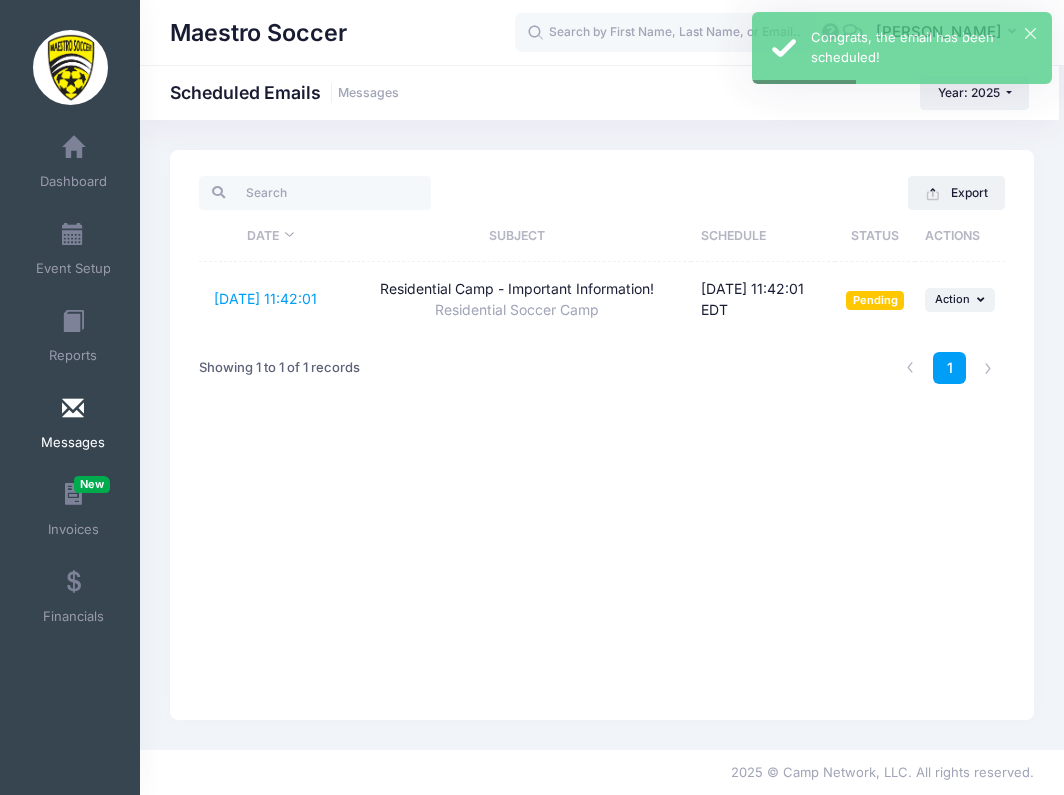 click at bounding box center (73, 409) 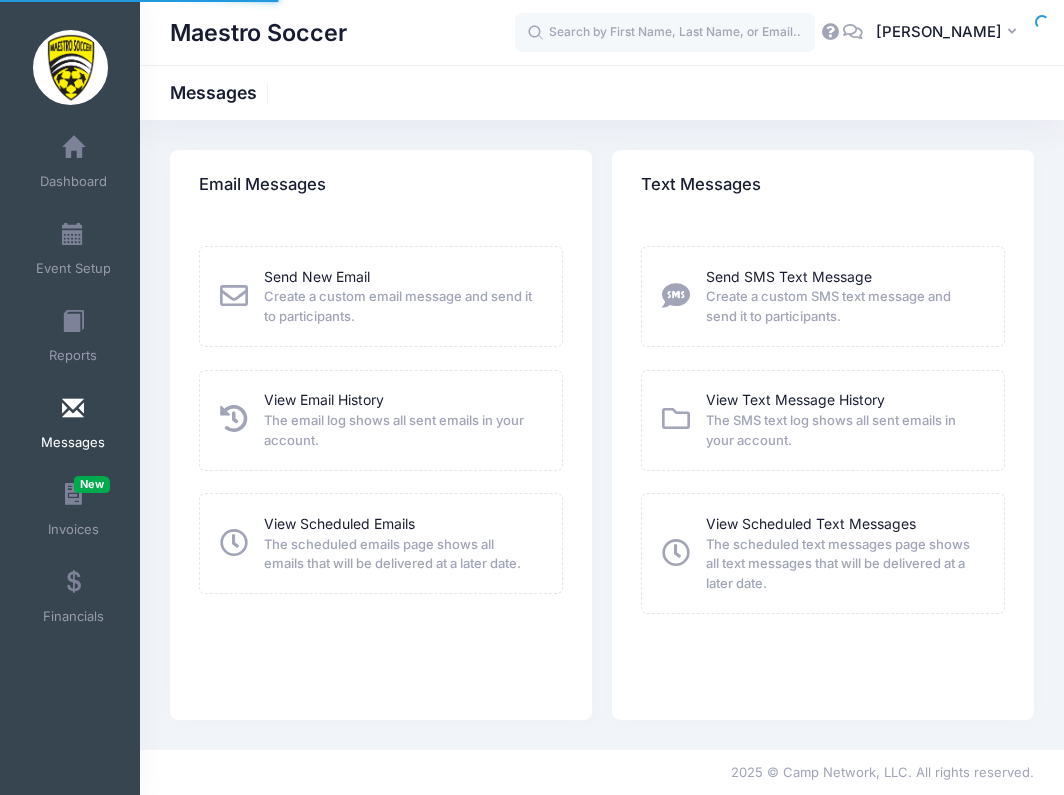 scroll, scrollTop: 0, scrollLeft: 0, axis: both 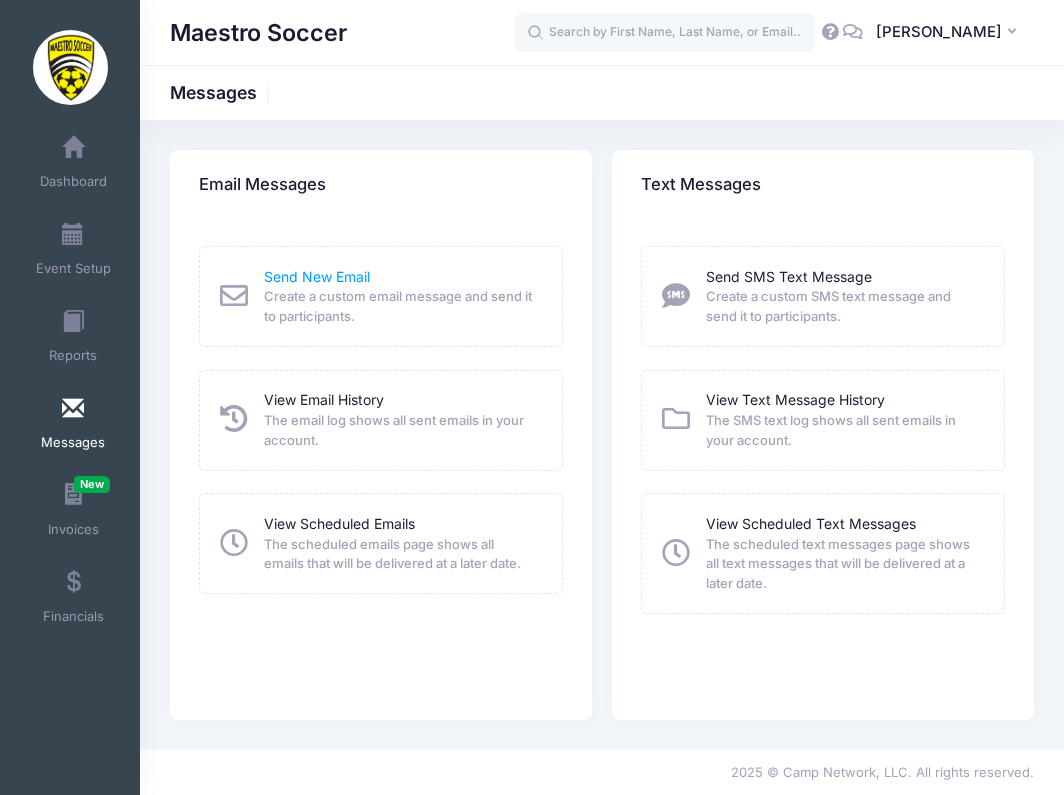 click on "Send New Email" at bounding box center (317, 276) 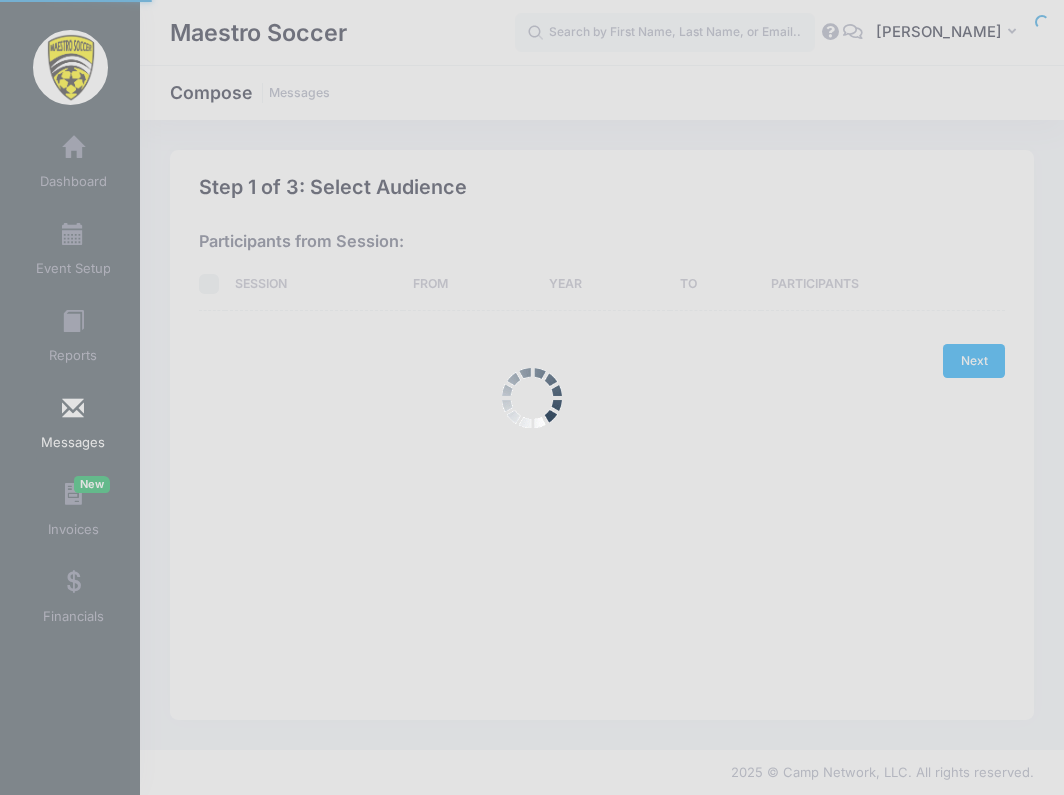 scroll, scrollTop: 0, scrollLeft: 0, axis: both 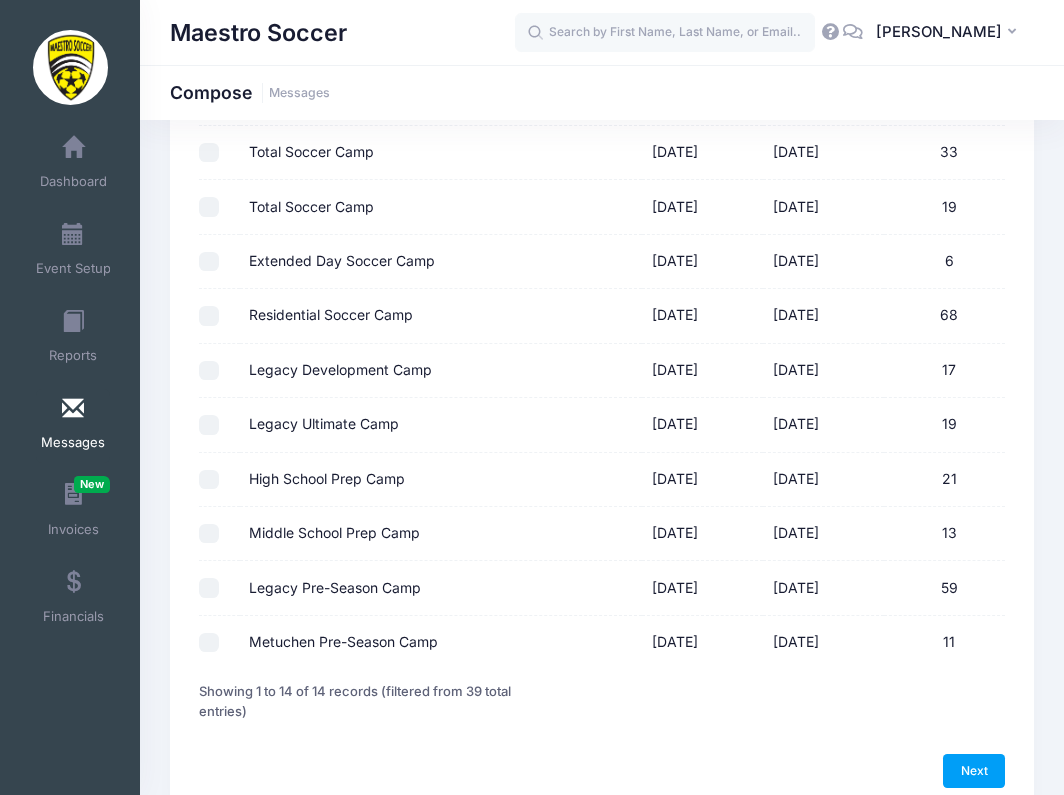 click at bounding box center [73, 409] 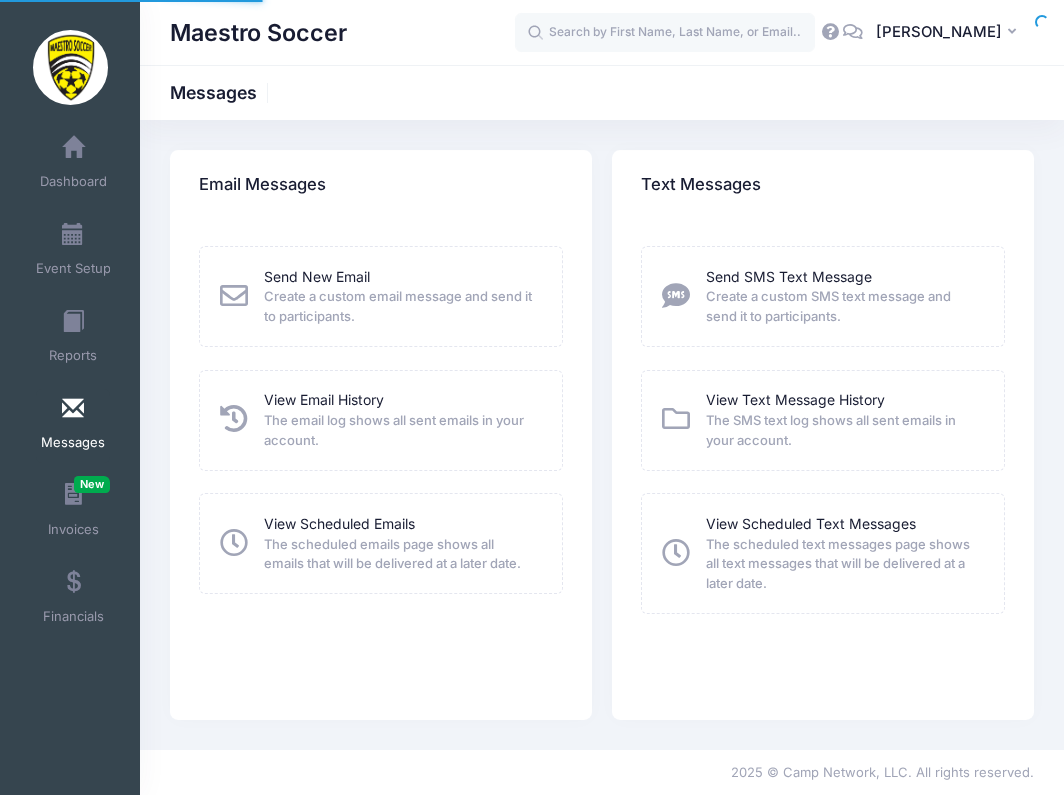 scroll, scrollTop: 0, scrollLeft: 0, axis: both 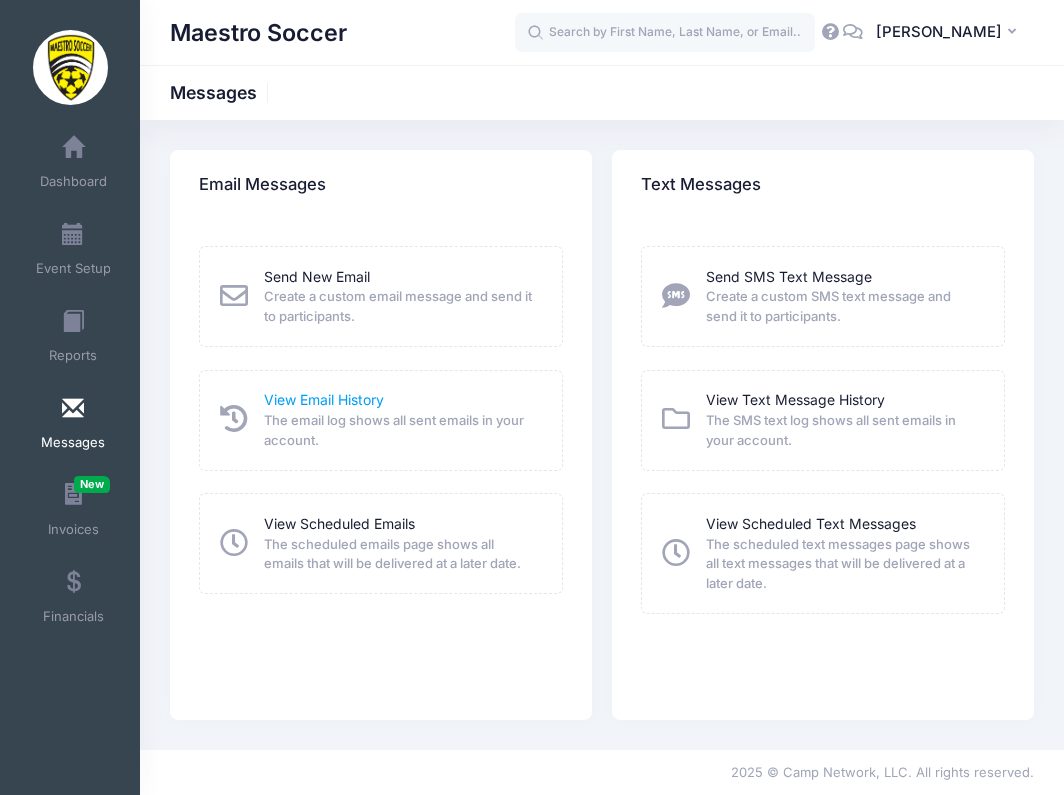 click on "View Email History" at bounding box center [324, 399] 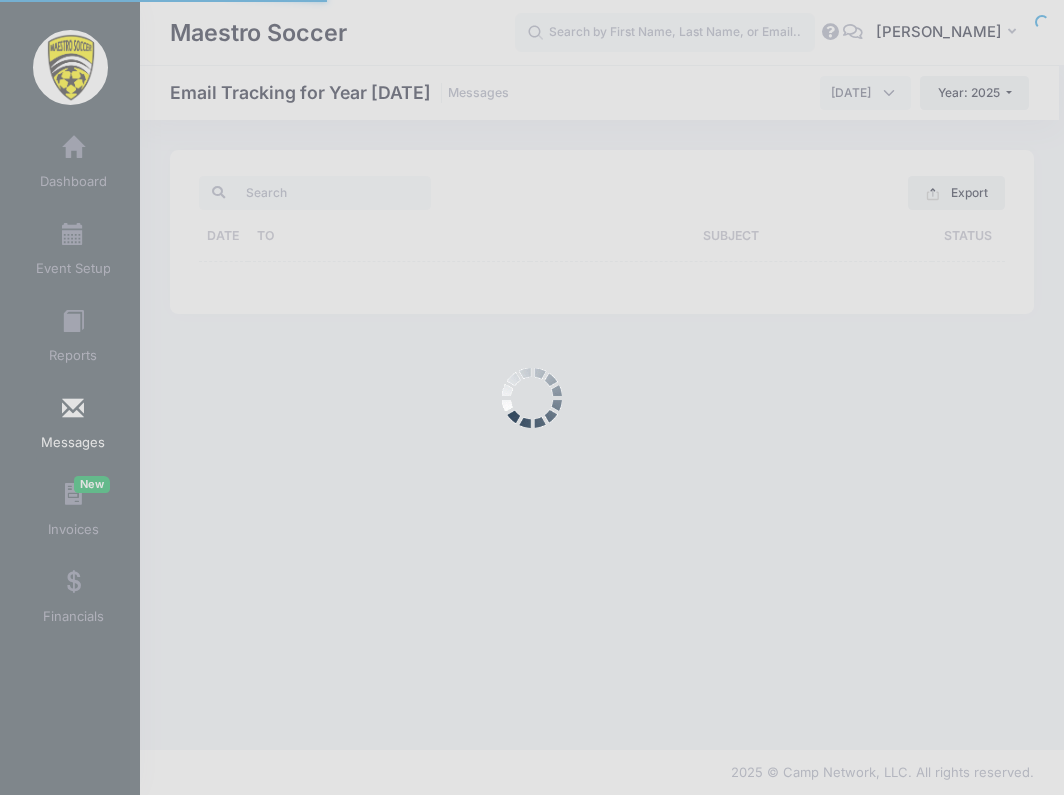 scroll, scrollTop: 0, scrollLeft: 0, axis: both 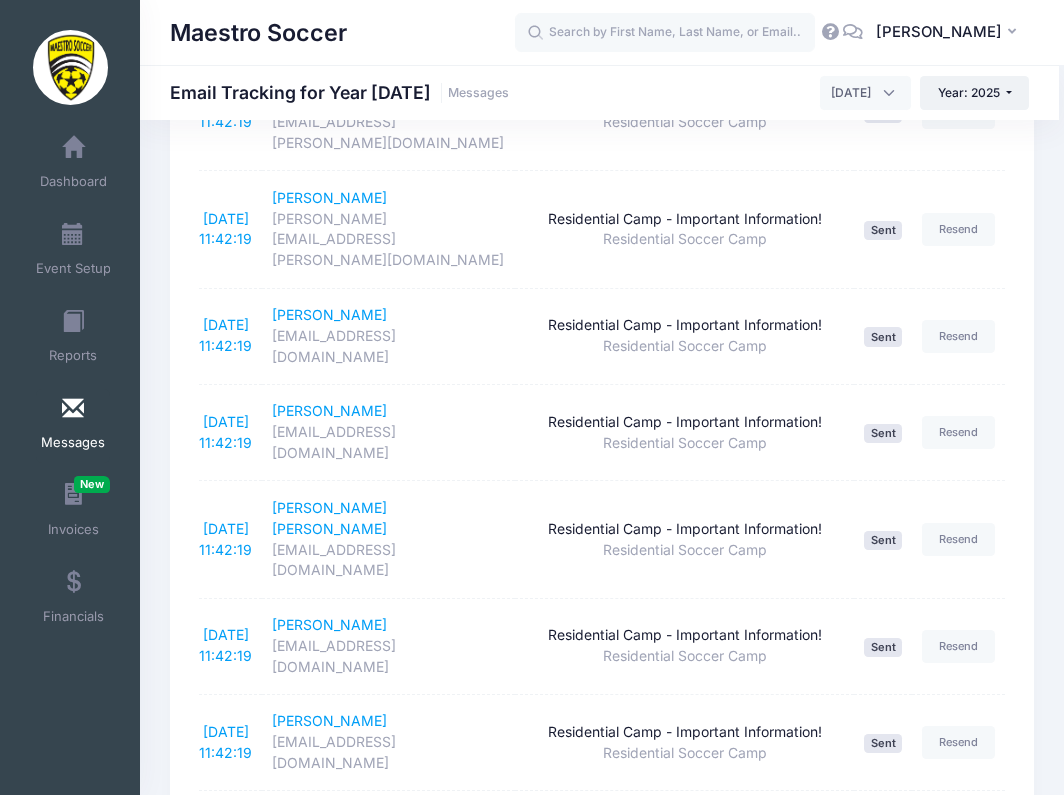 click on "4" at bounding box center [832, 2041] 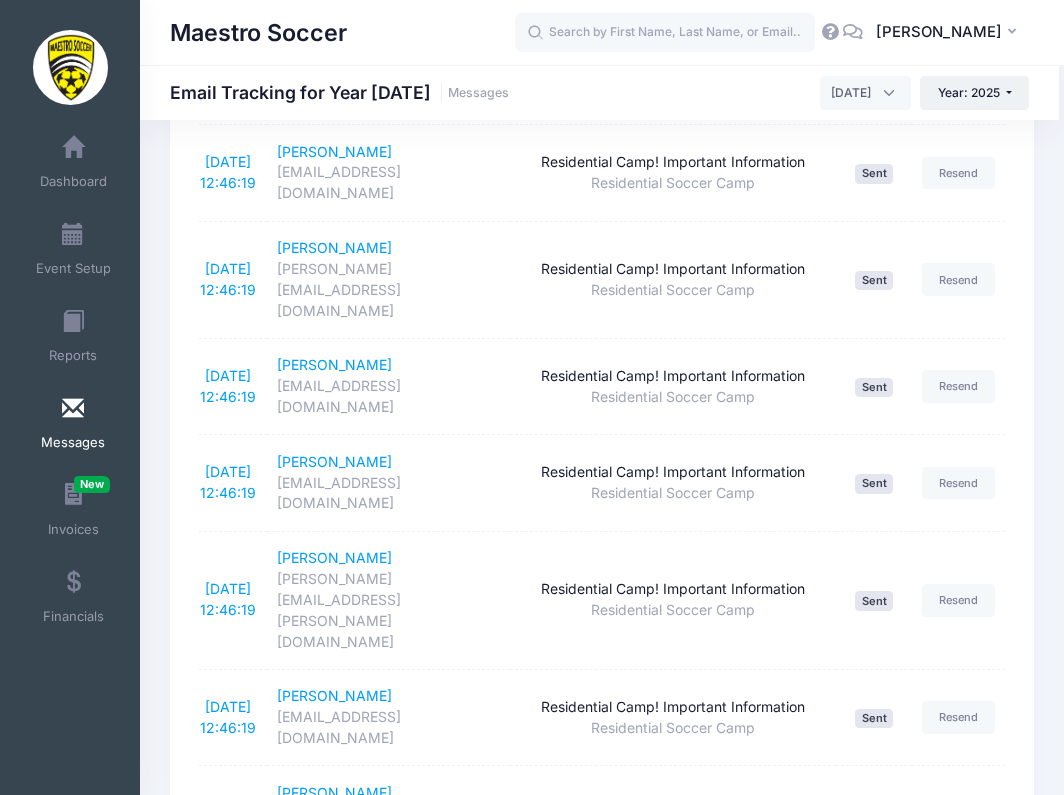 click on "3" at bounding box center [793, 2166] 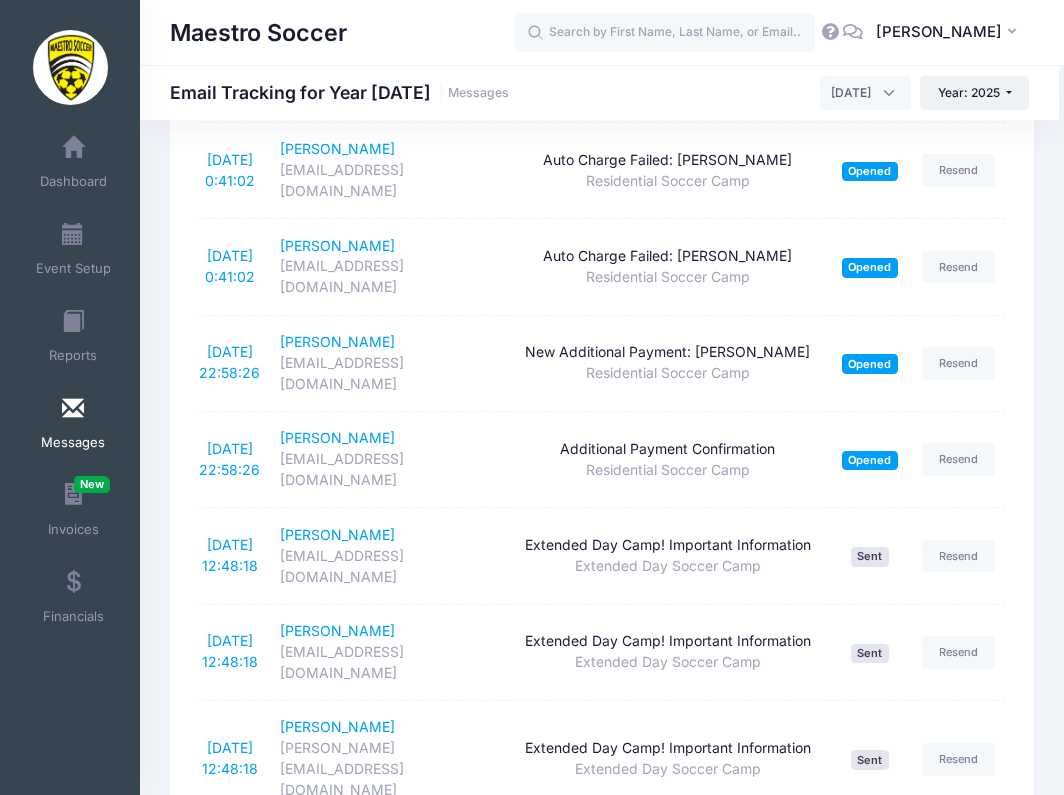 scroll, scrollTop: 1658, scrollLeft: 0, axis: vertical 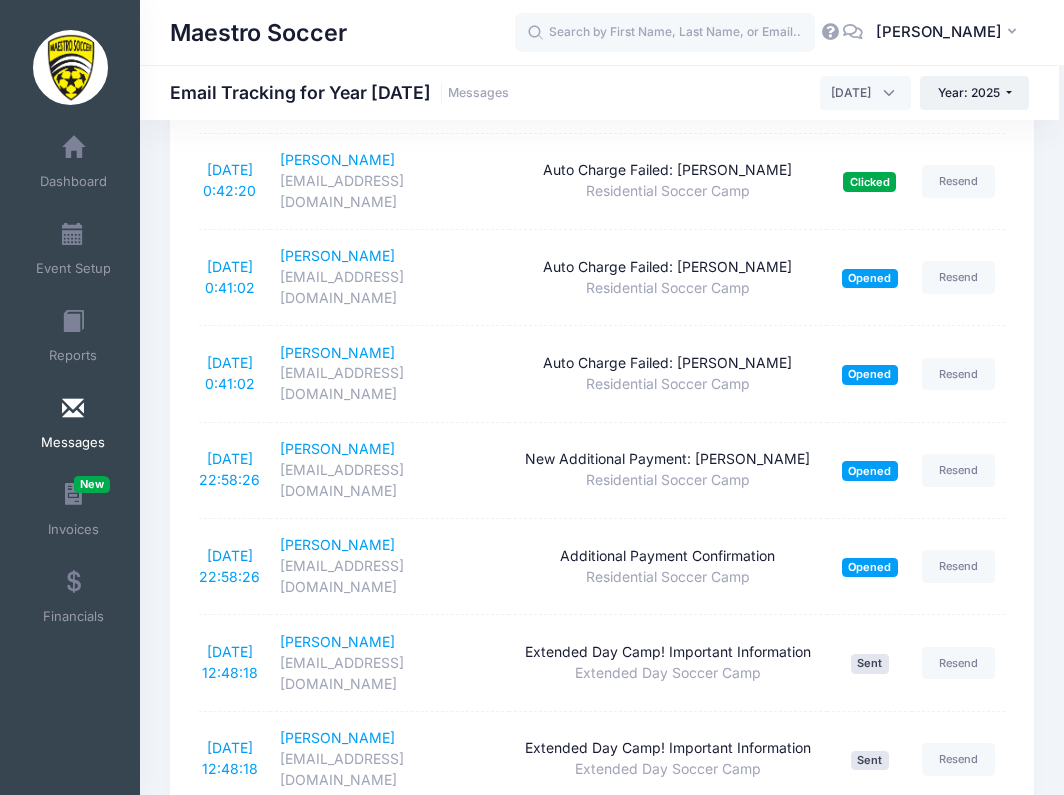 click on "7/11/2025 12:48:18" at bounding box center (230, 1089) 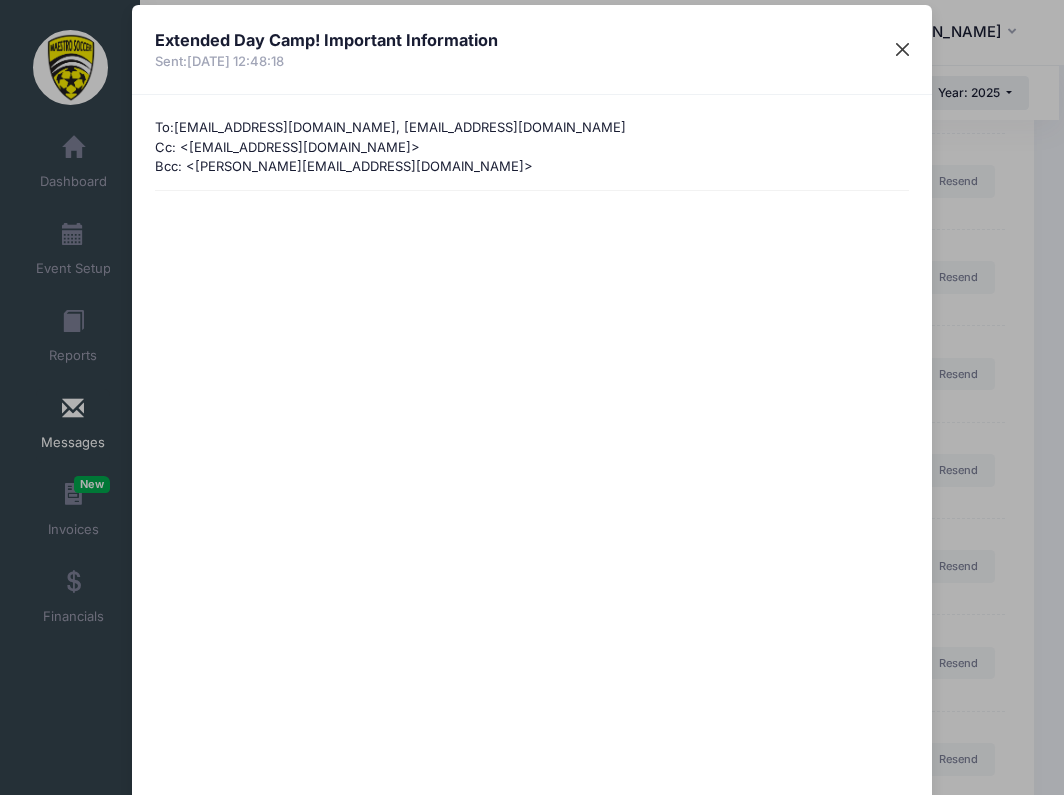 scroll, scrollTop: 0, scrollLeft: 0, axis: both 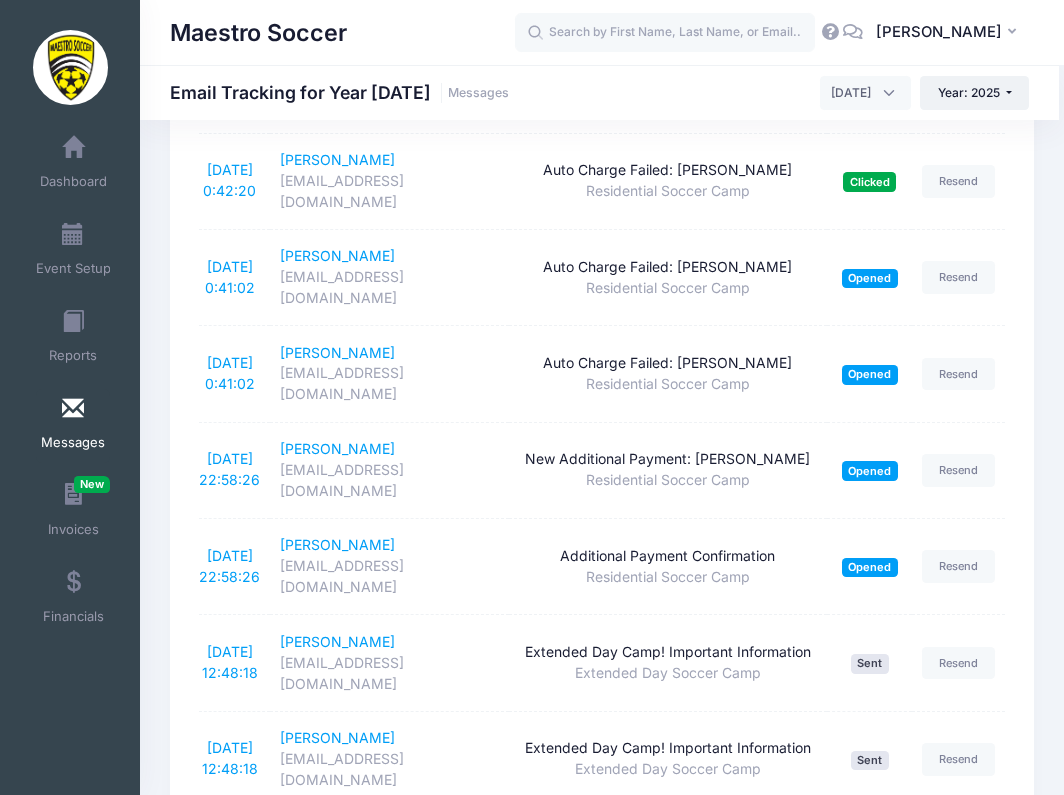click at bounding box center [73, 409] 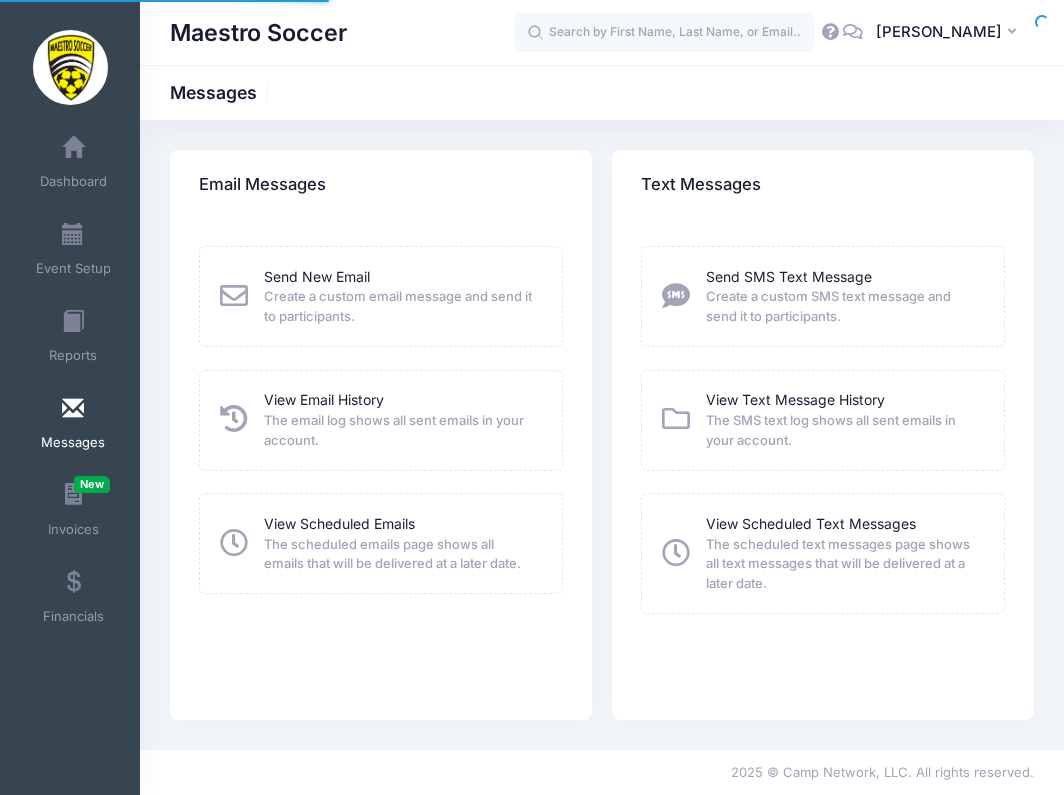 scroll, scrollTop: 0, scrollLeft: 0, axis: both 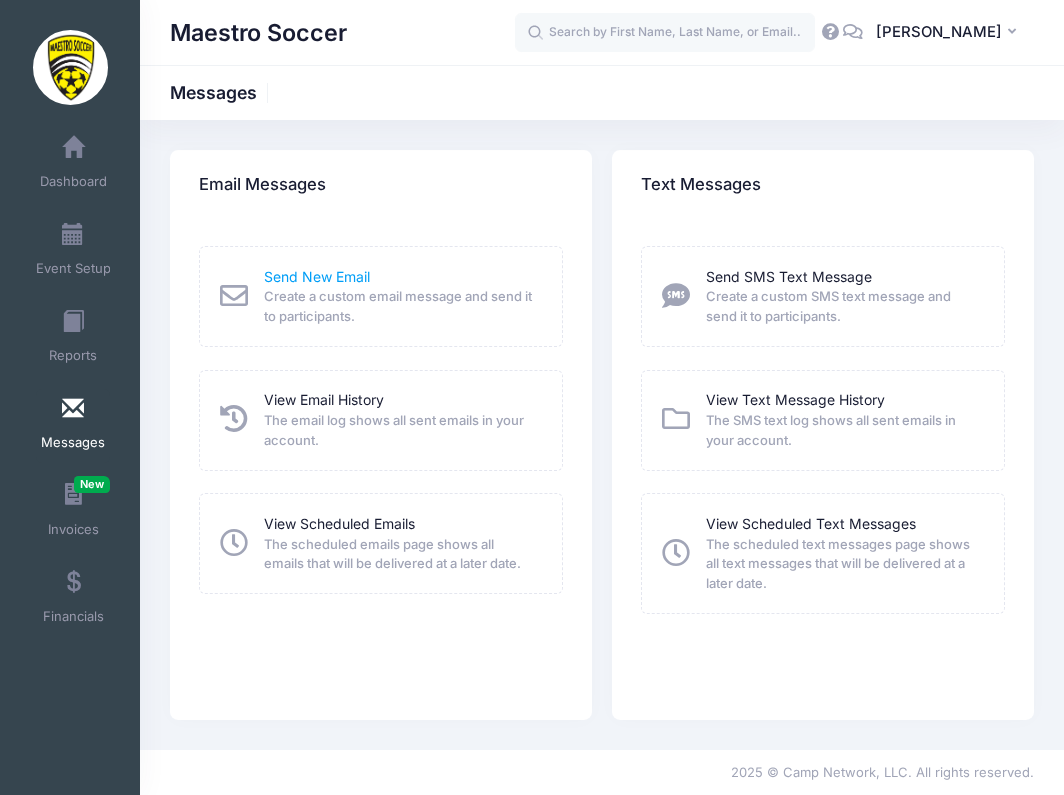 click on "Send New Email" at bounding box center (317, 276) 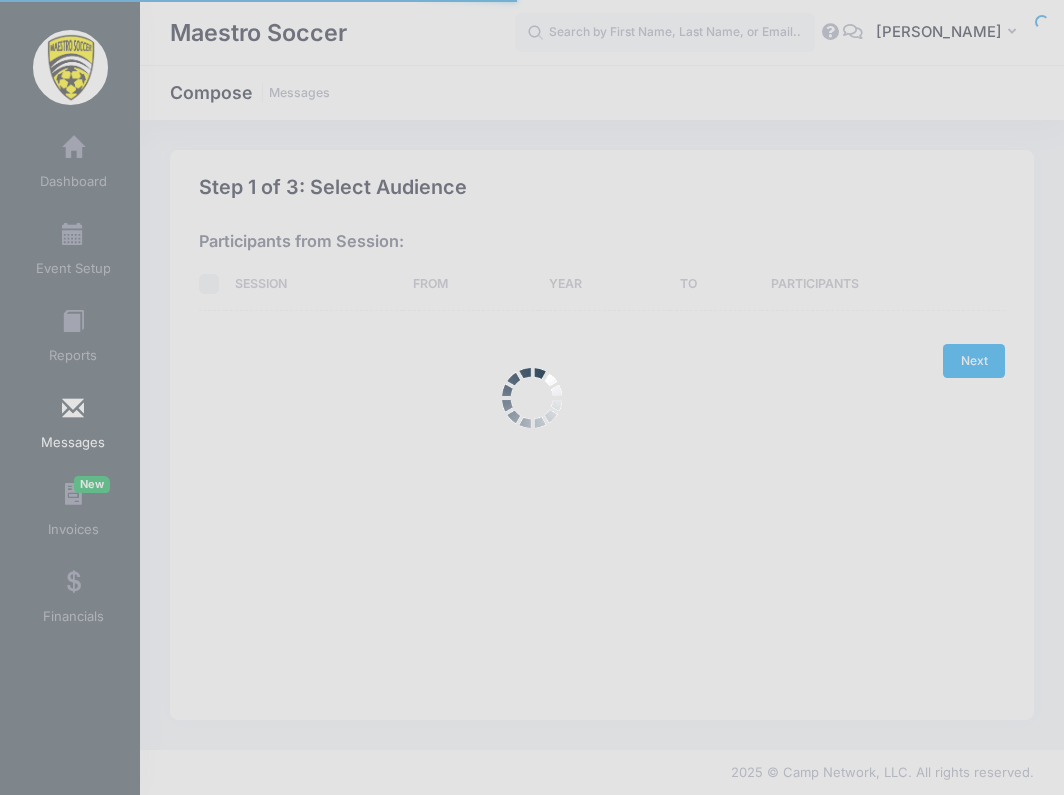scroll, scrollTop: 0, scrollLeft: 0, axis: both 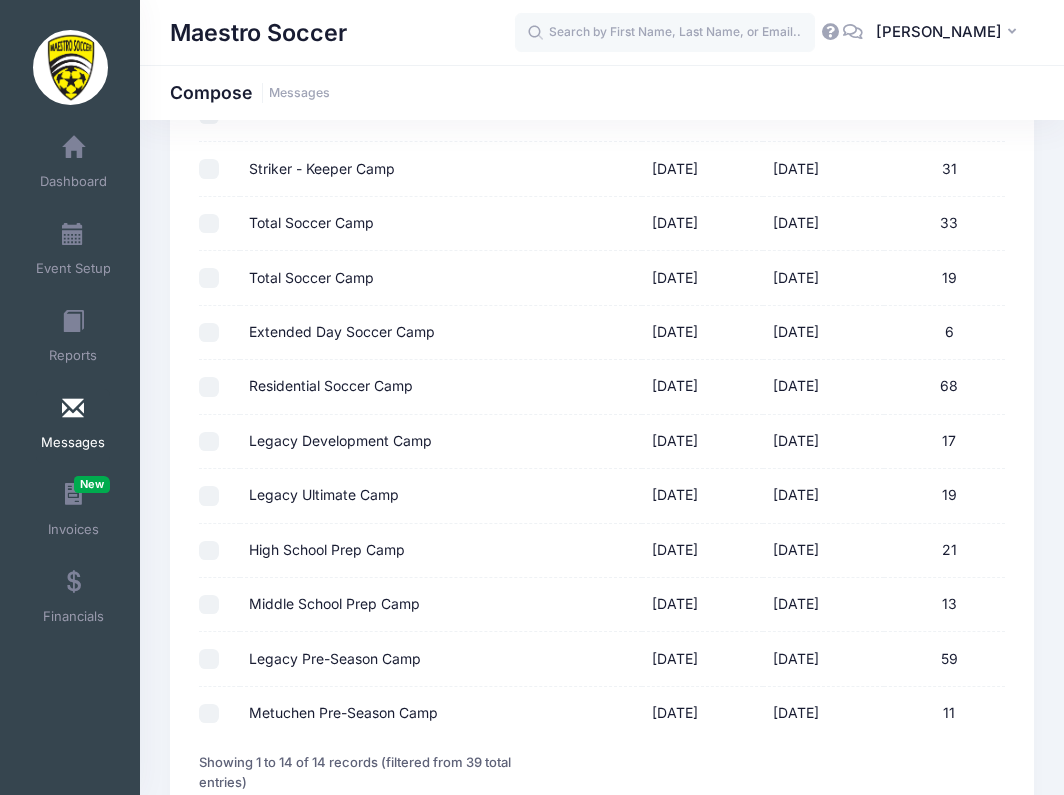 click on "Extended Day Soccer Camp" at bounding box center (209, 333) 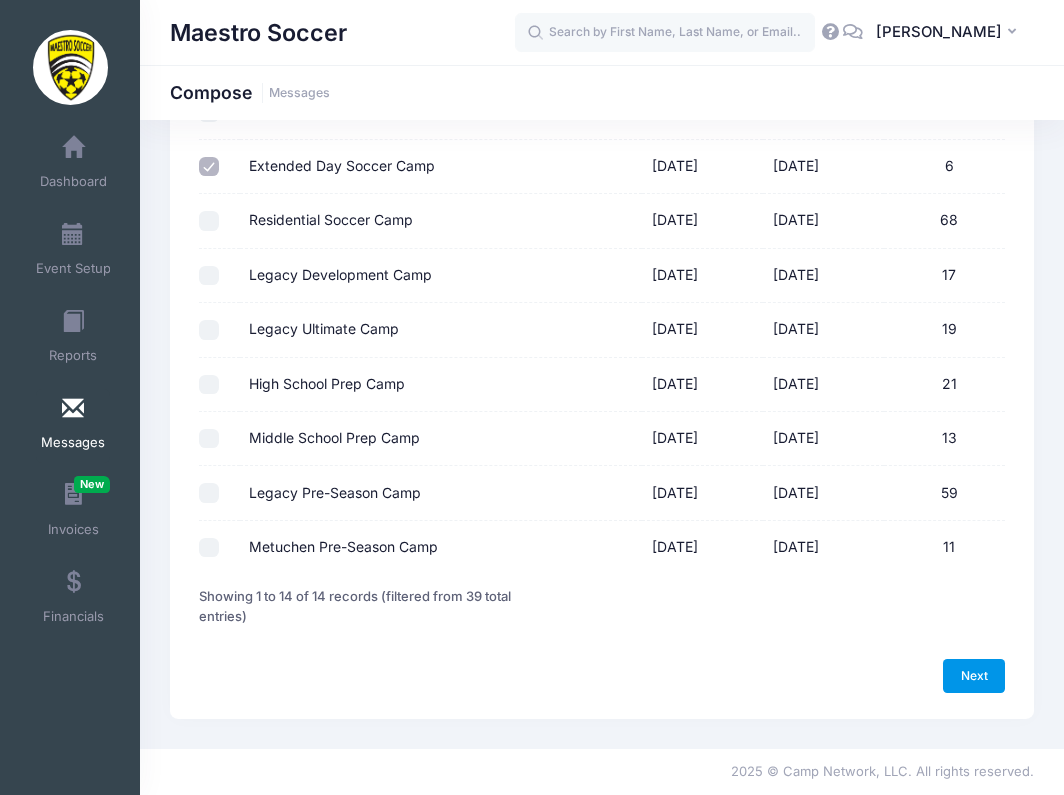 scroll, scrollTop: 512, scrollLeft: 0, axis: vertical 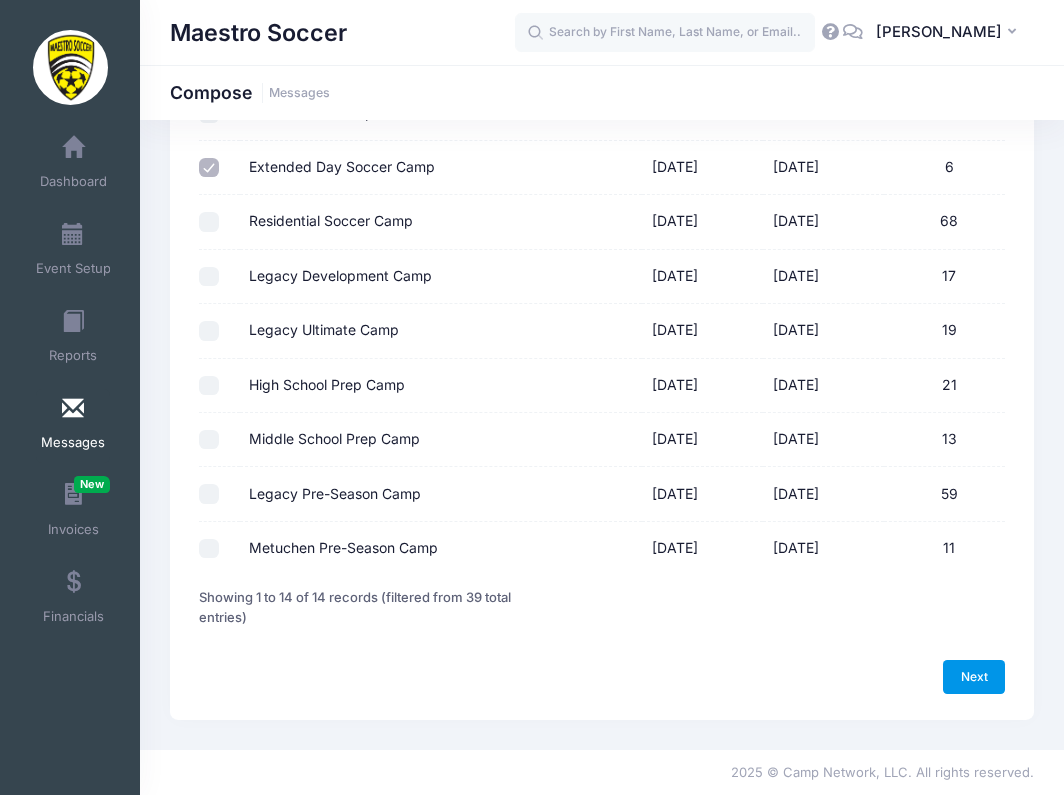 click on "Next" at bounding box center [974, 677] 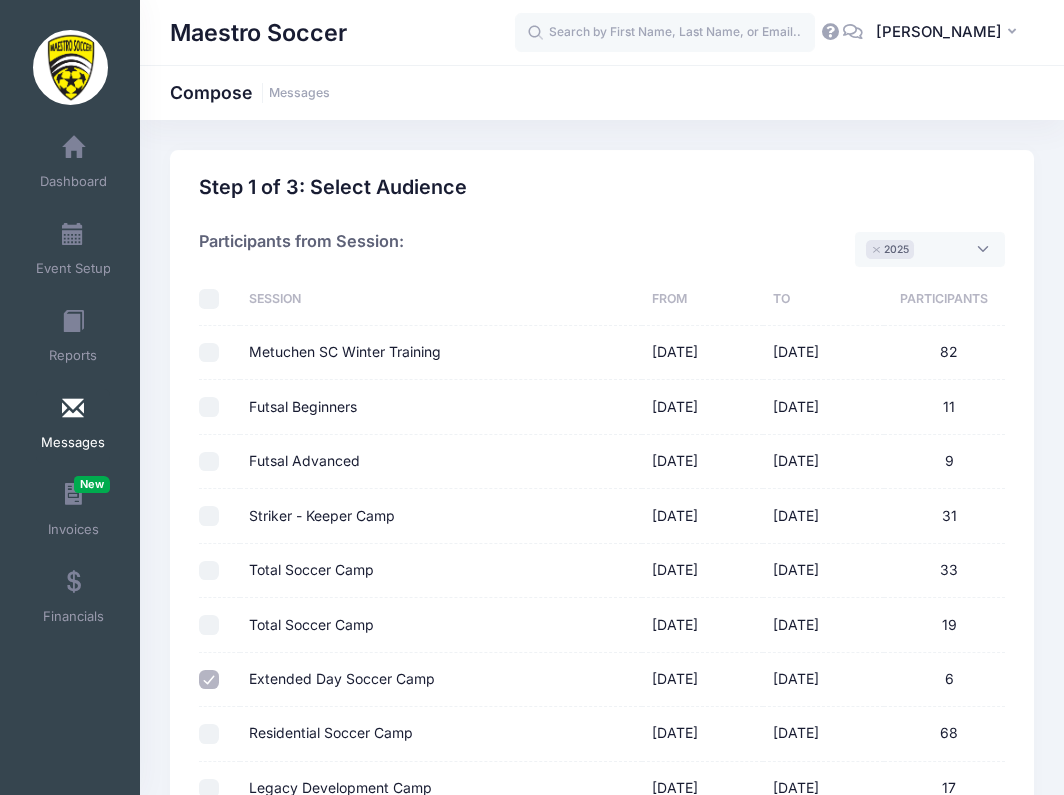 select on "50" 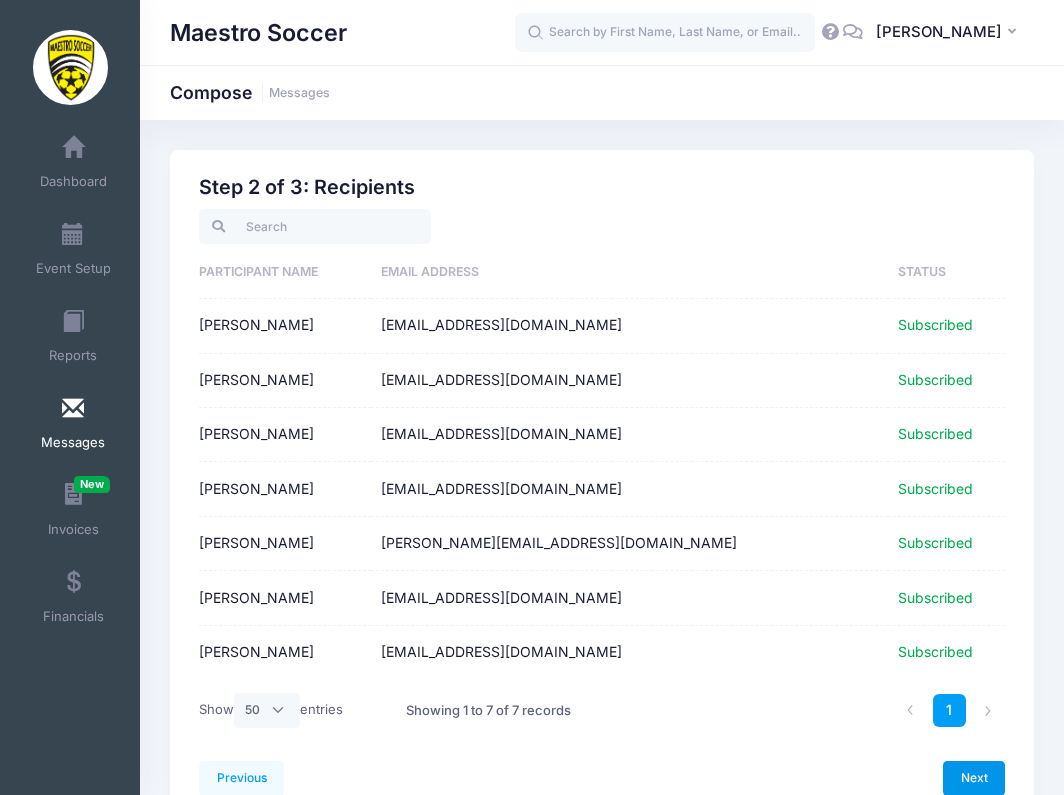 click on "Next" at bounding box center [974, 778] 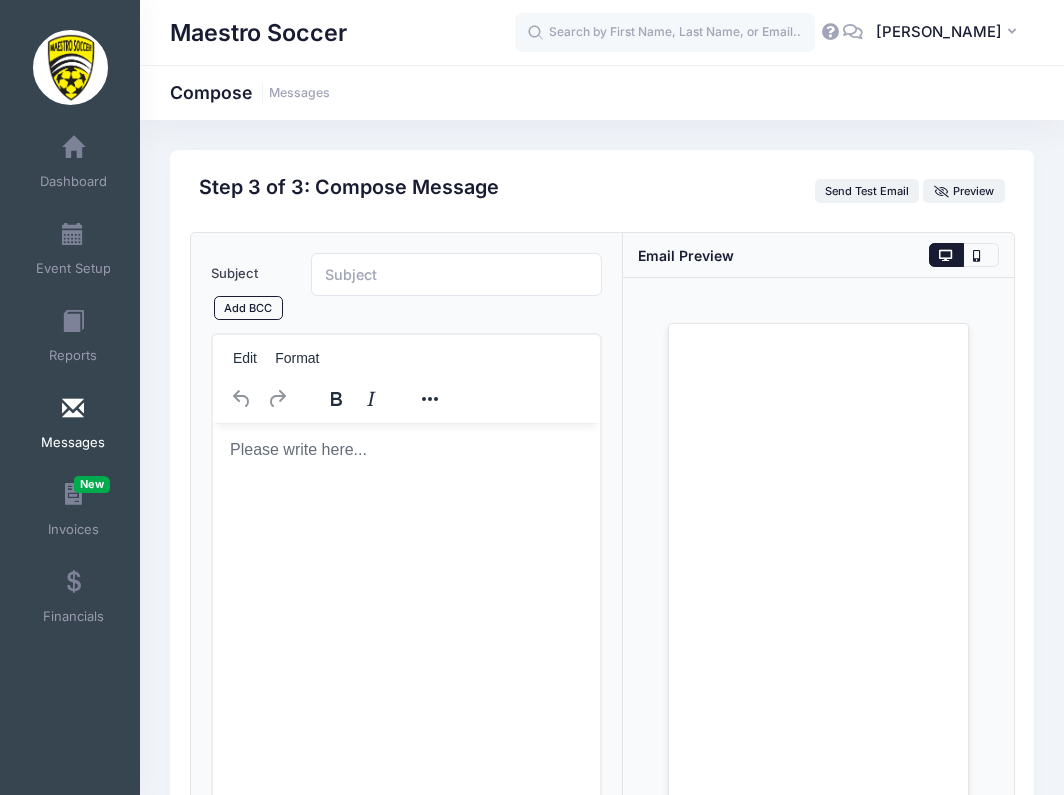 scroll, scrollTop: 0, scrollLeft: 0, axis: both 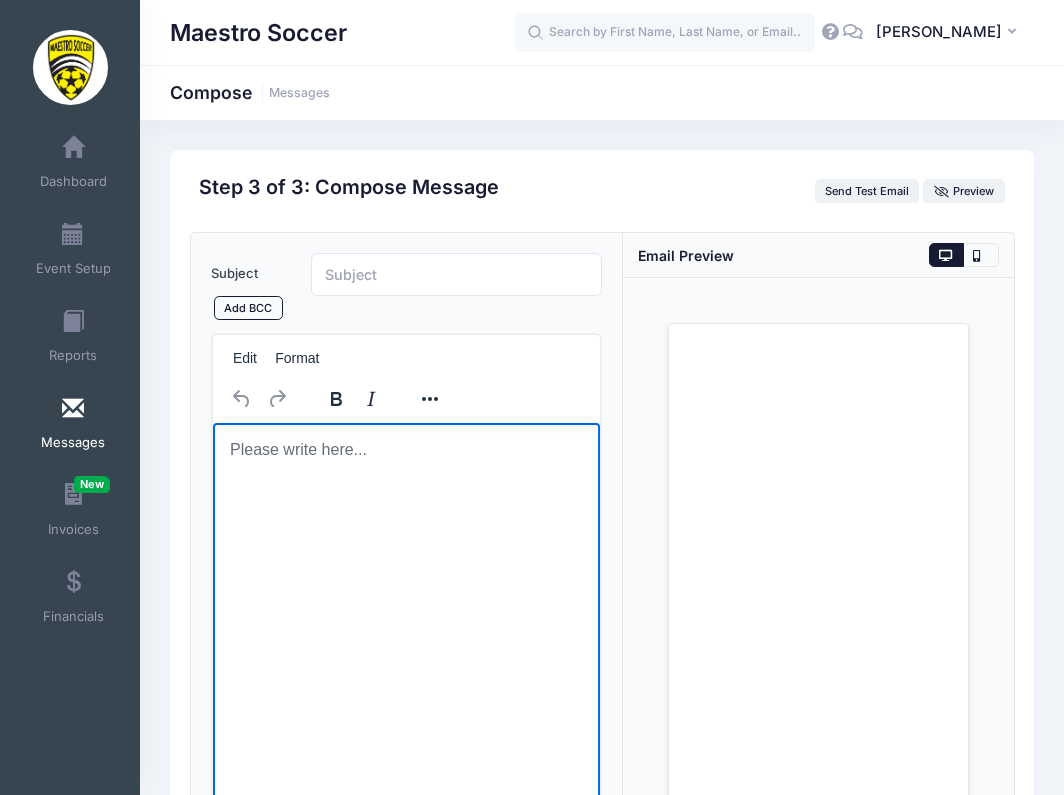 click at bounding box center (405, 450) 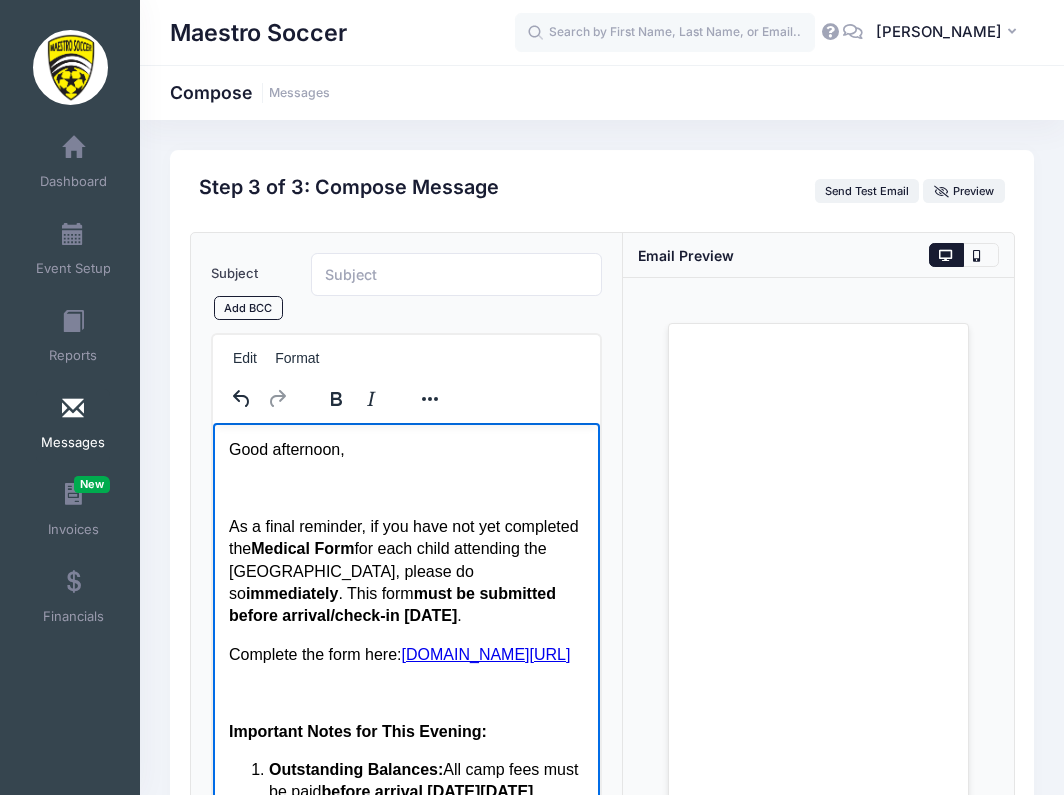 scroll, scrollTop: 0, scrollLeft: 0, axis: both 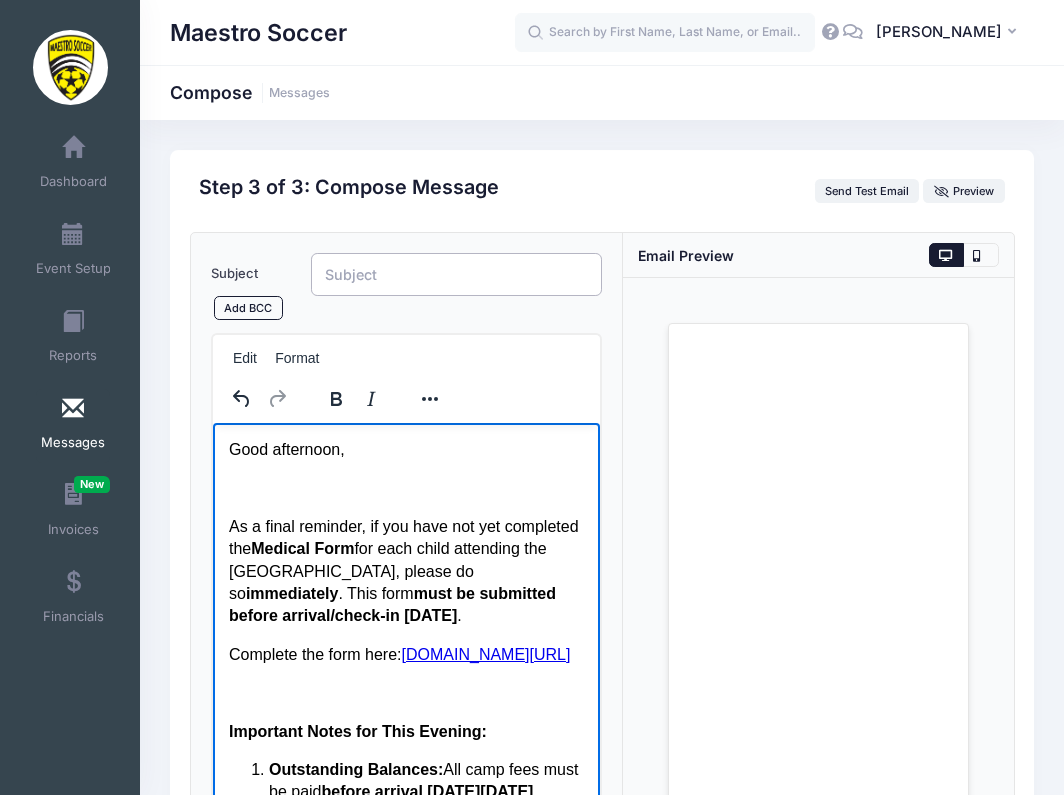 click on "Subject" at bounding box center (456, 274) 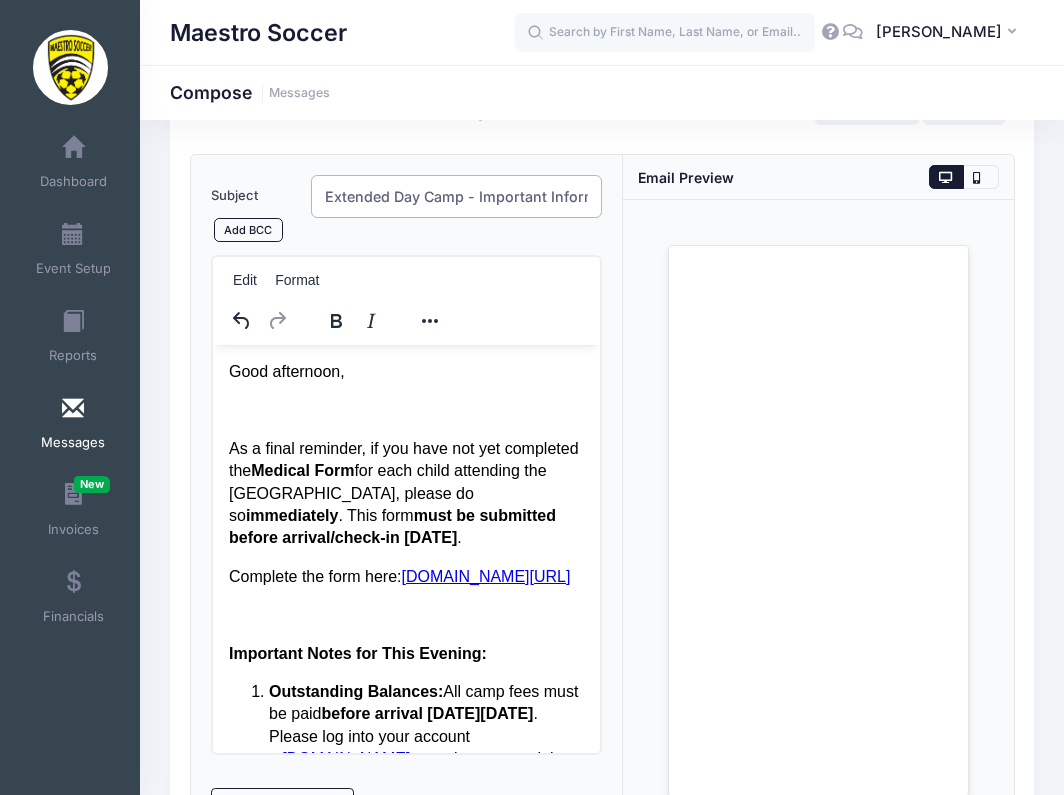 scroll, scrollTop: 176, scrollLeft: 0, axis: vertical 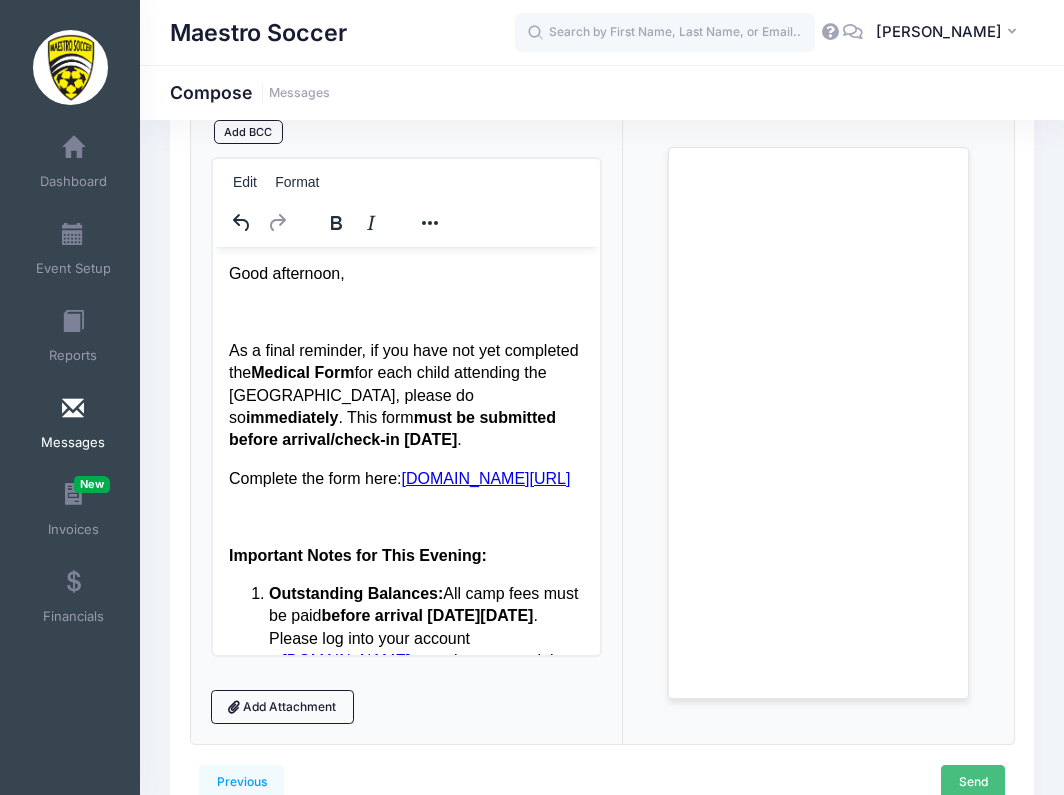 type on "Extended Day Camp - Important Information!" 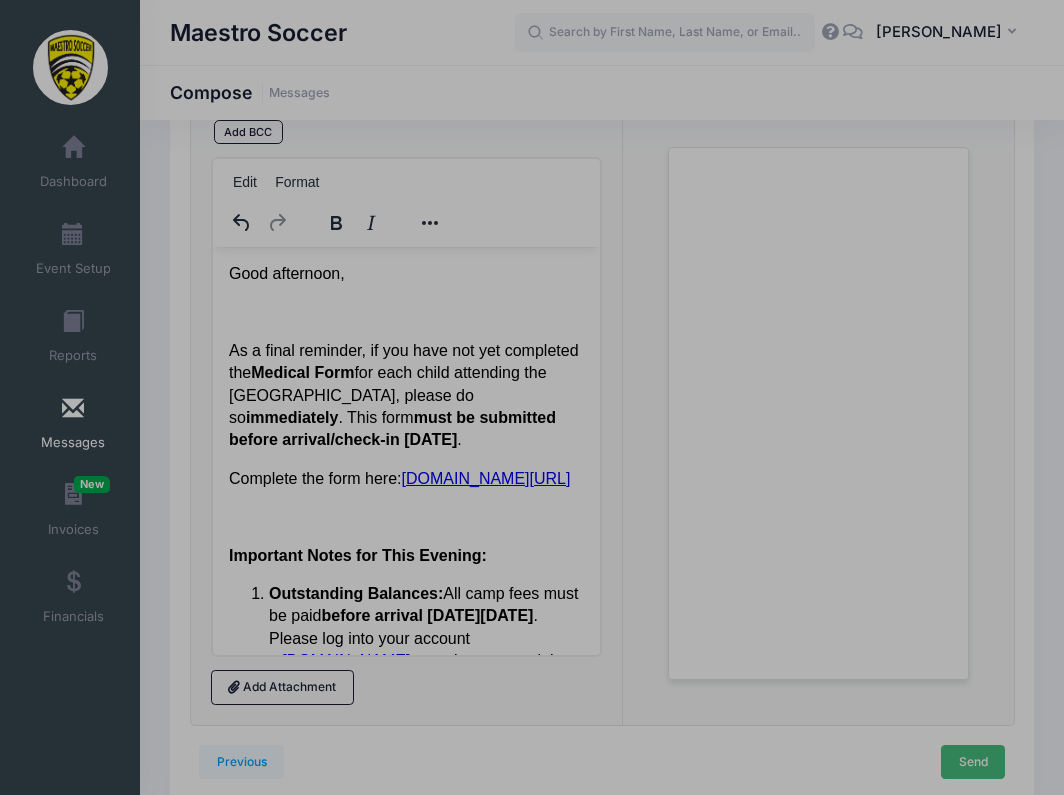 scroll, scrollTop: 0, scrollLeft: 0, axis: both 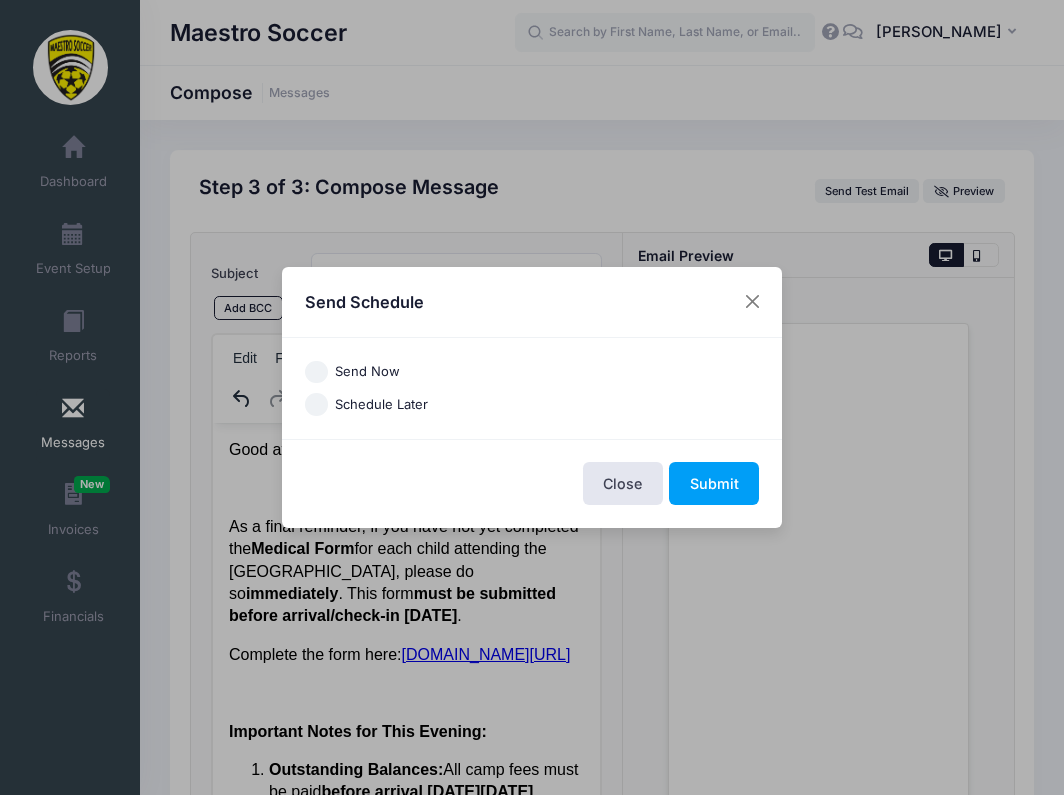 click on "Send Now" at bounding box center (367, 372) 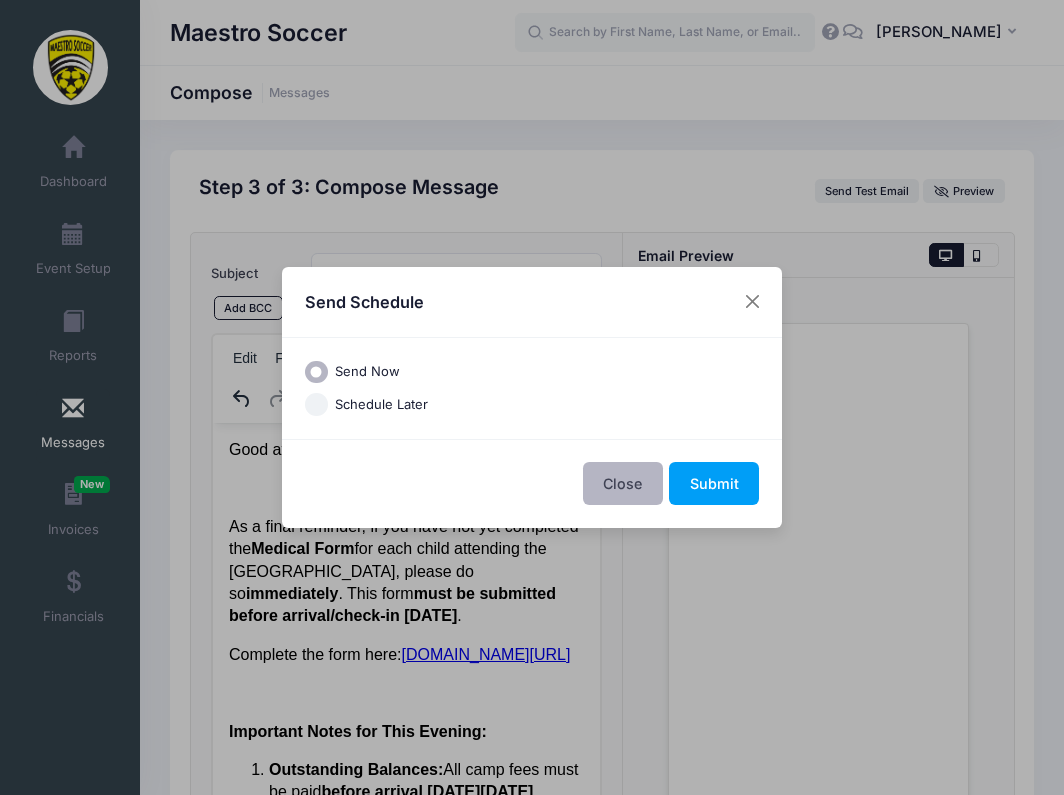 click on "Close" at bounding box center (623, 483) 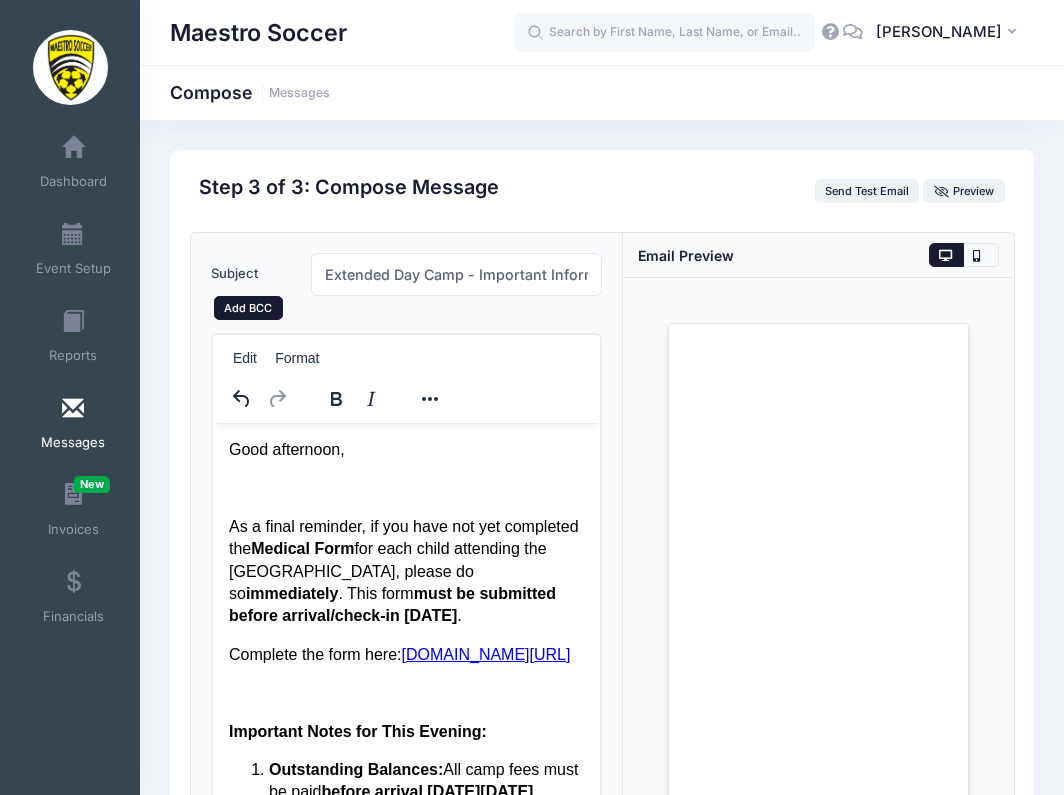 click on "Add BCC" at bounding box center (248, 308) 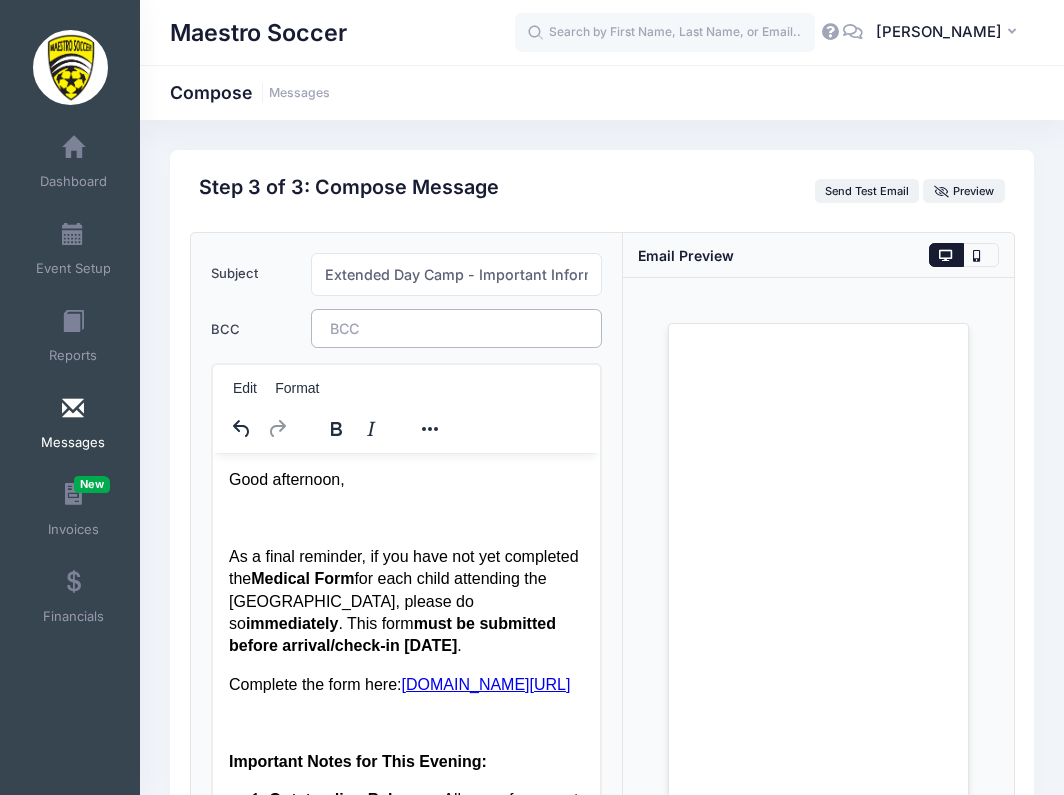 click at bounding box center (385, 328) 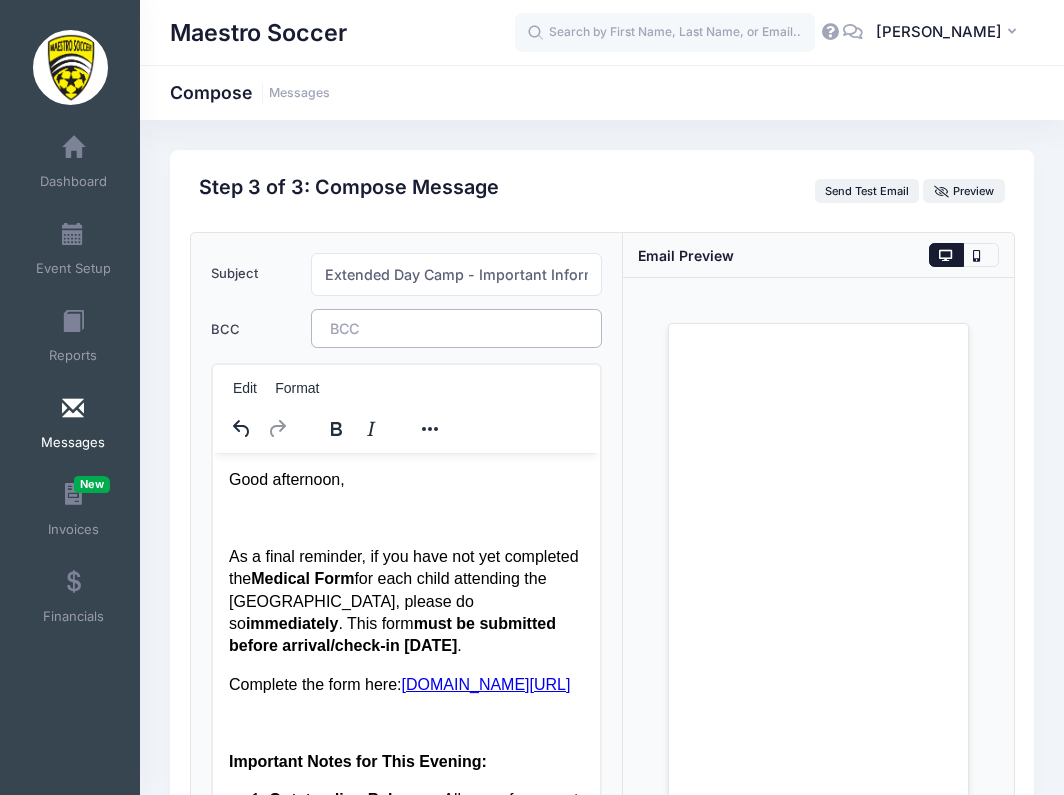 type 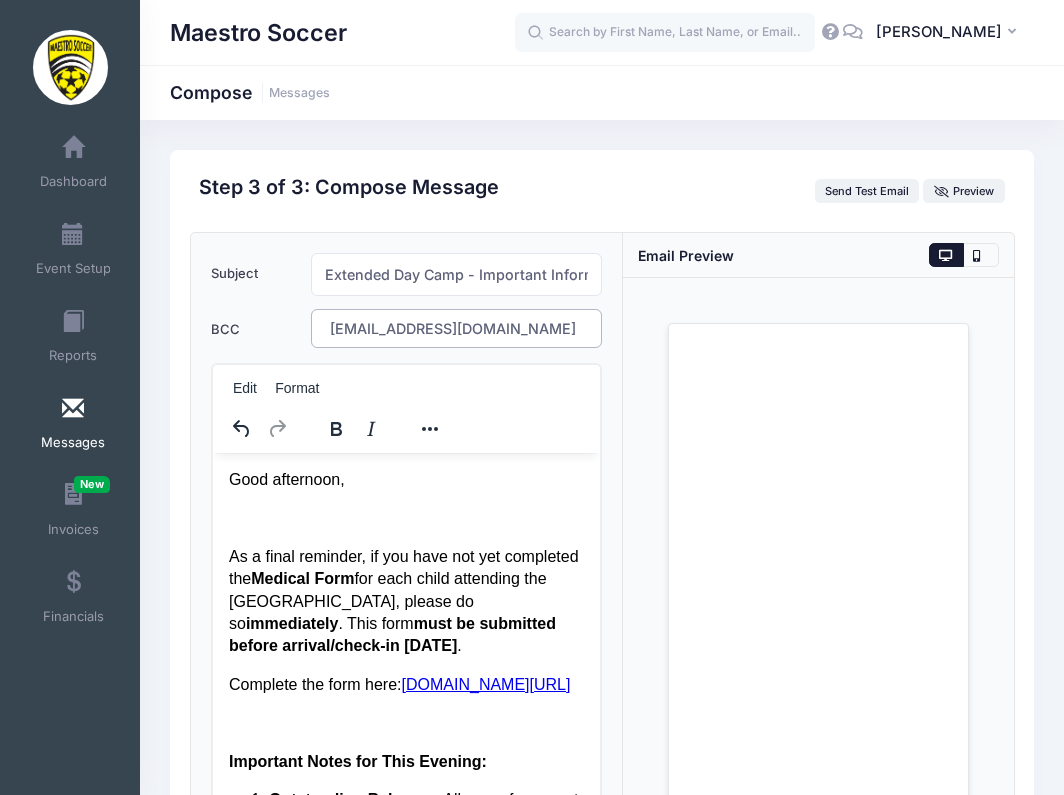 click on "Subject
Extended Day Camp - Important Information!
Add CC
Add BCC
CC
​
BCC
daveb@maestrosoccer.com
​
daveb@maestrosoccer.com
Edit Format
Add Attachment" at bounding box center (406, 581) 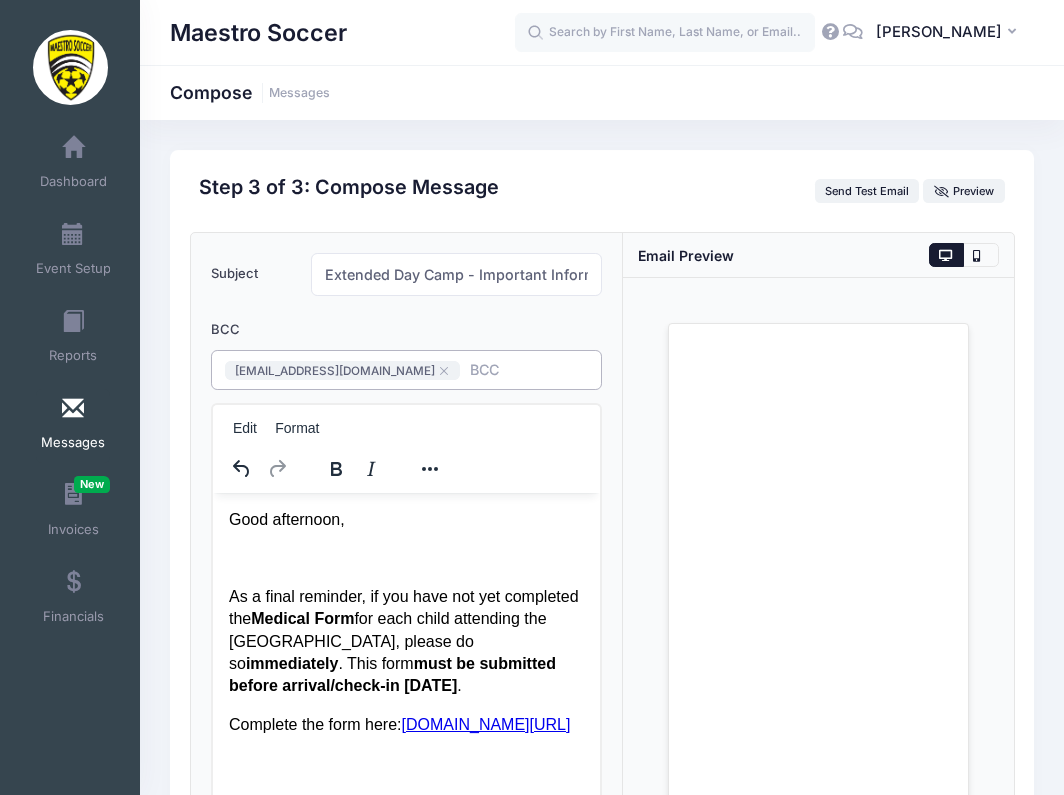 click at bounding box center [525, 369] 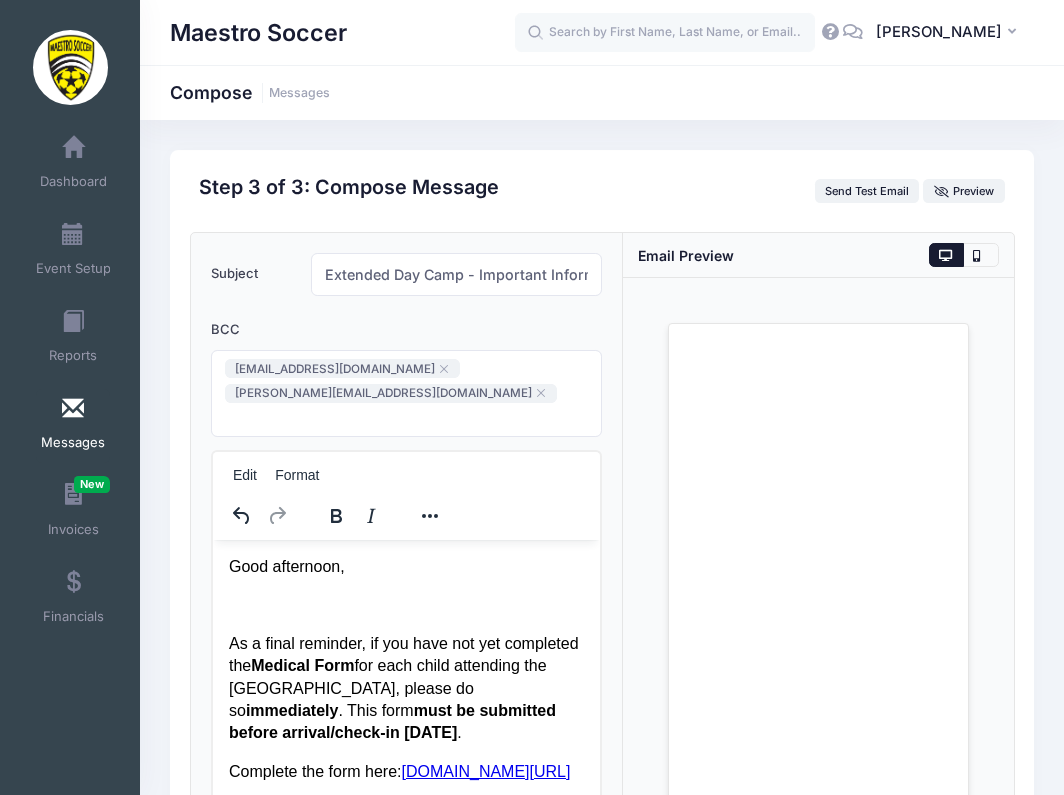 click at bounding box center [594, 475] 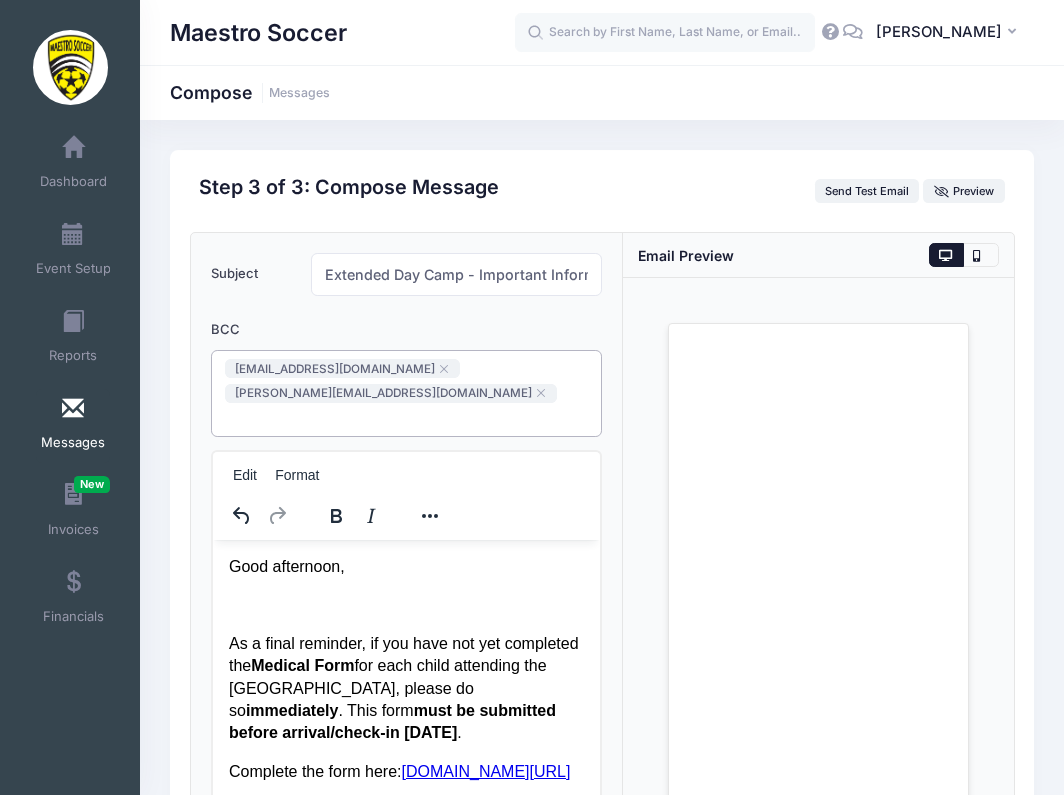 click on "daveb@maestrosoccer.com russ@maestrosoccer.com
​" at bounding box center [406, 393] 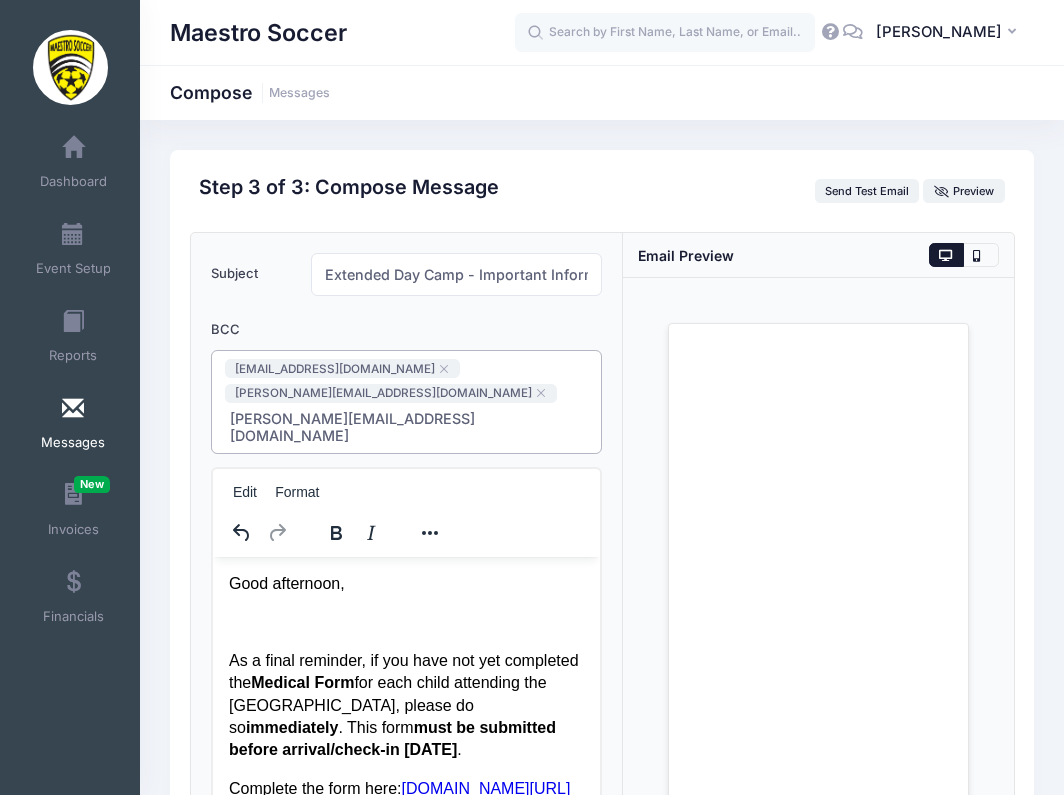 click on "Subject
Extended Day Camp - Important Information!
Add CC
Add BCC
CC
​
BCC
daveb@maestrosoccer.com russ@maestrosoccer.com jim@maestrosoccer.com
​
daveb@maestrosoccer.com,russ@maestrosoccer.com,jim@maestrosoccer.com
Edit Format" at bounding box center (407, 633) 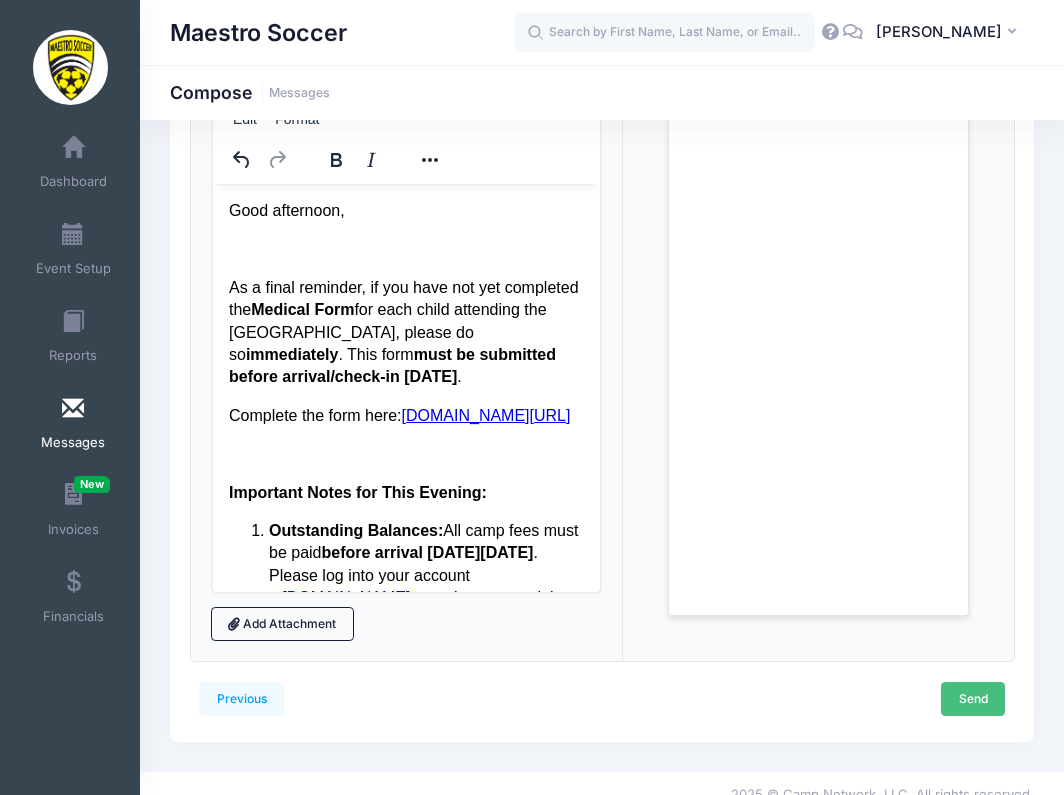 scroll, scrollTop: 380, scrollLeft: 0, axis: vertical 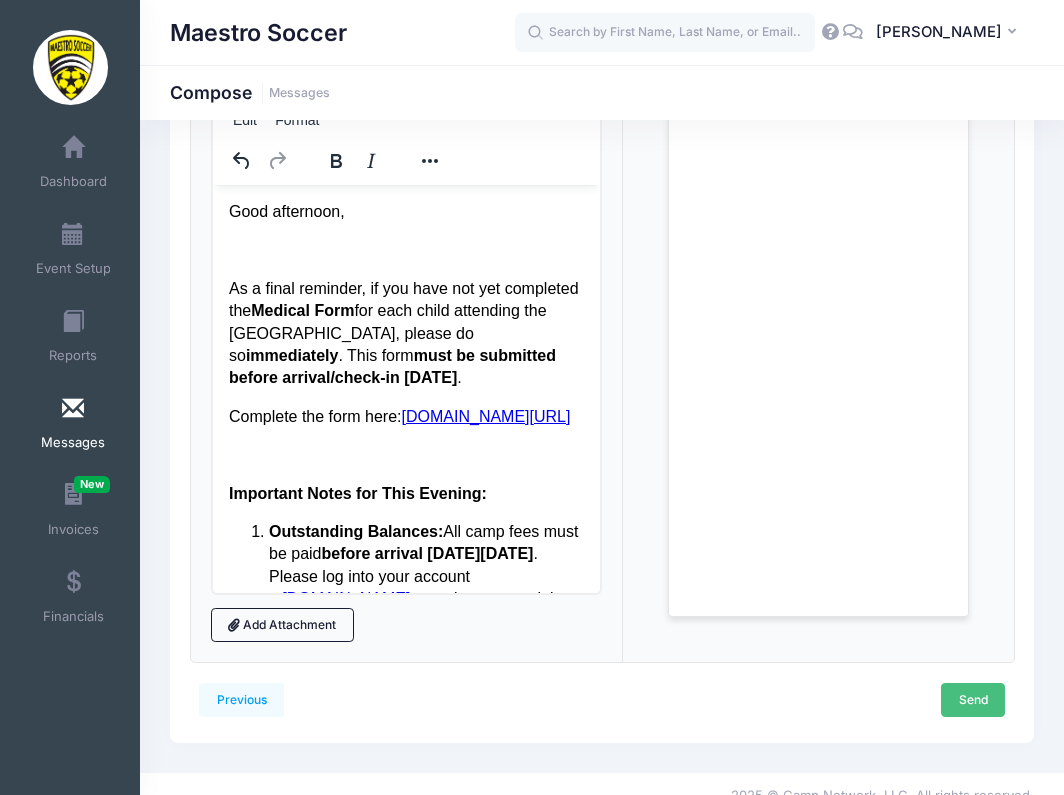 click on "Send" at bounding box center [973, 700] 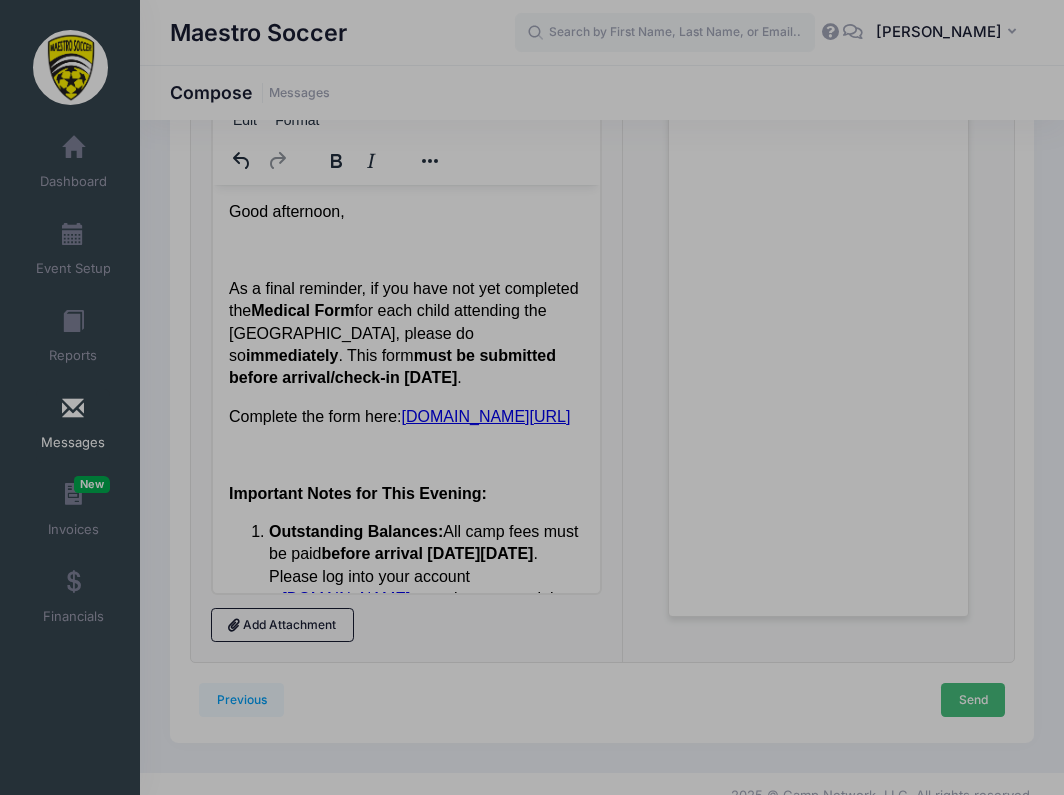 scroll, scrollTop: 0, scrollLeft: 0, axis: both 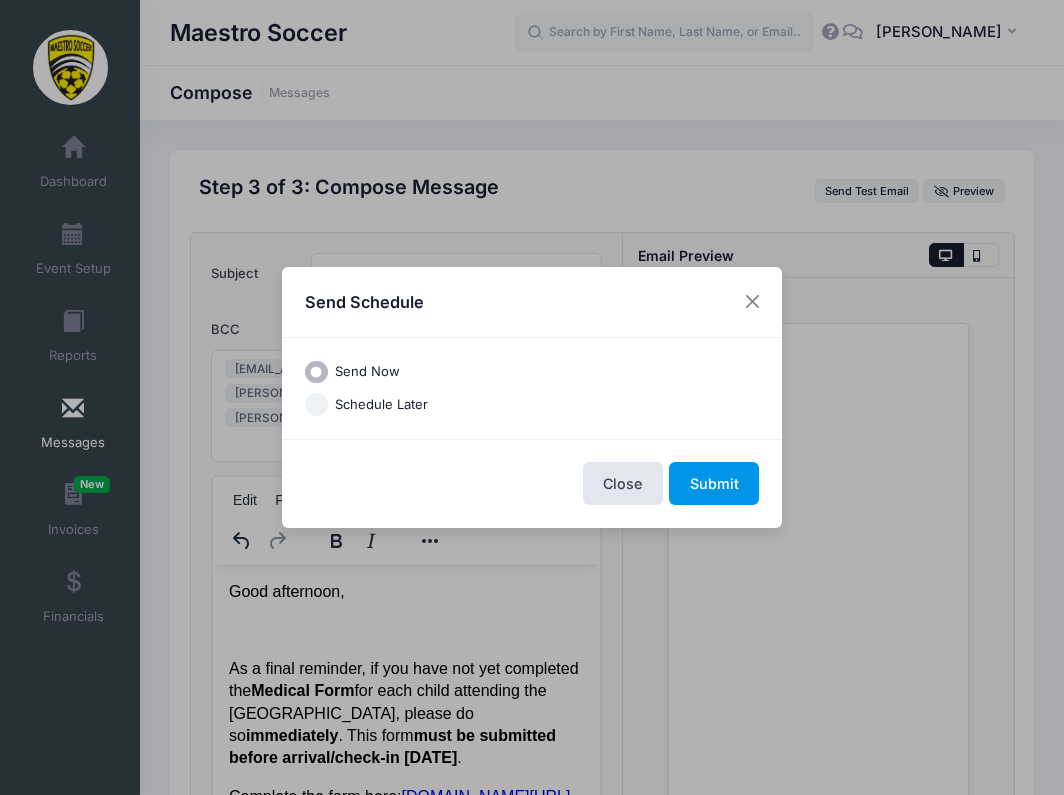 click on "Submit" at bounding box center (714, 483) 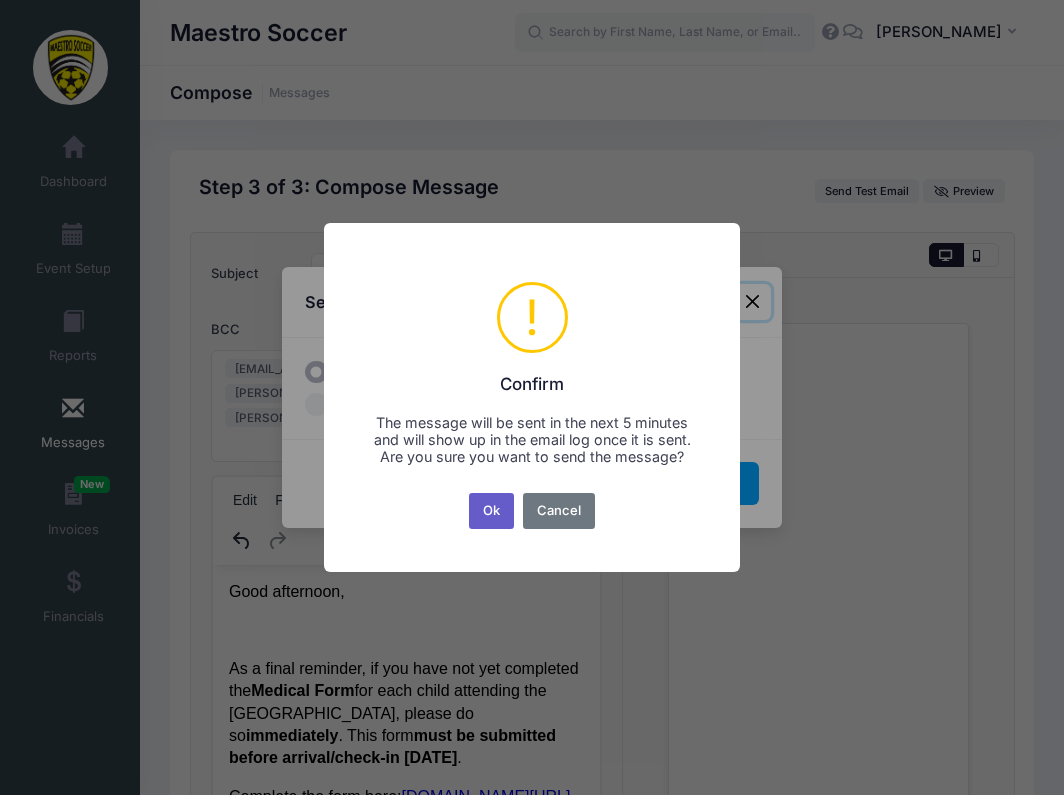 click on "Ok" at bounding box center [492, 511] 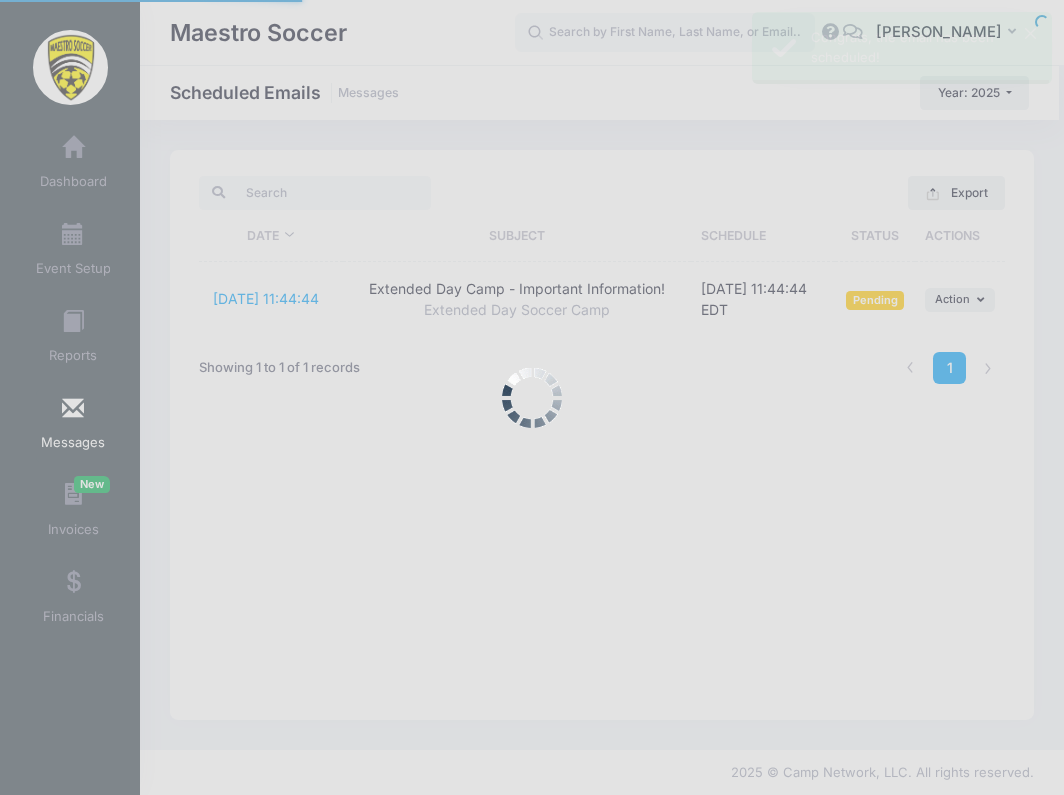 scroll, scrollTop: 0, scrollLeft: 0, axis: both 